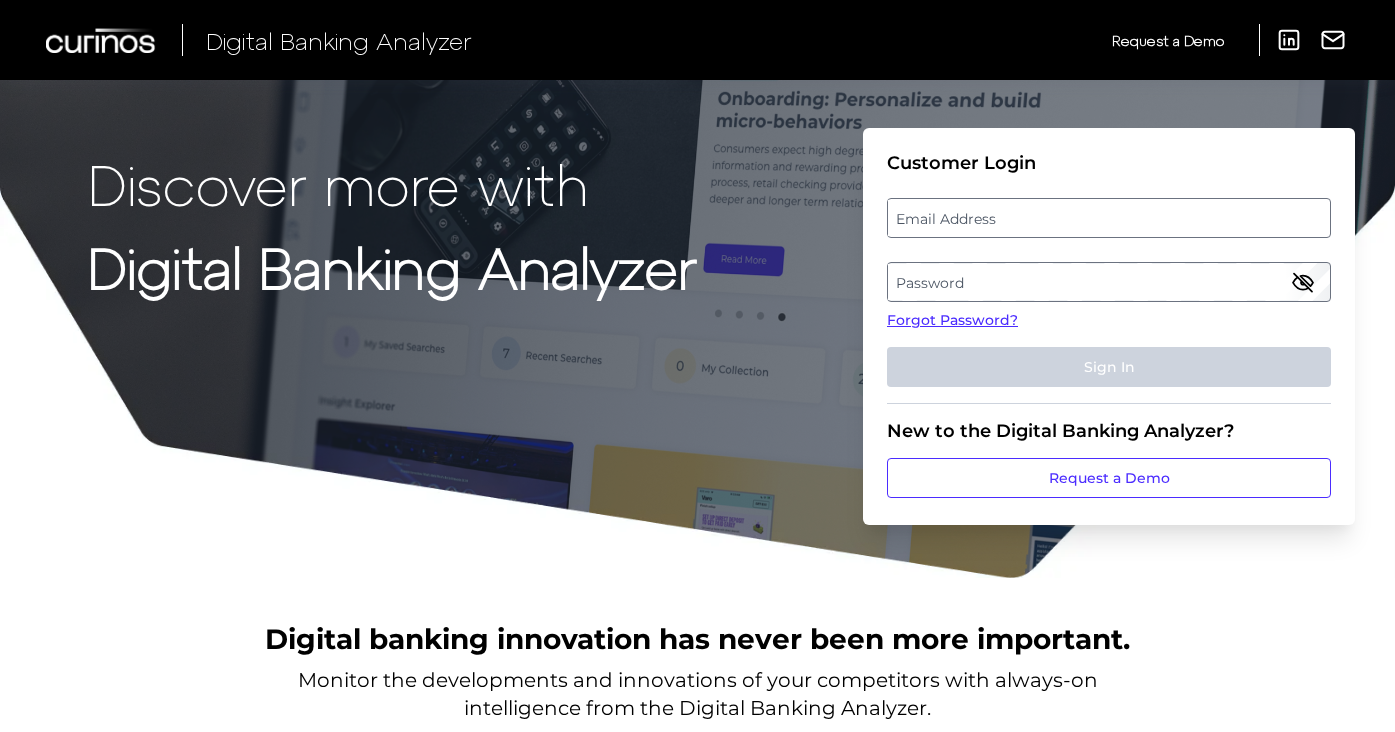 click on "Email Address" at bounding box center [1108, 218] 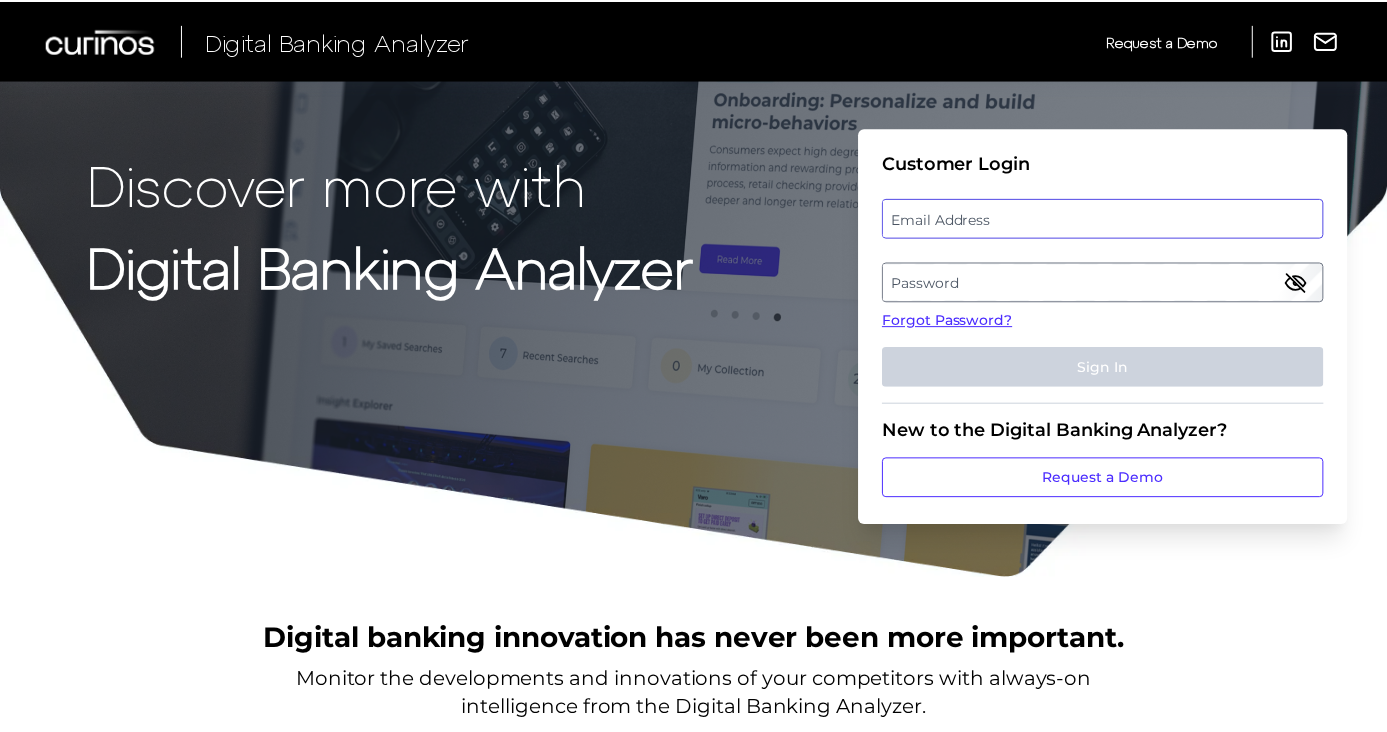 scroll, scrollTop: 0, scrollLeft: 0, axis: both 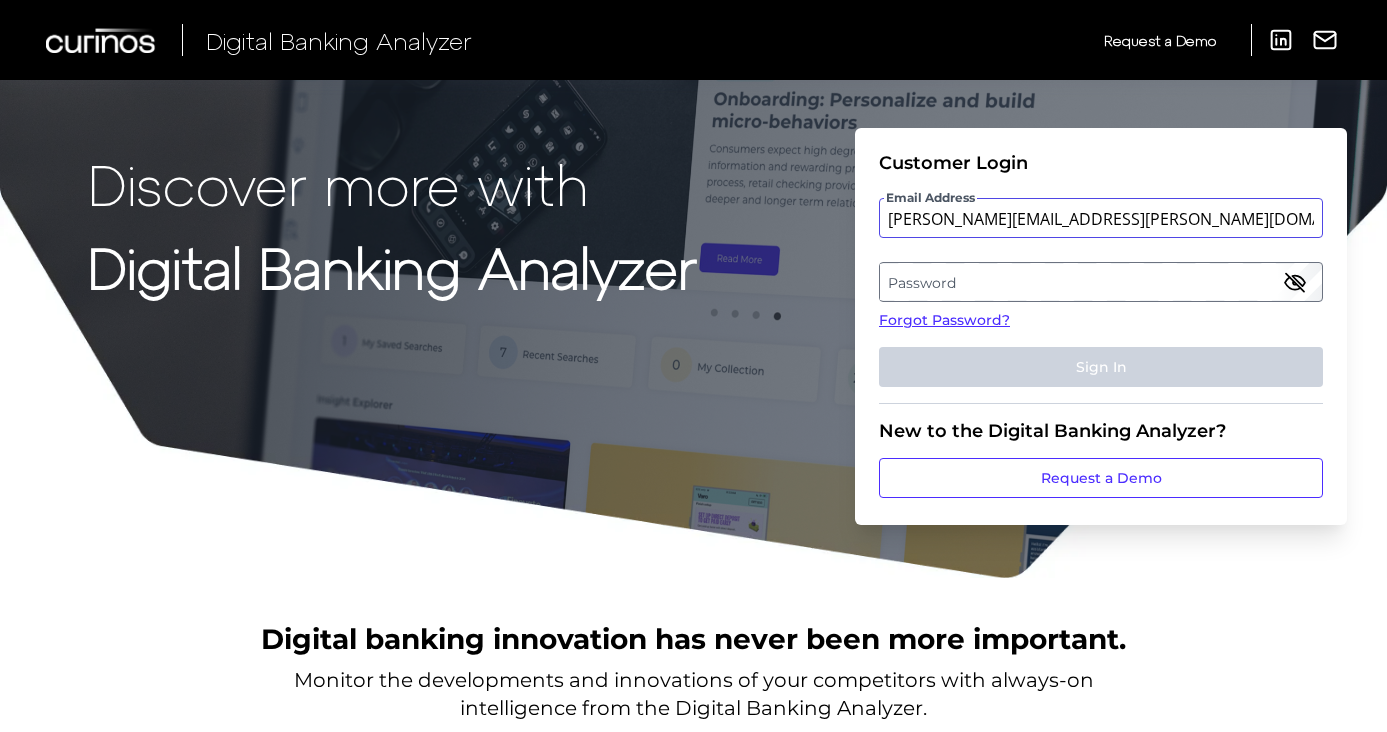 type on "[PERSON_NAME][EMAIL_ADDRESS][PERSON_NAME][DOMAIN_NAME]" 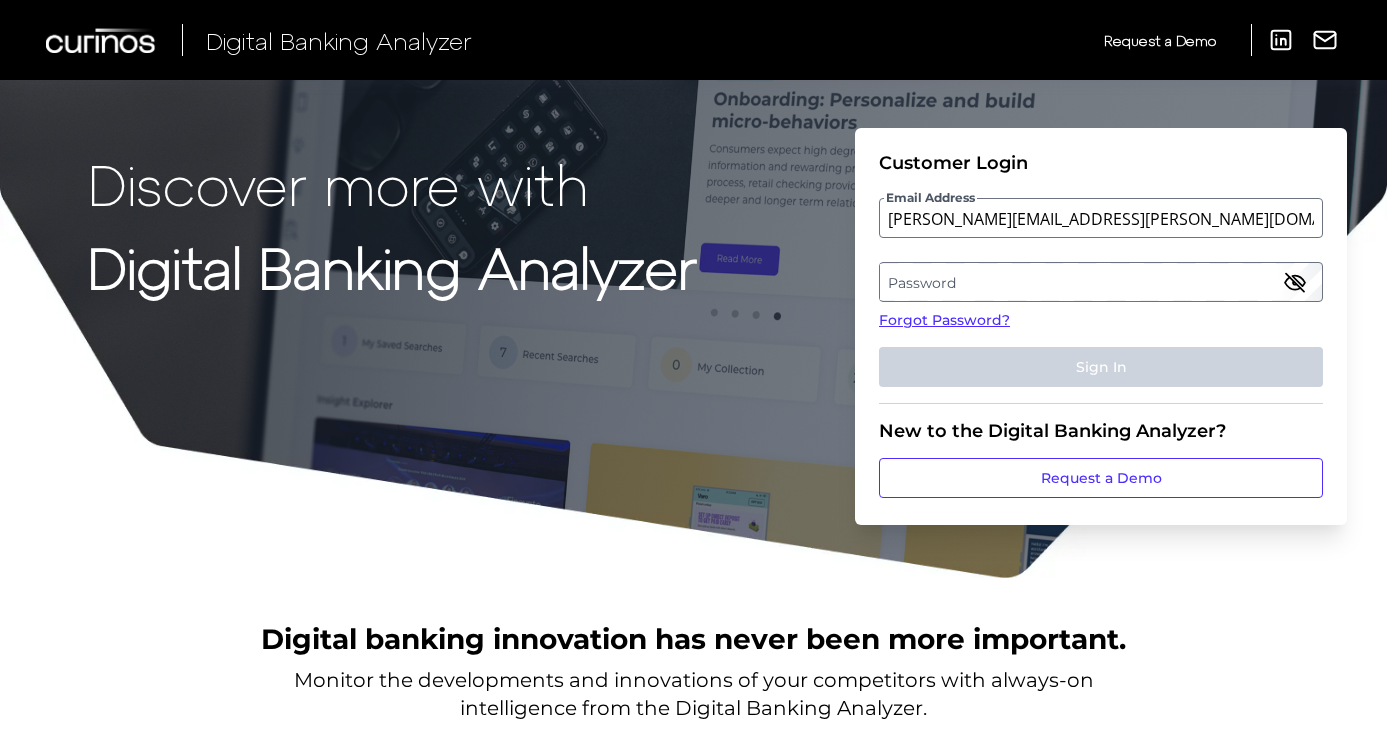 click on "Password" at bounding box center (1100, 282) 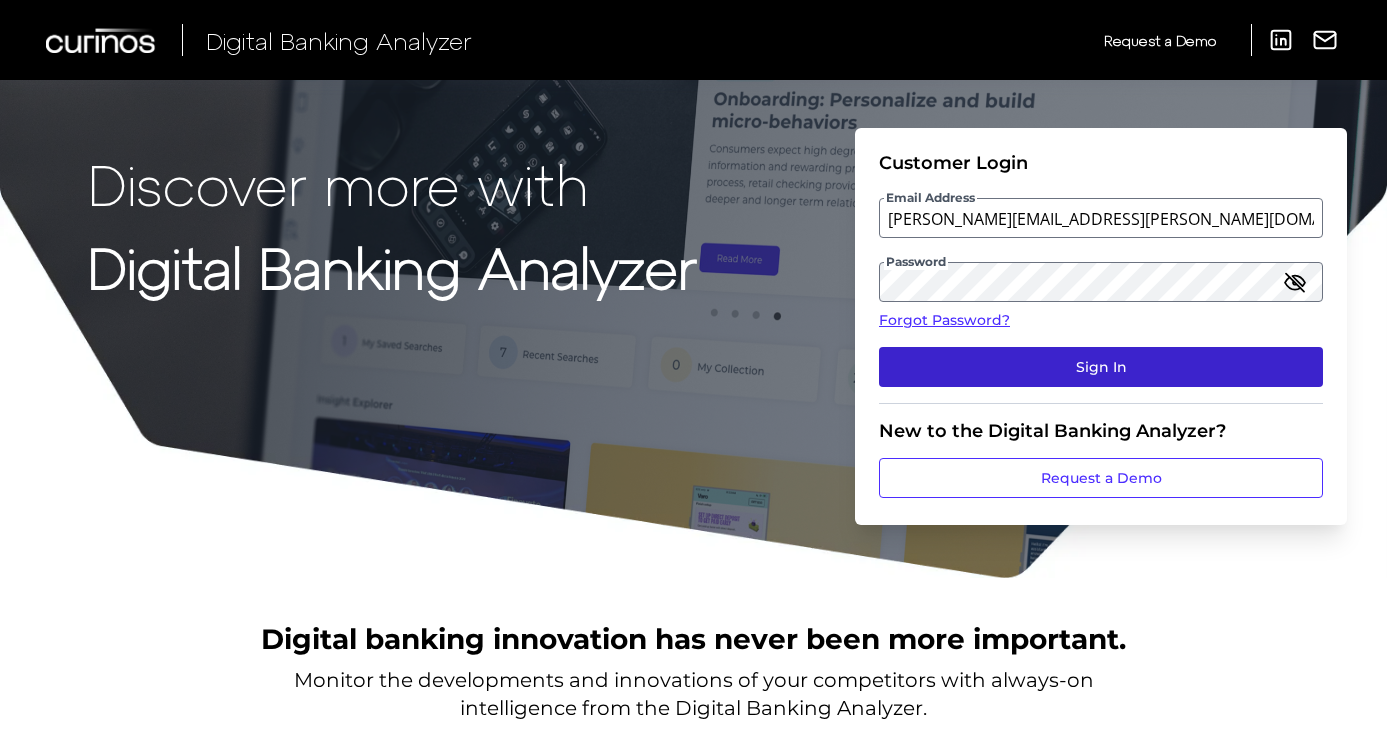 click on "Sign In" at bounding box center (1101, 367) 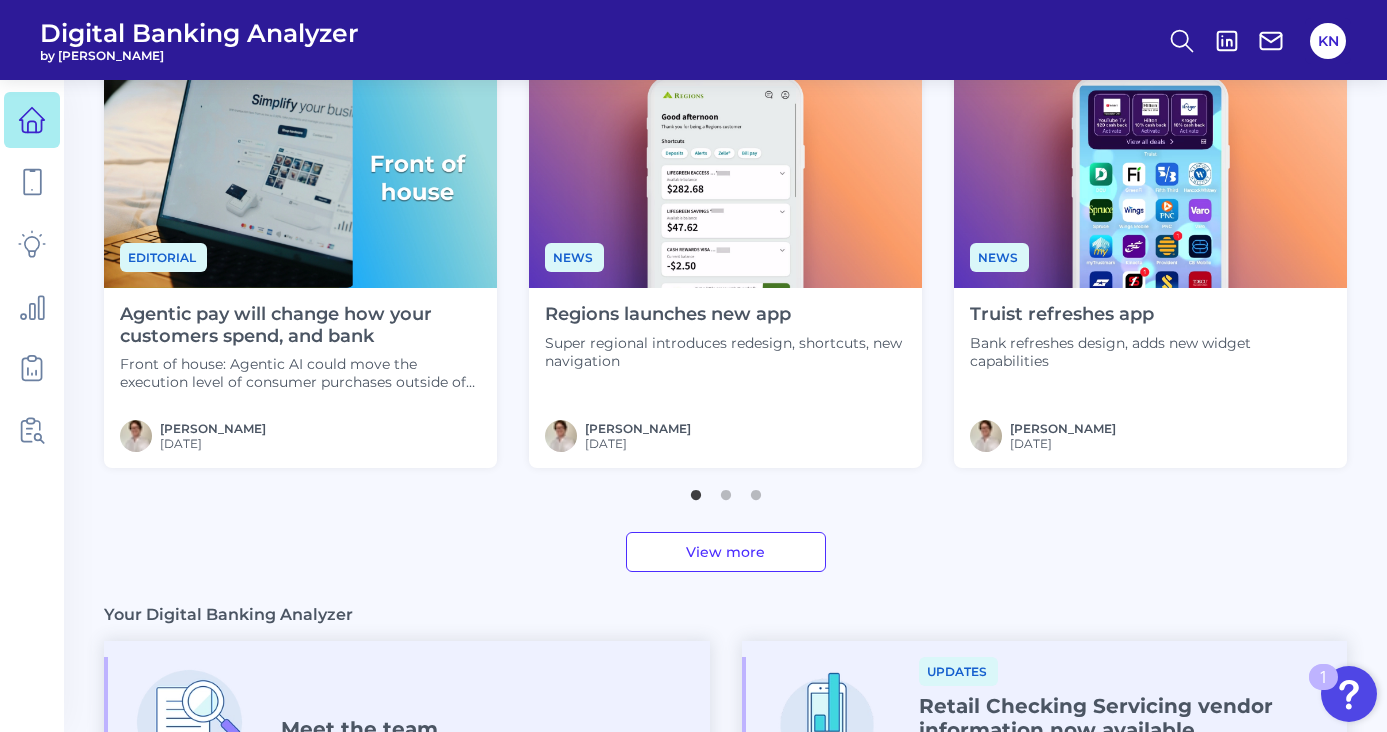 scroll, scrollTop: 364, scrollLeft: 0, axis: vertical 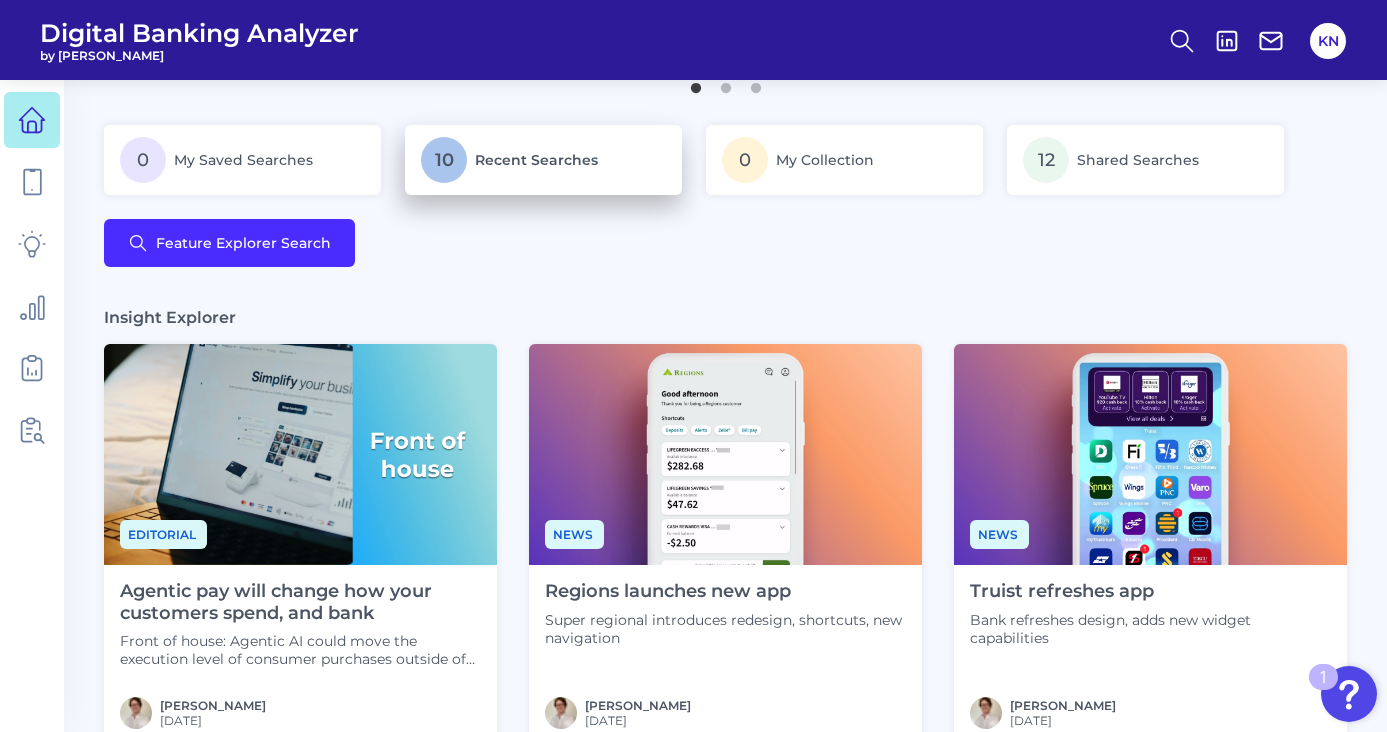 click on "10" at bounding box center (444, 160) 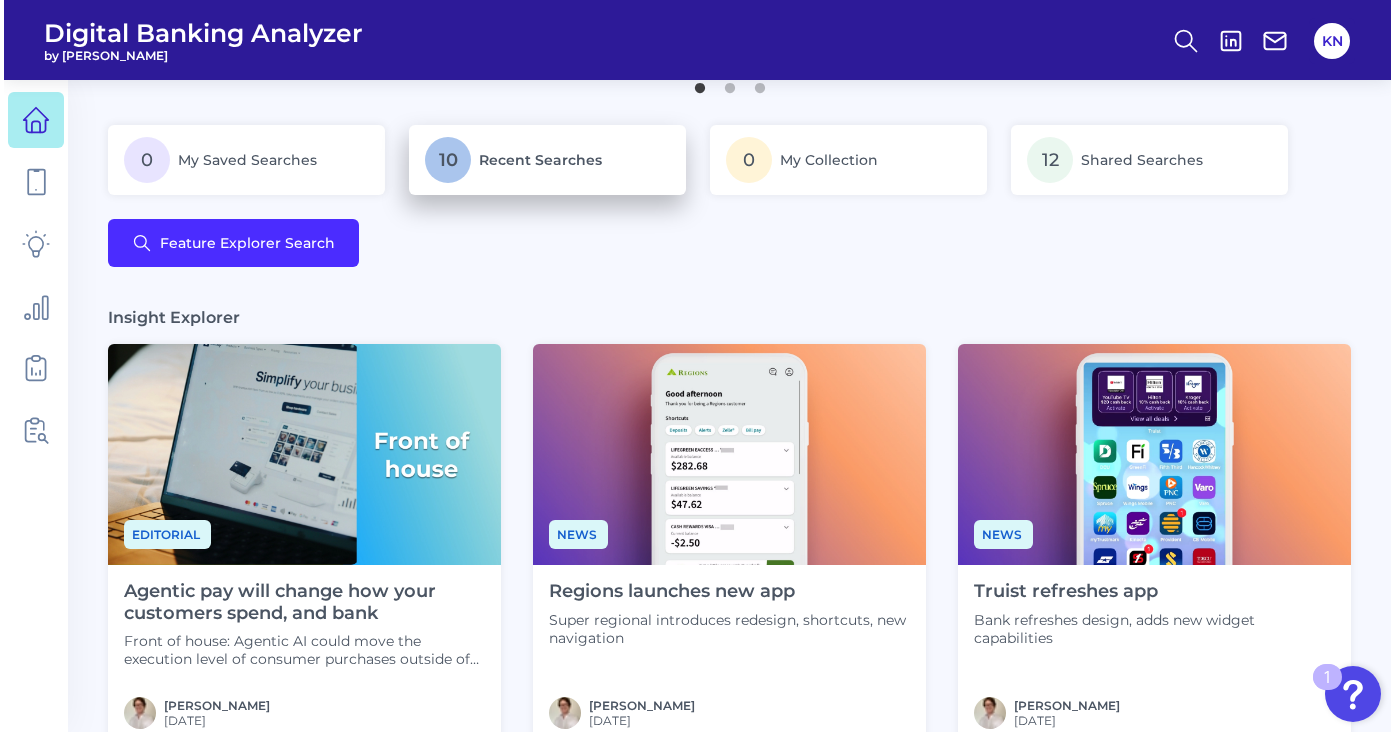 scroll, scrollTop: 0, scrollLeft: 0, axis: both 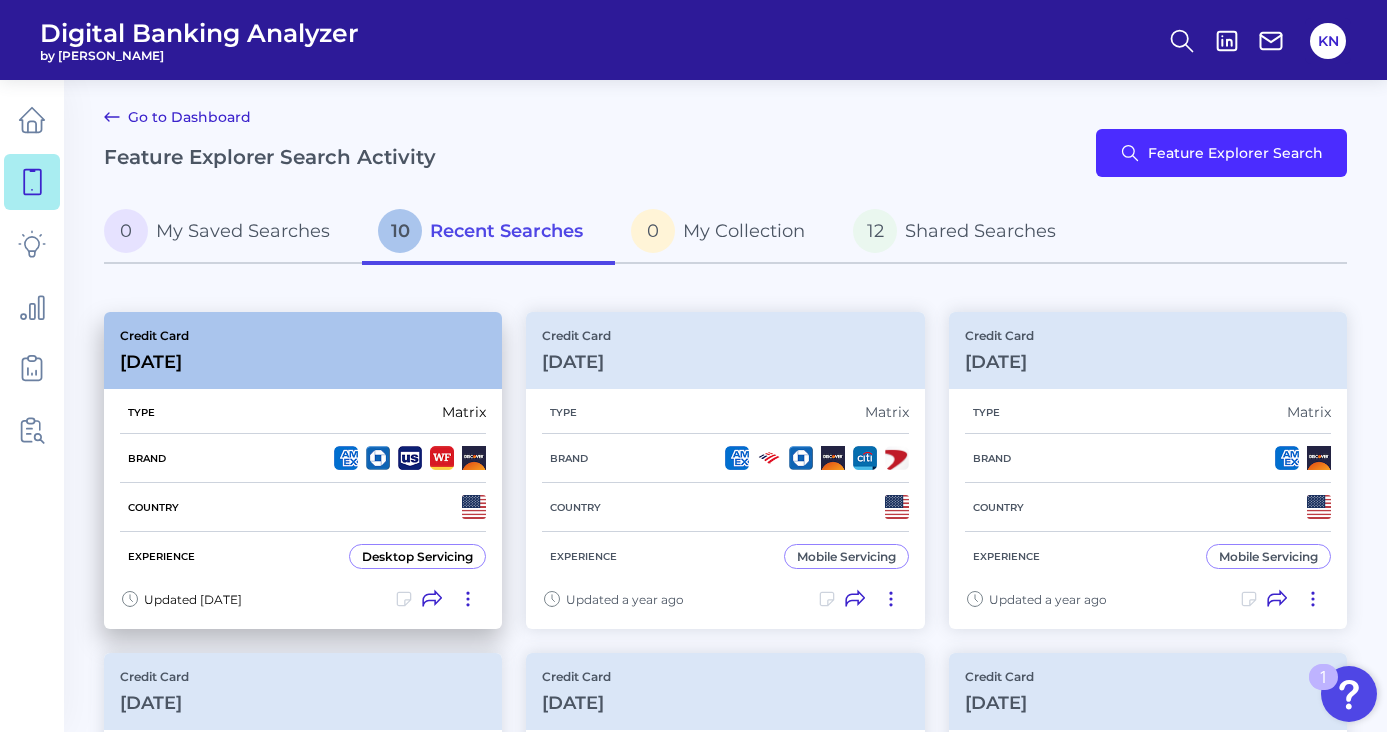 click on "Credit Card [DATE]" at bounding box center [303, 350] 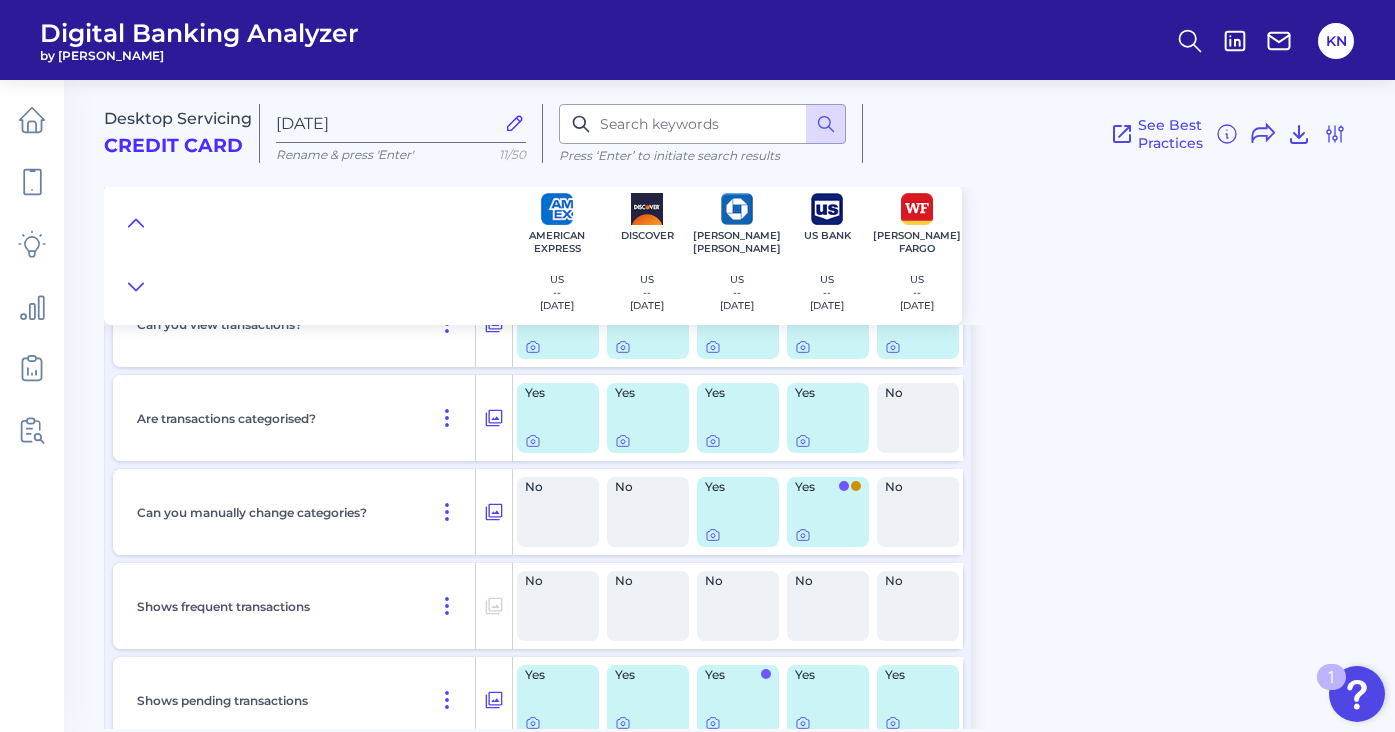 scroll, scrollTop: 3888, scrollLeft: 0, axis: vertical 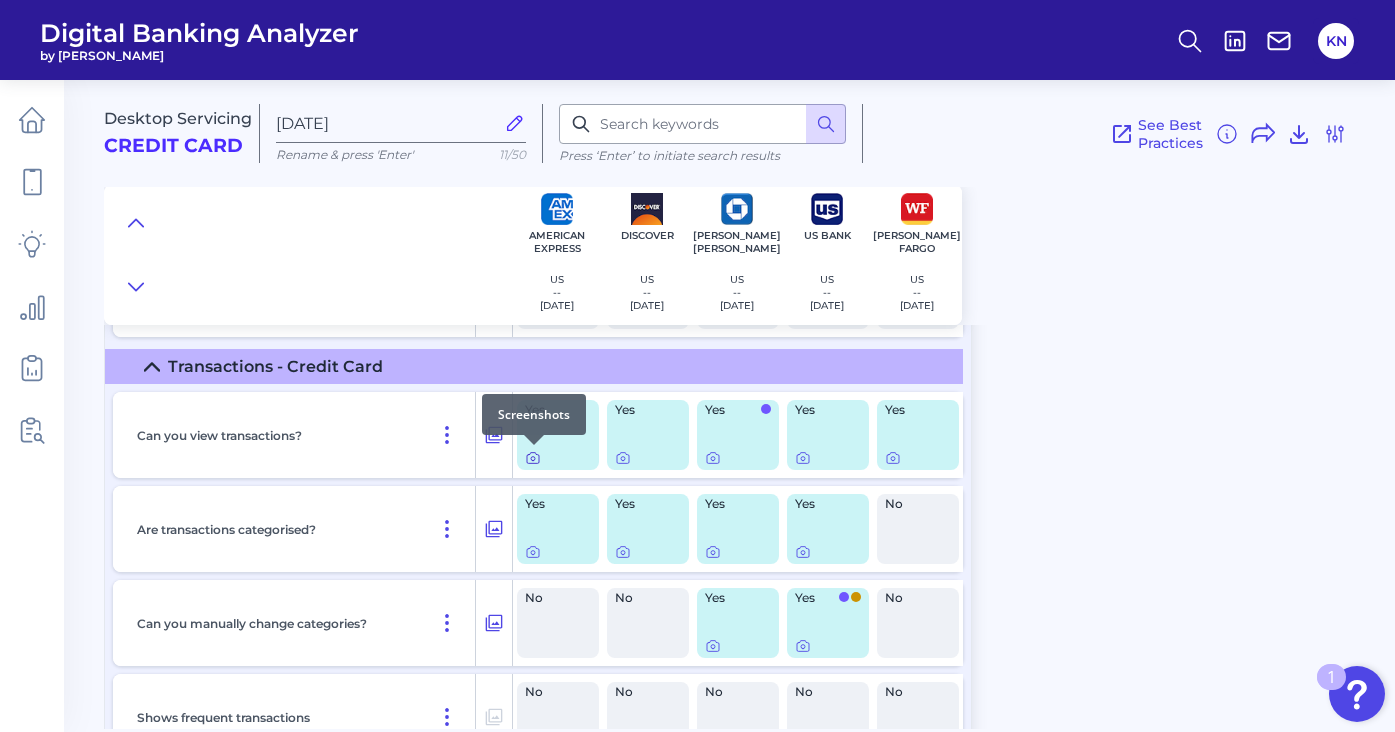 click 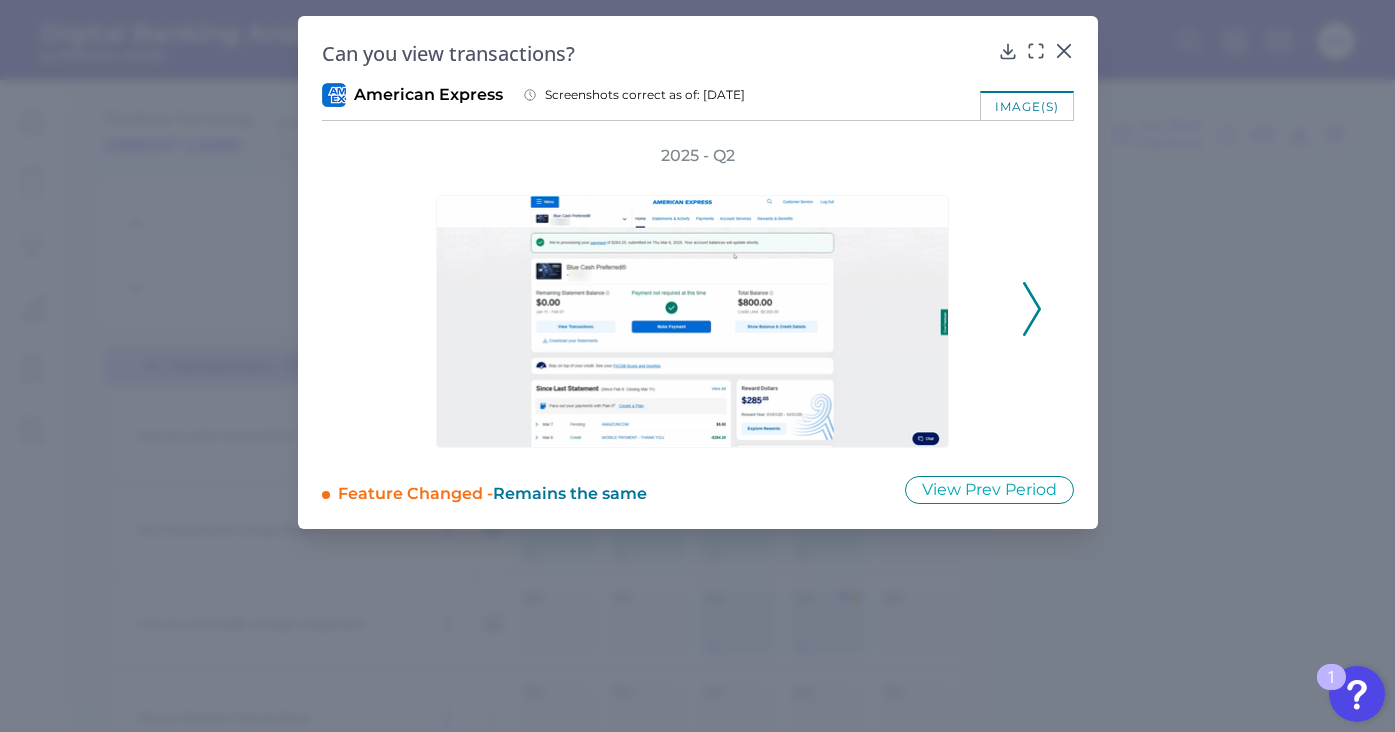 click 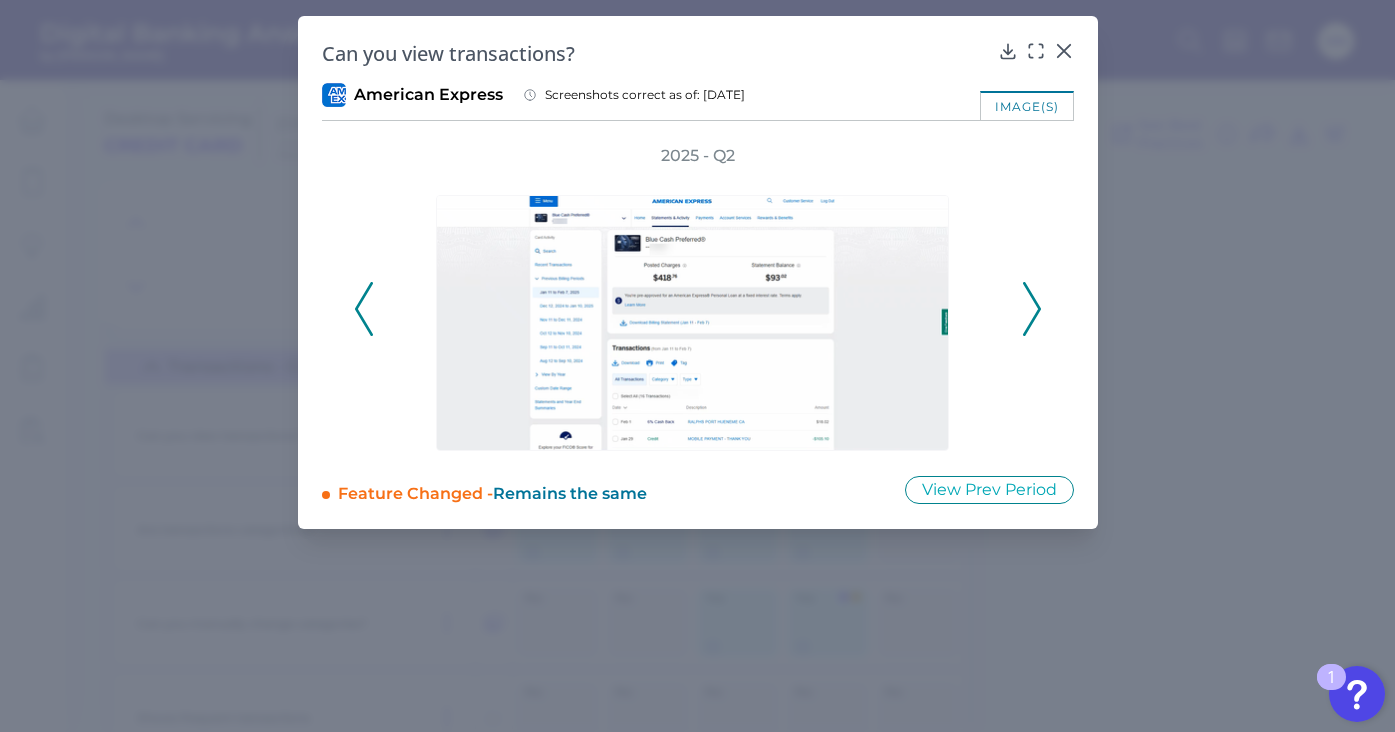 click 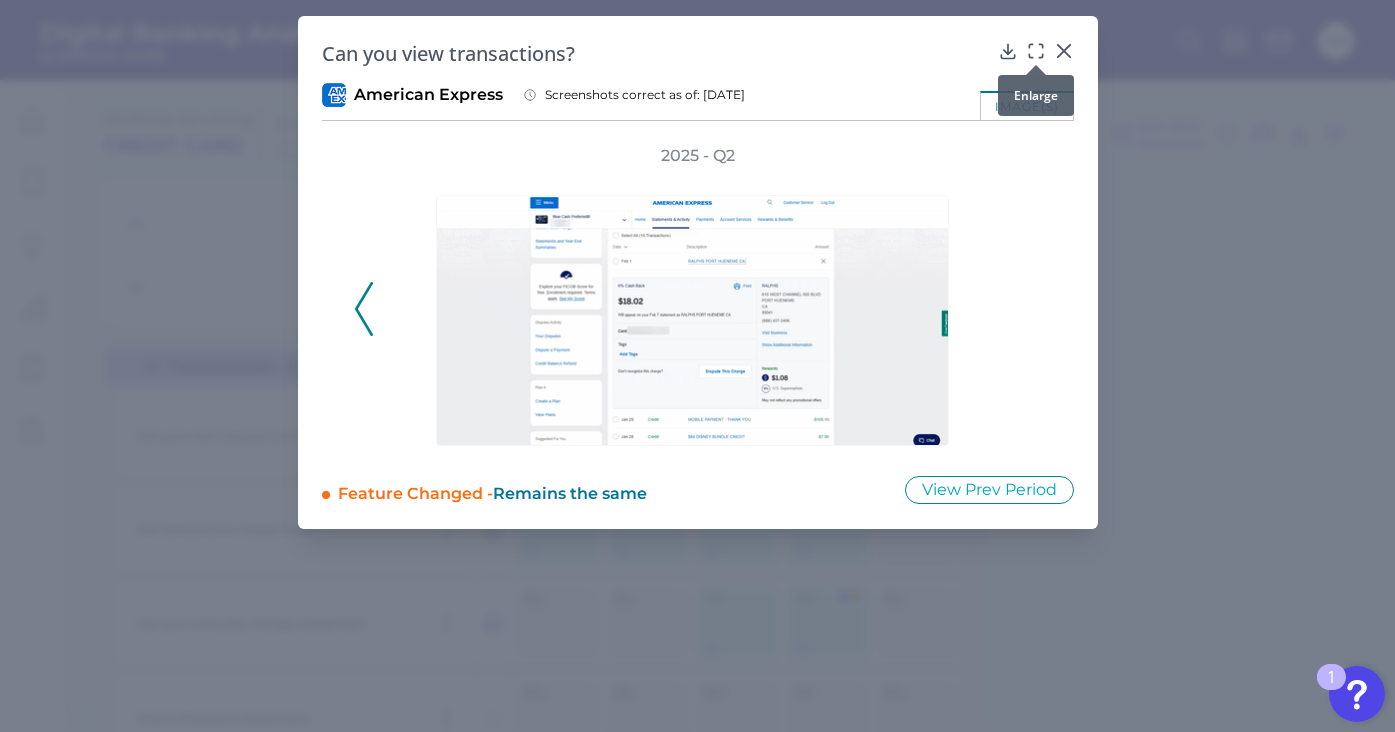click 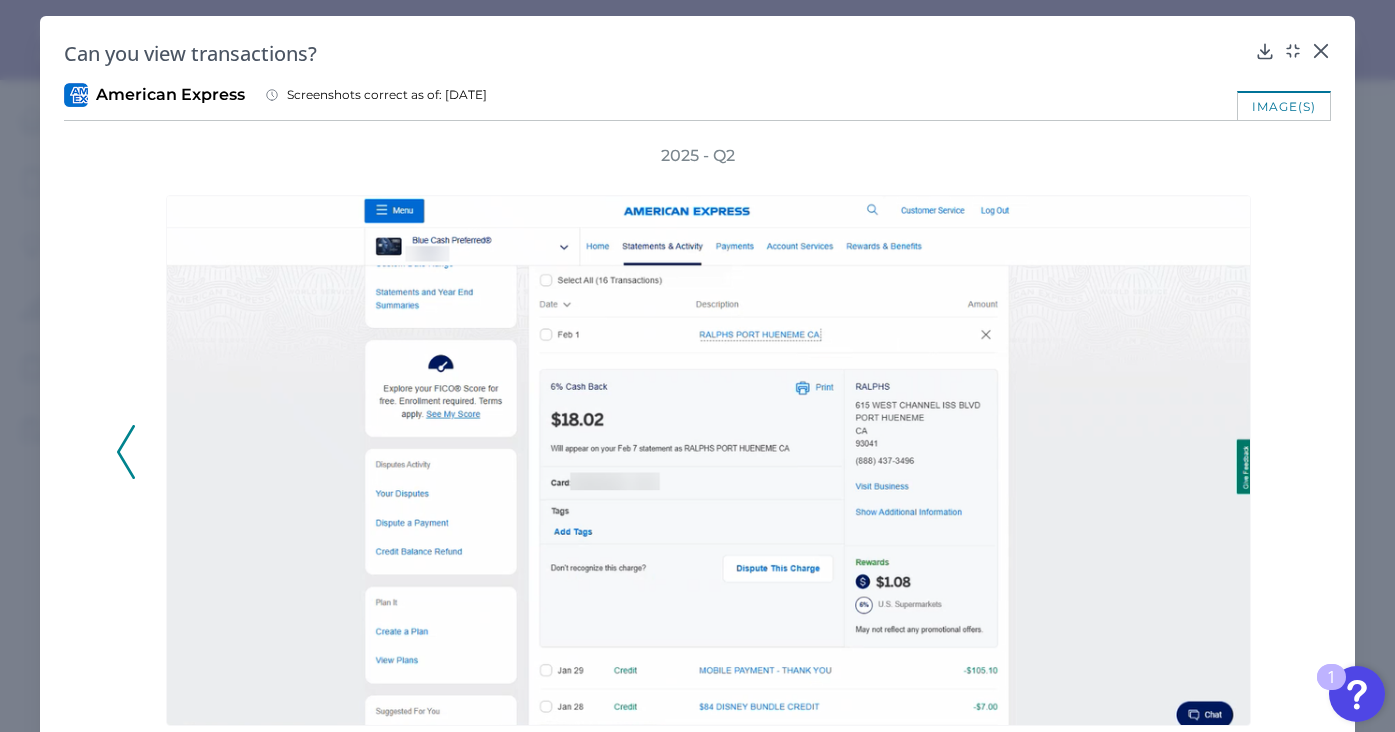 scroll, scrollTop: 94, scrollLeft: 0, axis: vertical 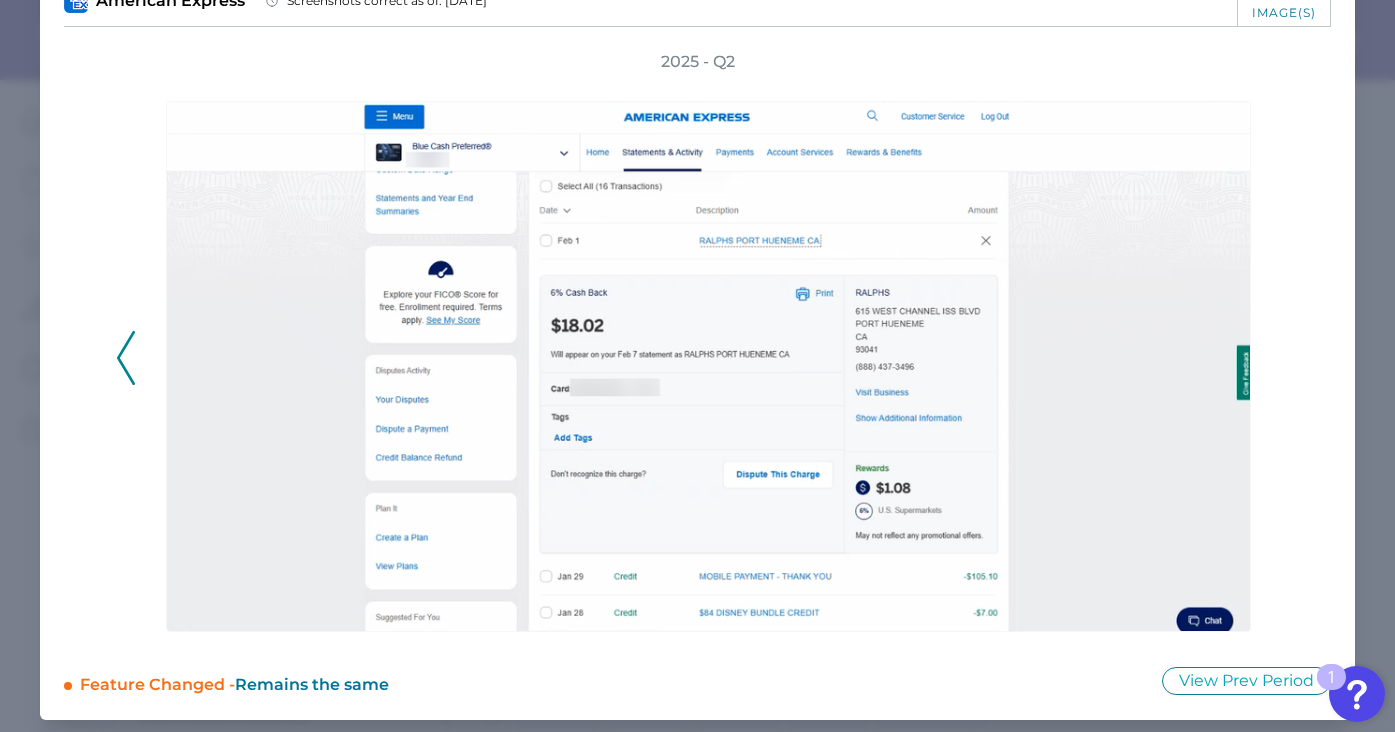 click 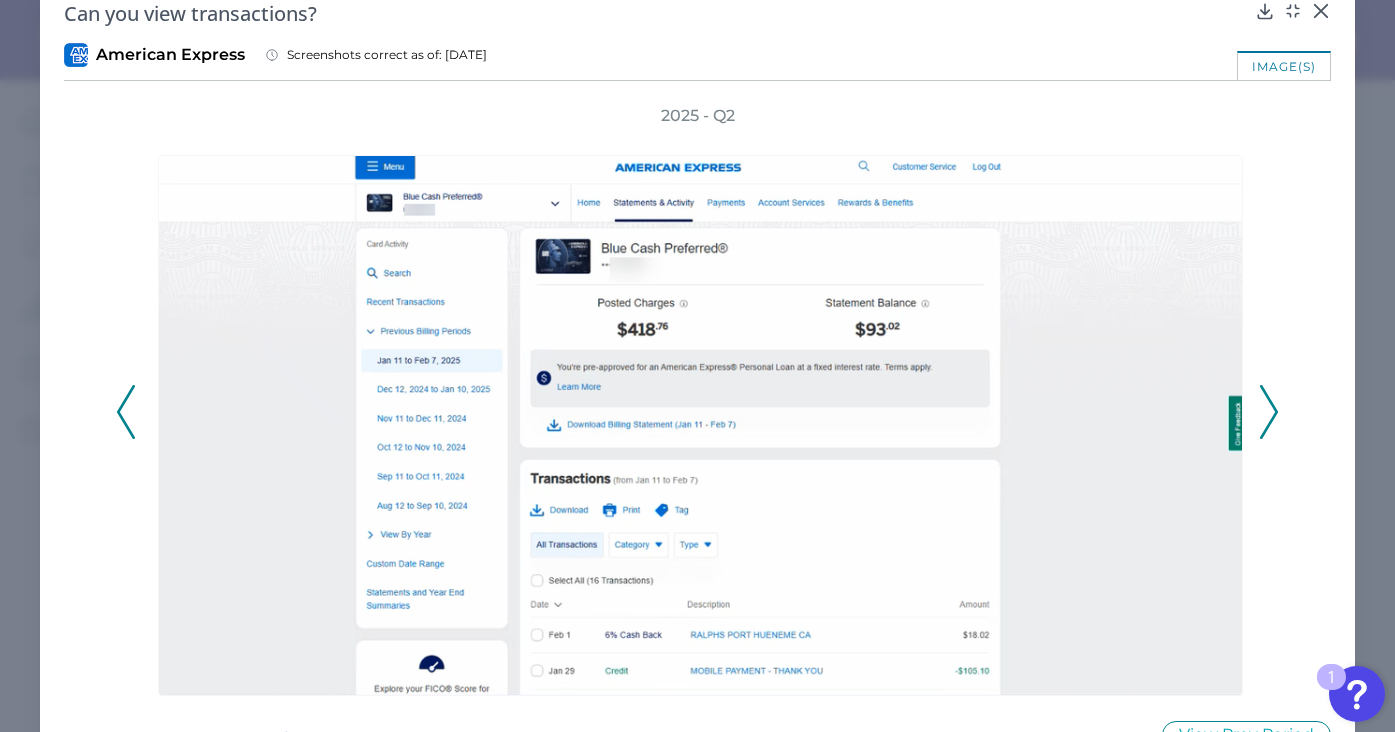 scroll, scrollTop: 0, scrollLeft: 0, axis: both 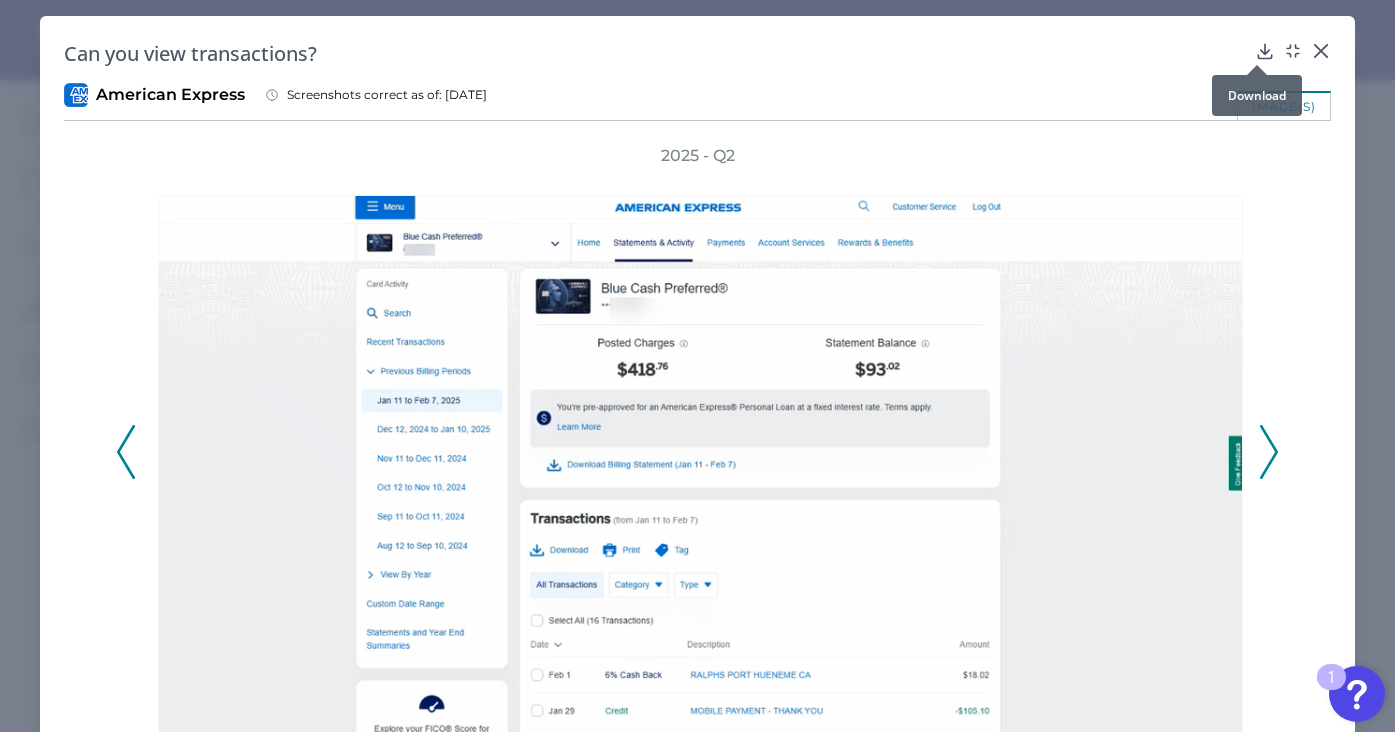 click 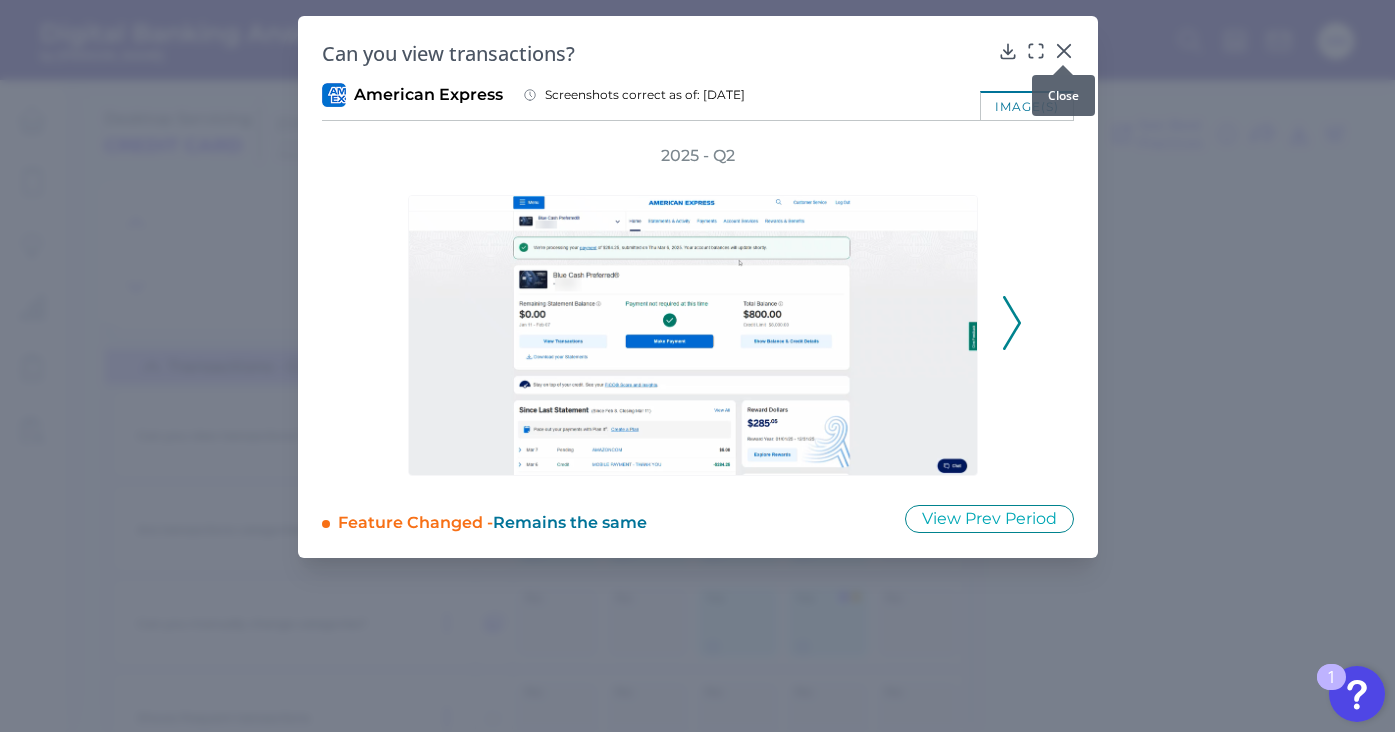click 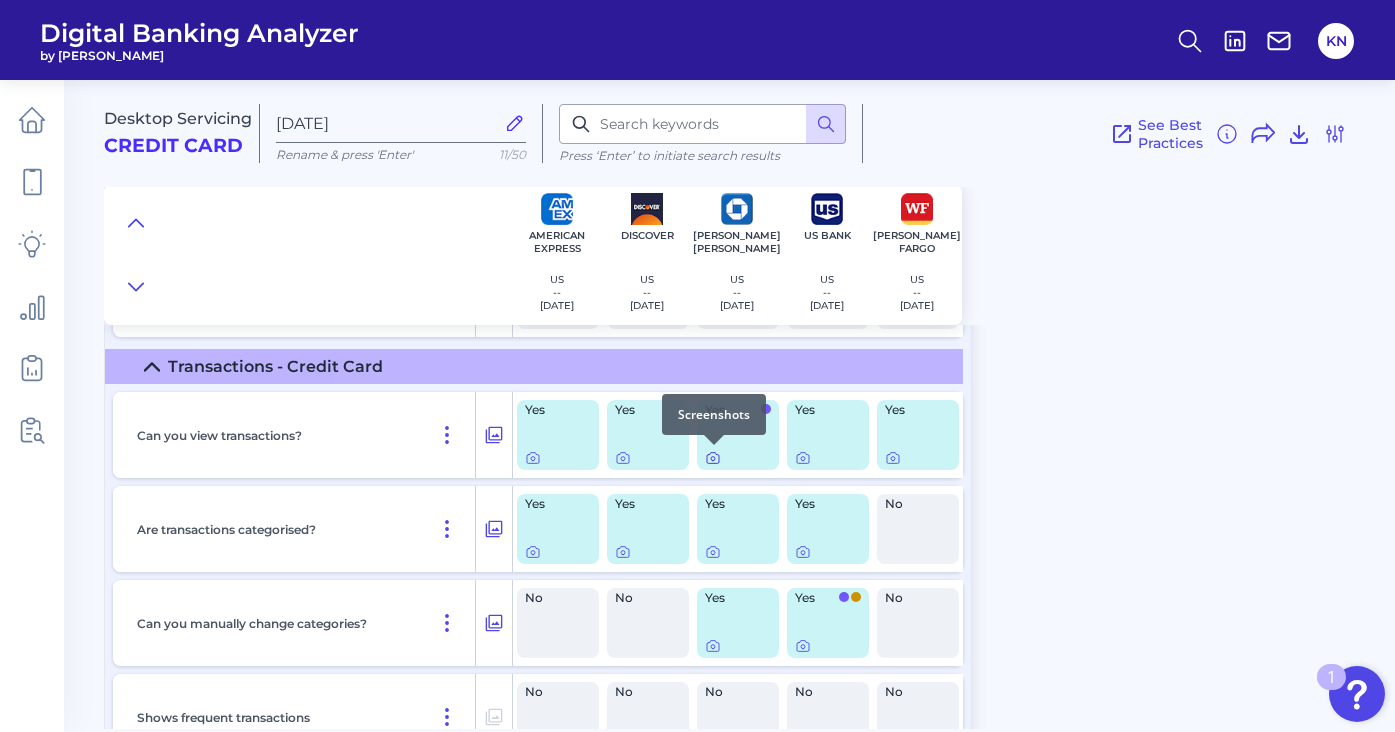 click 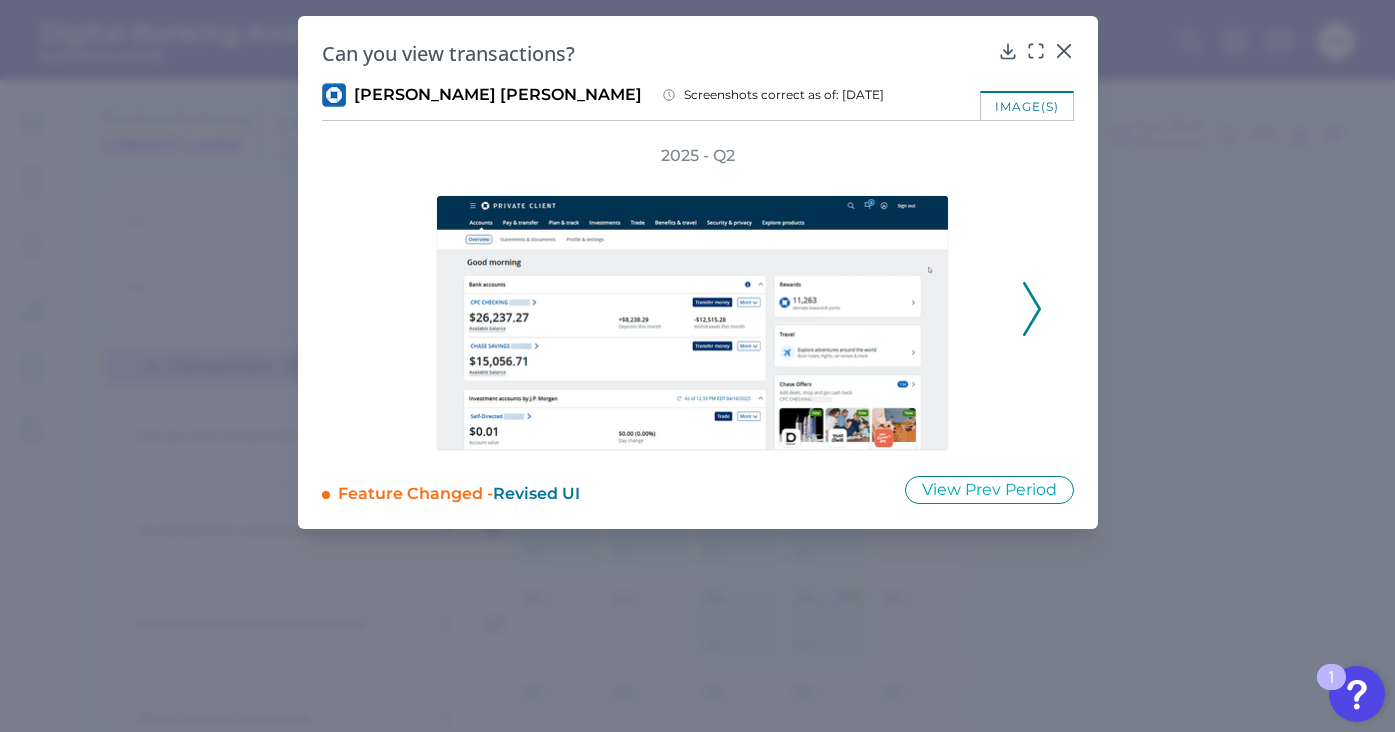 click 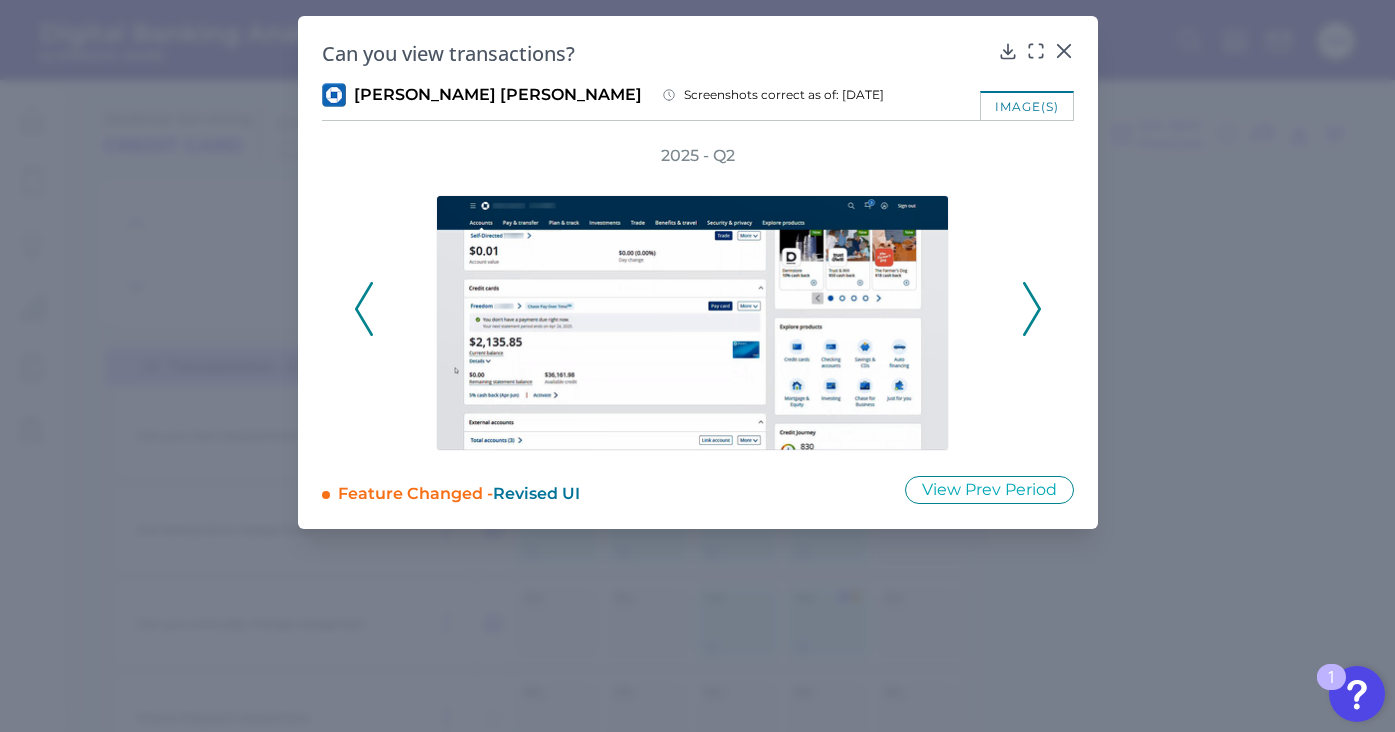 click 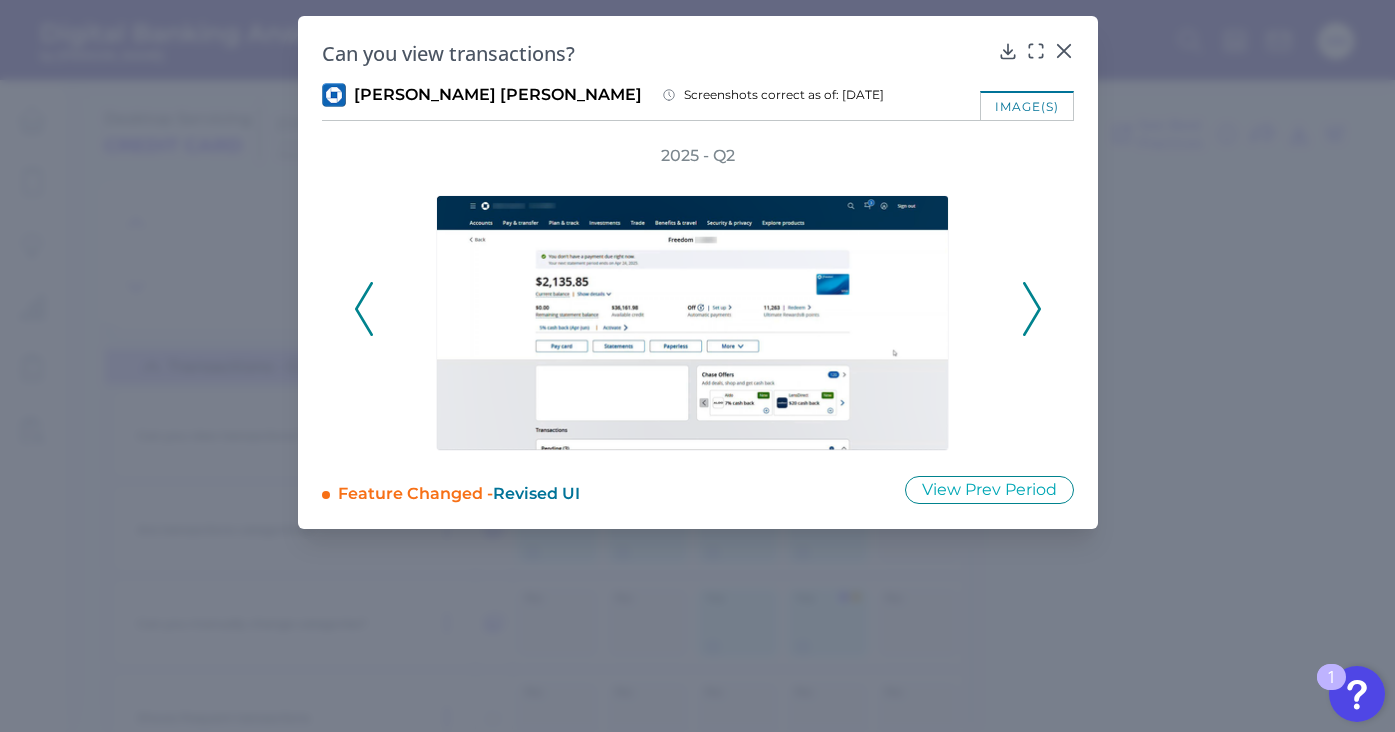 click 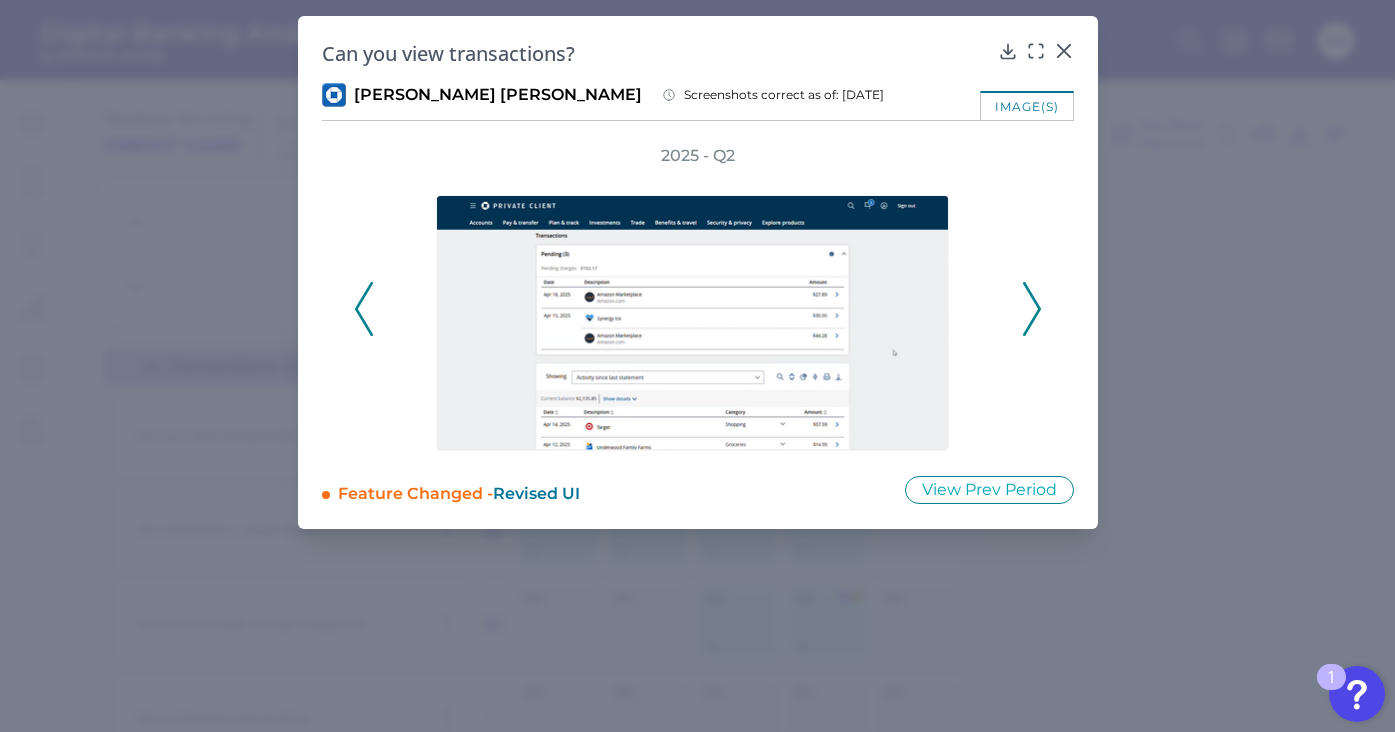 click 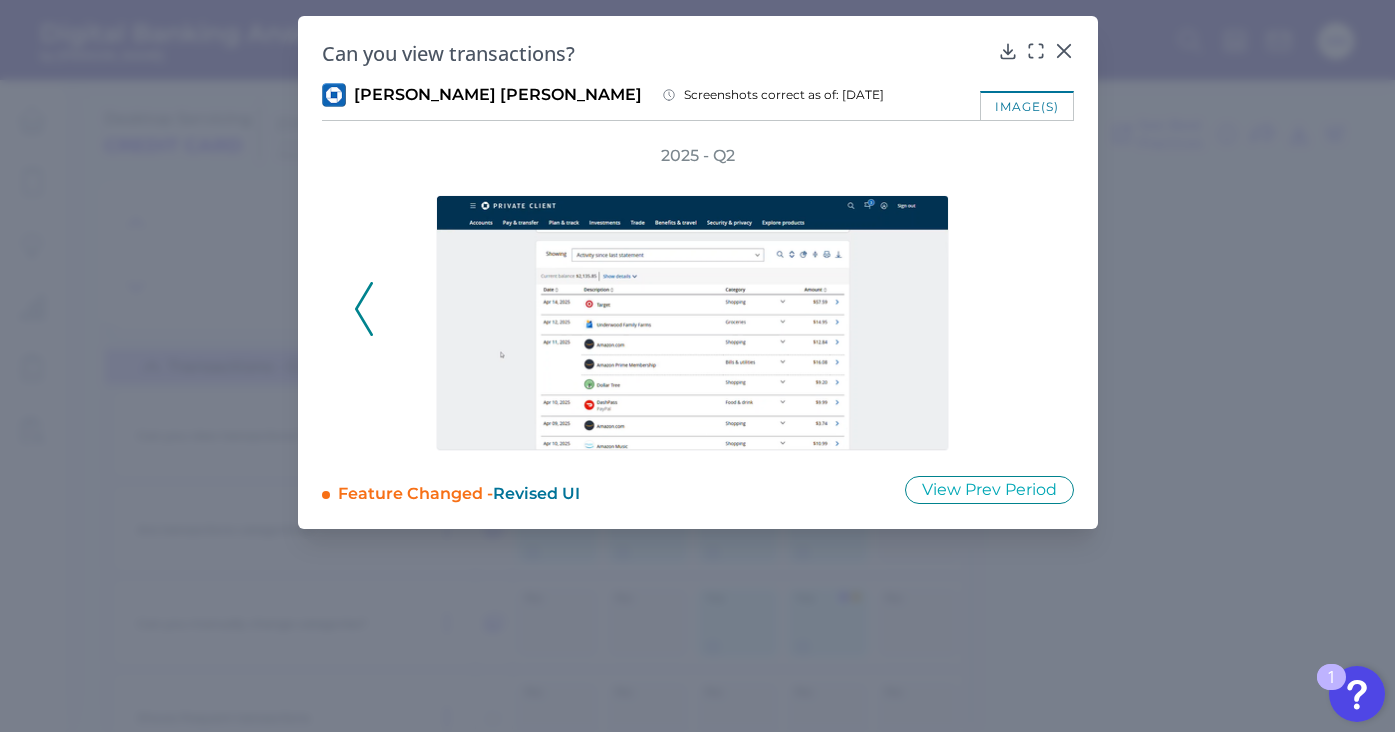 click 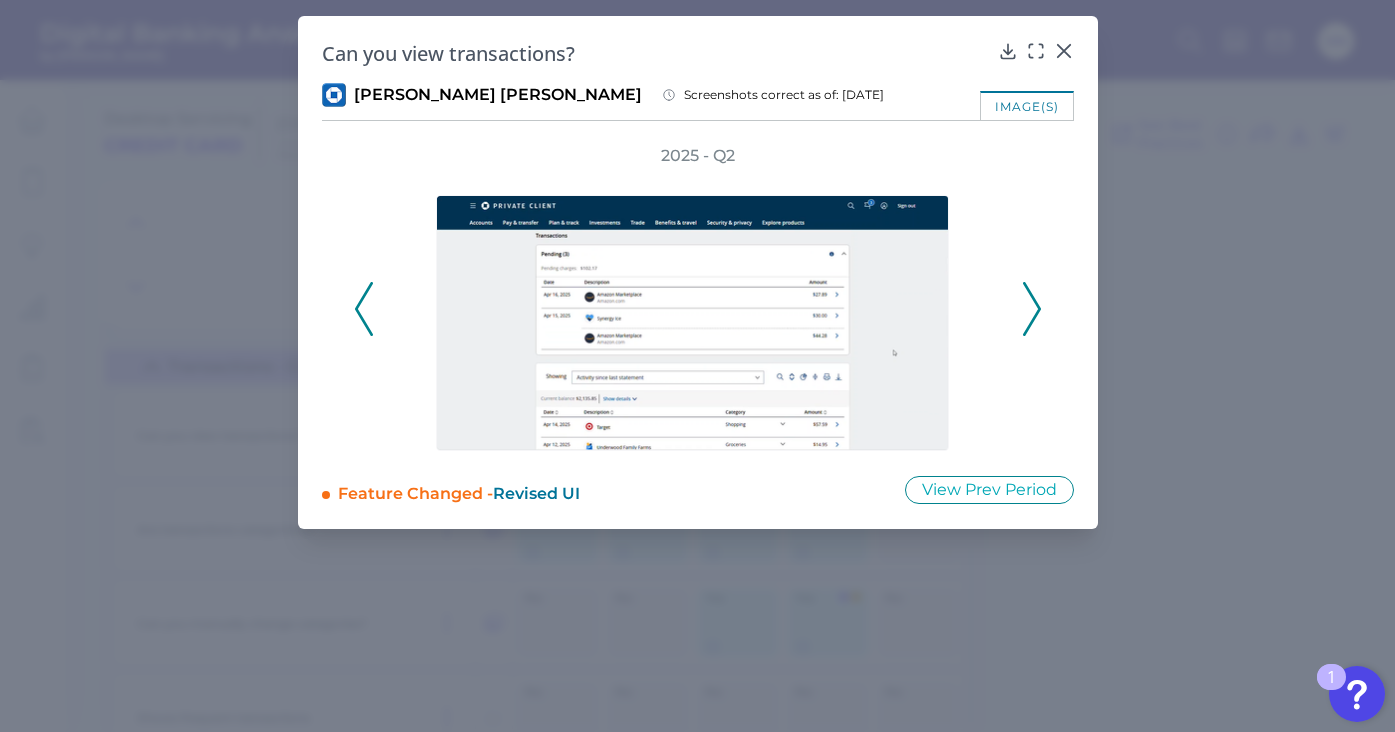 click 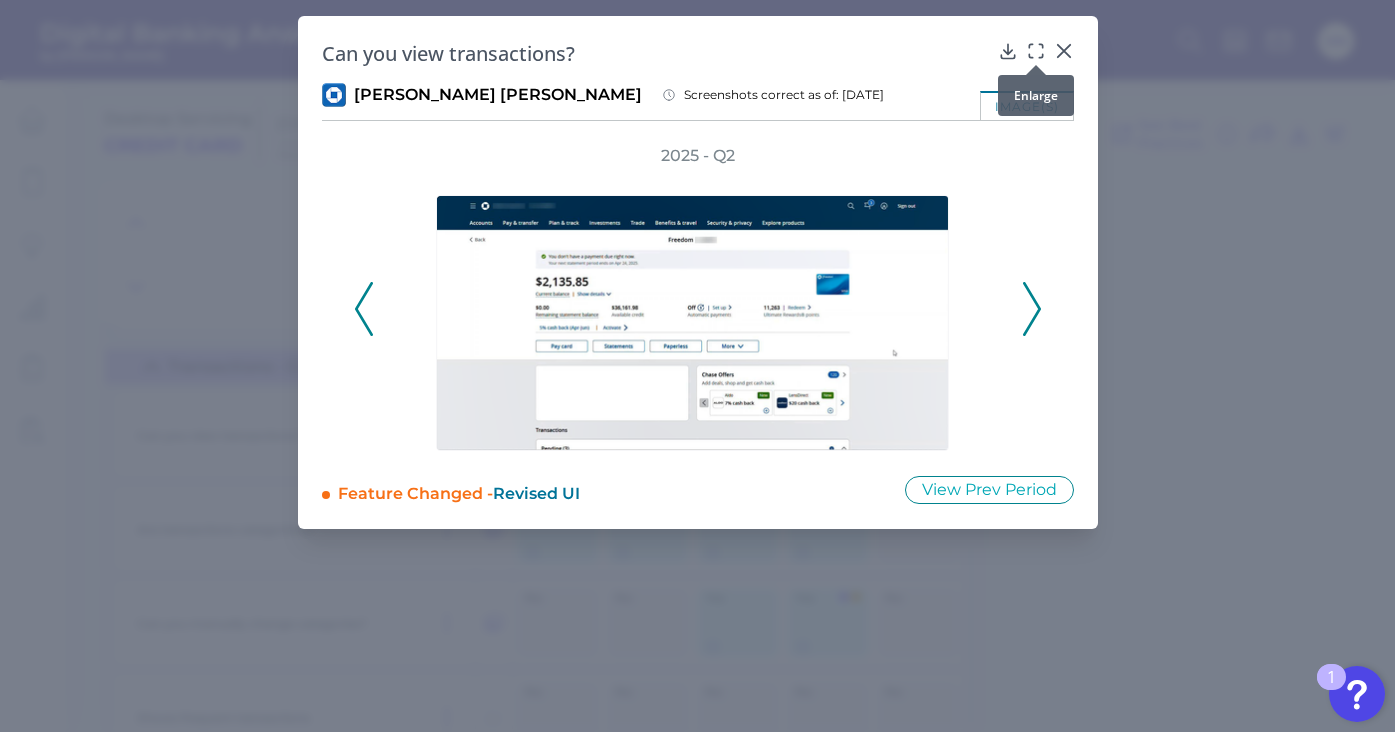 click 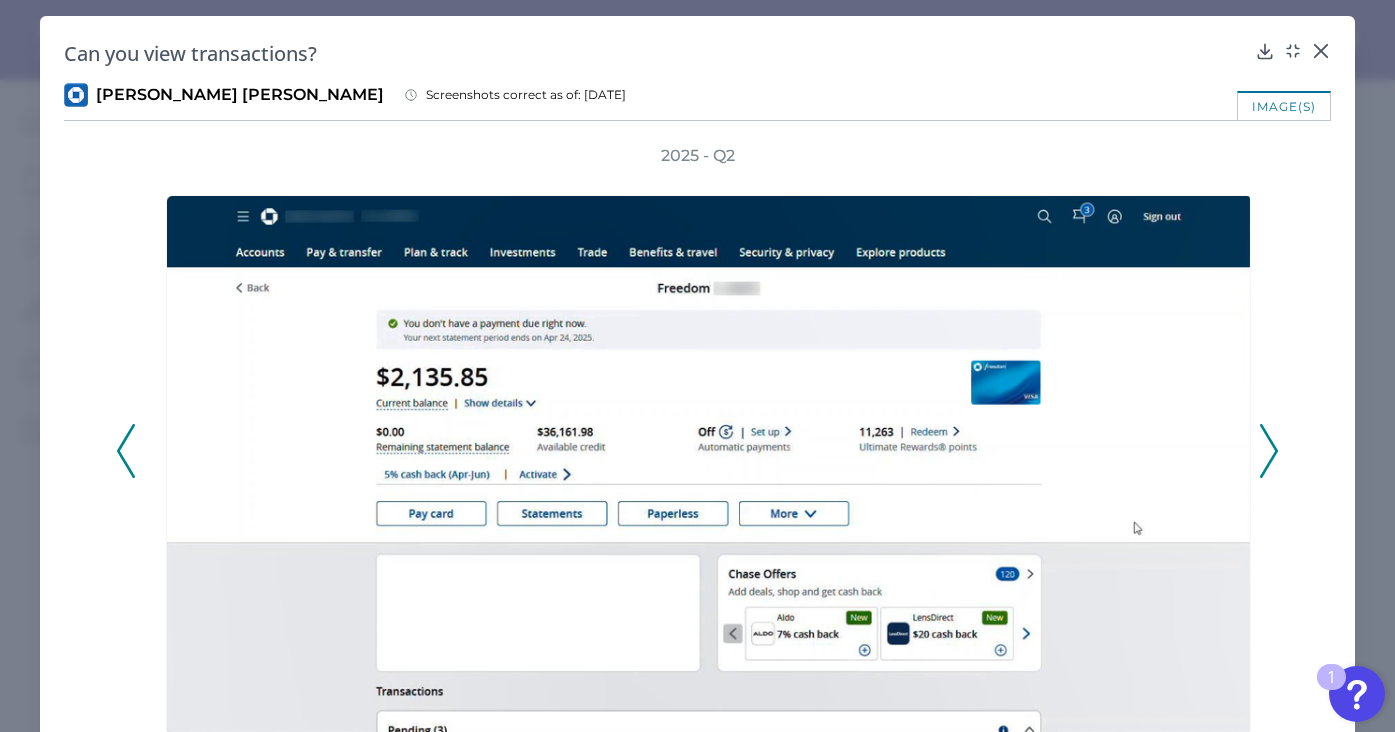 click 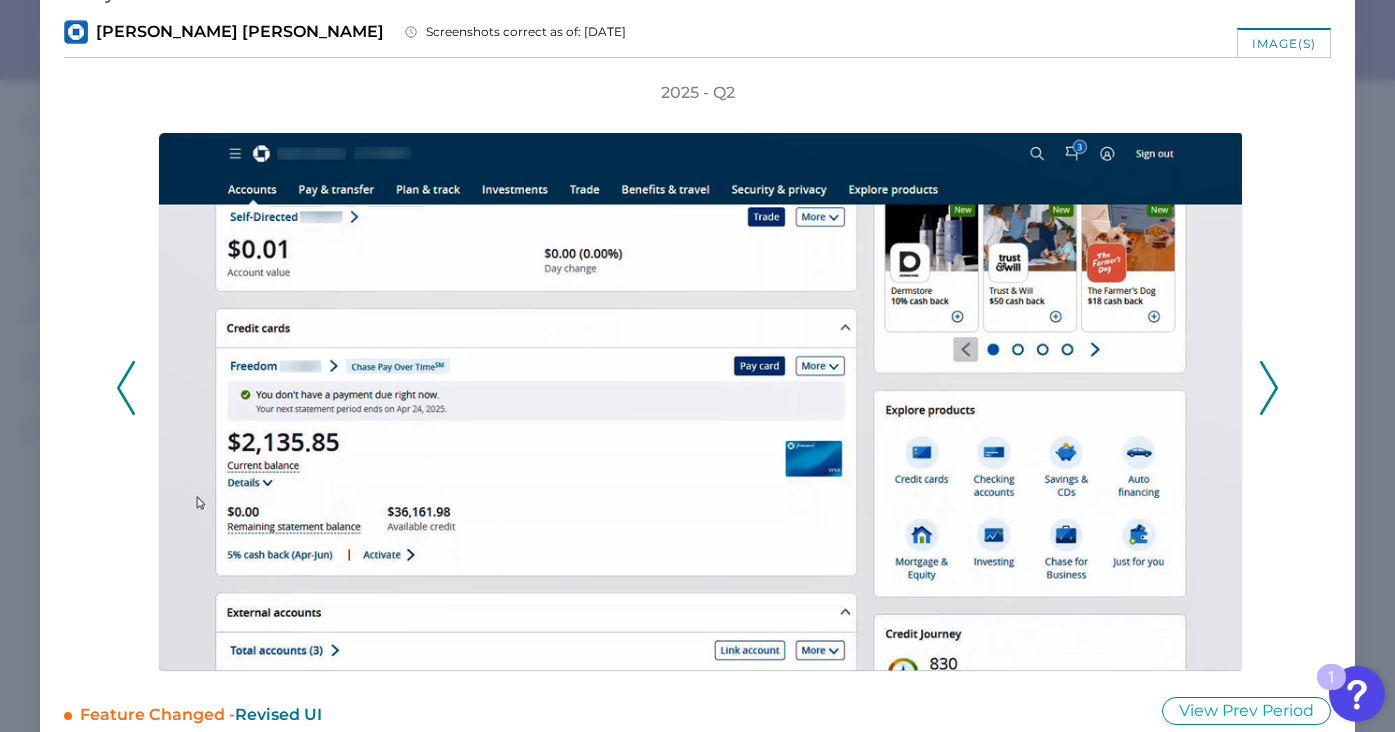 scroll, scrollTop: 92, scrollLeft: 0, axis: vertical 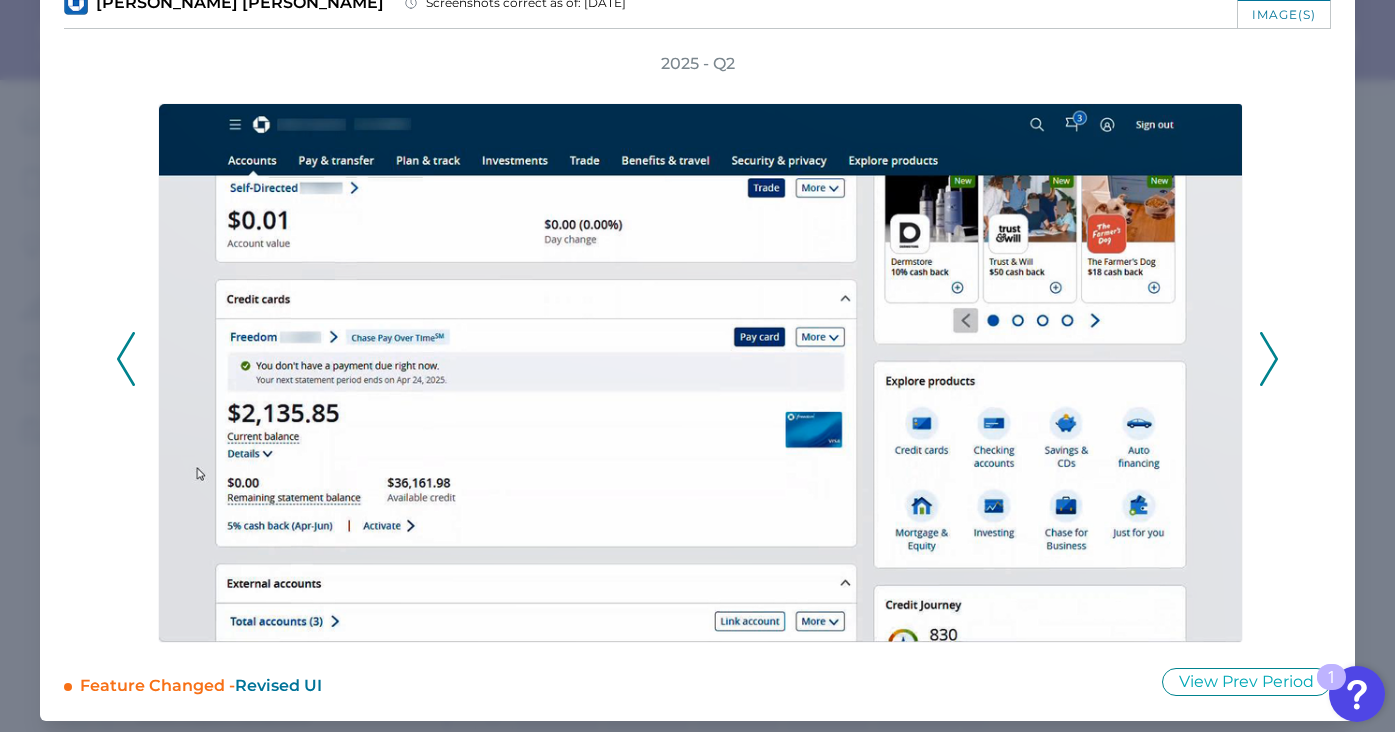 click 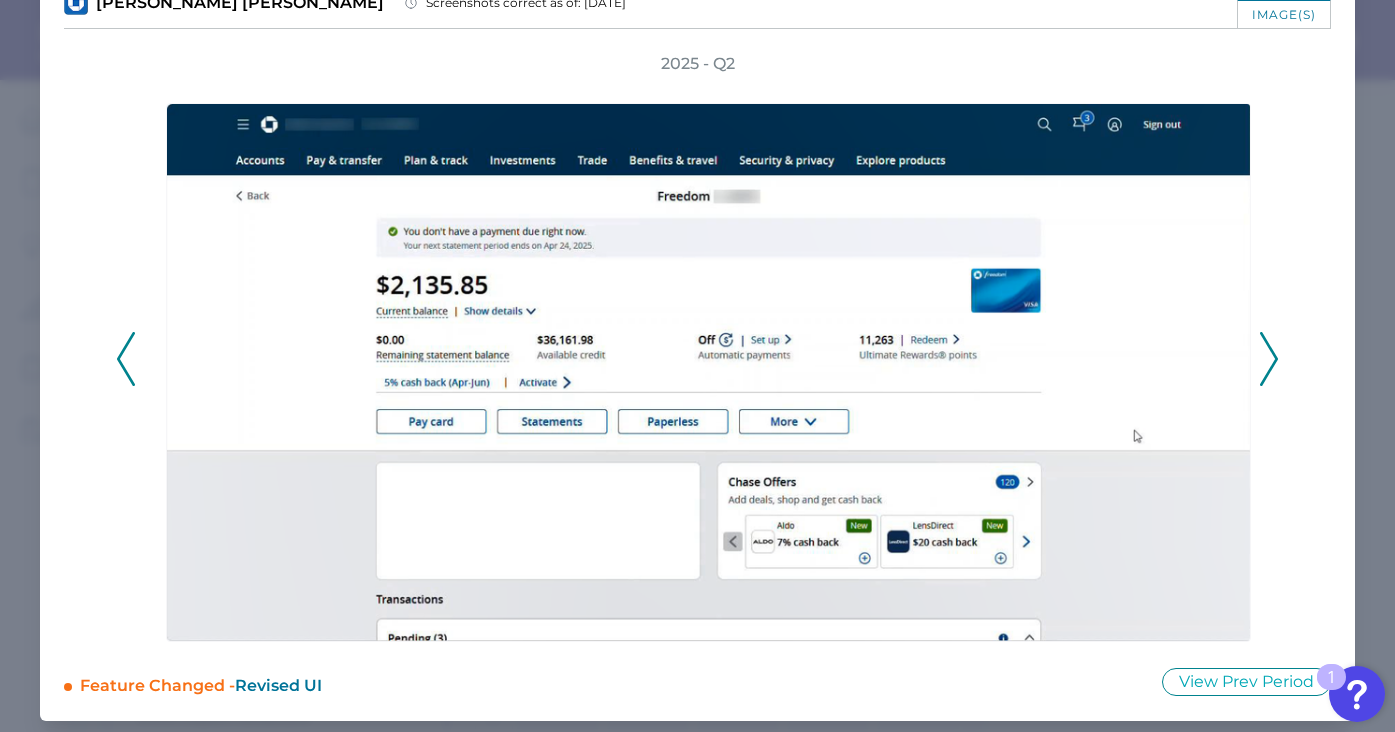 click 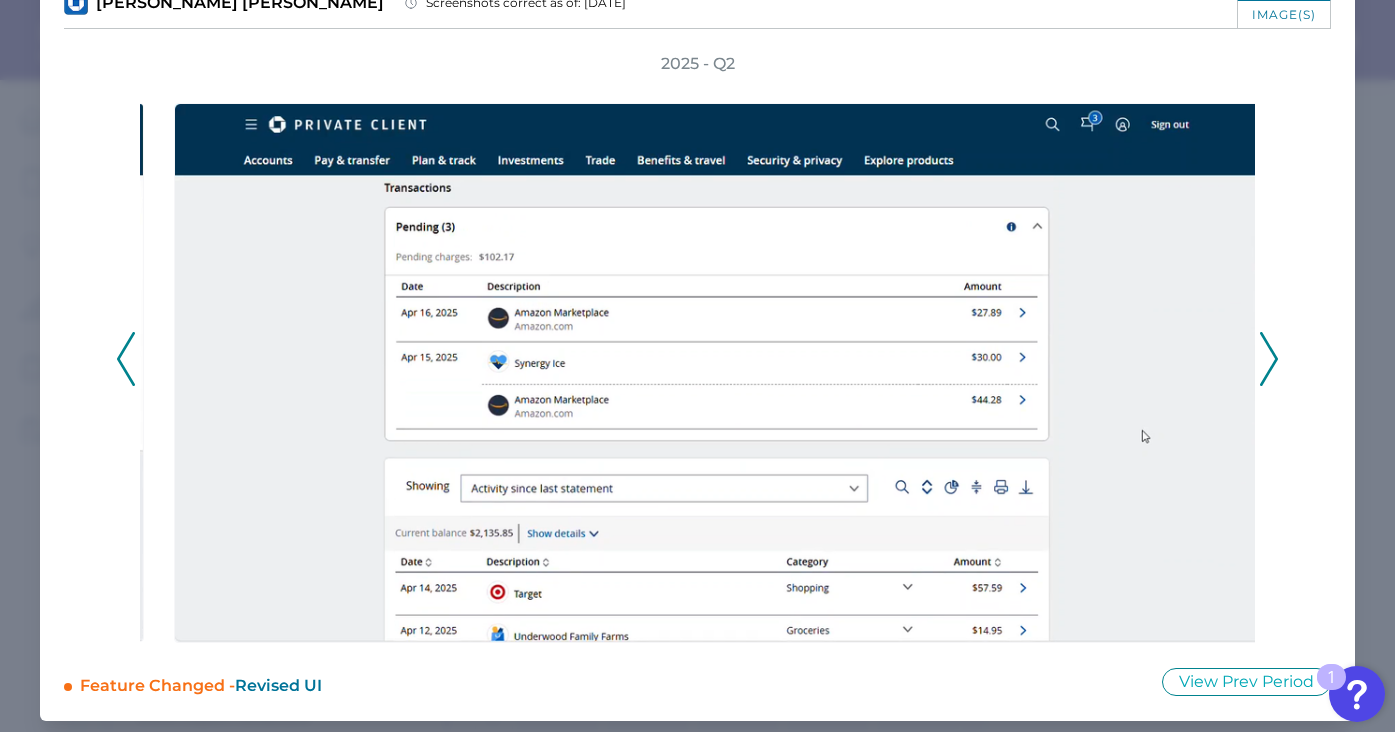 click 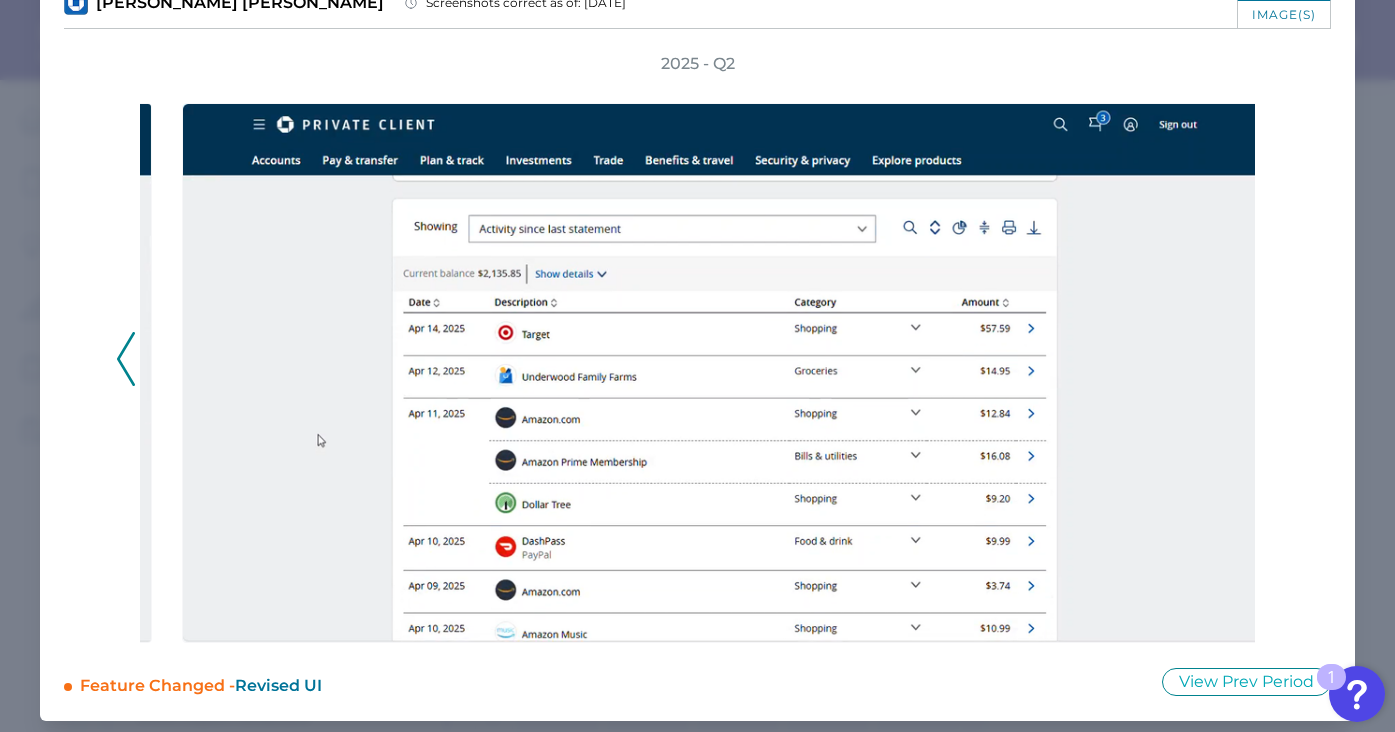 click on "2025 - Q2" at bounding box center (697, 348) 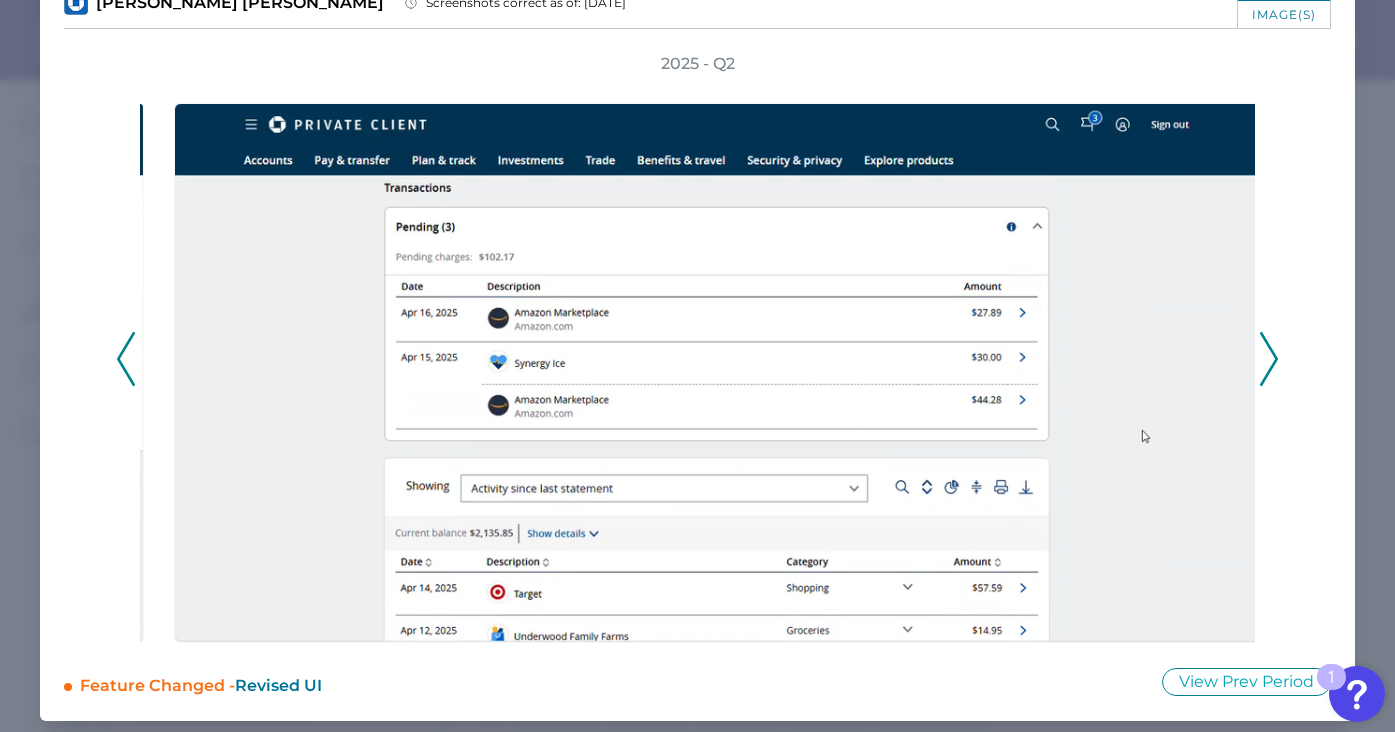 click 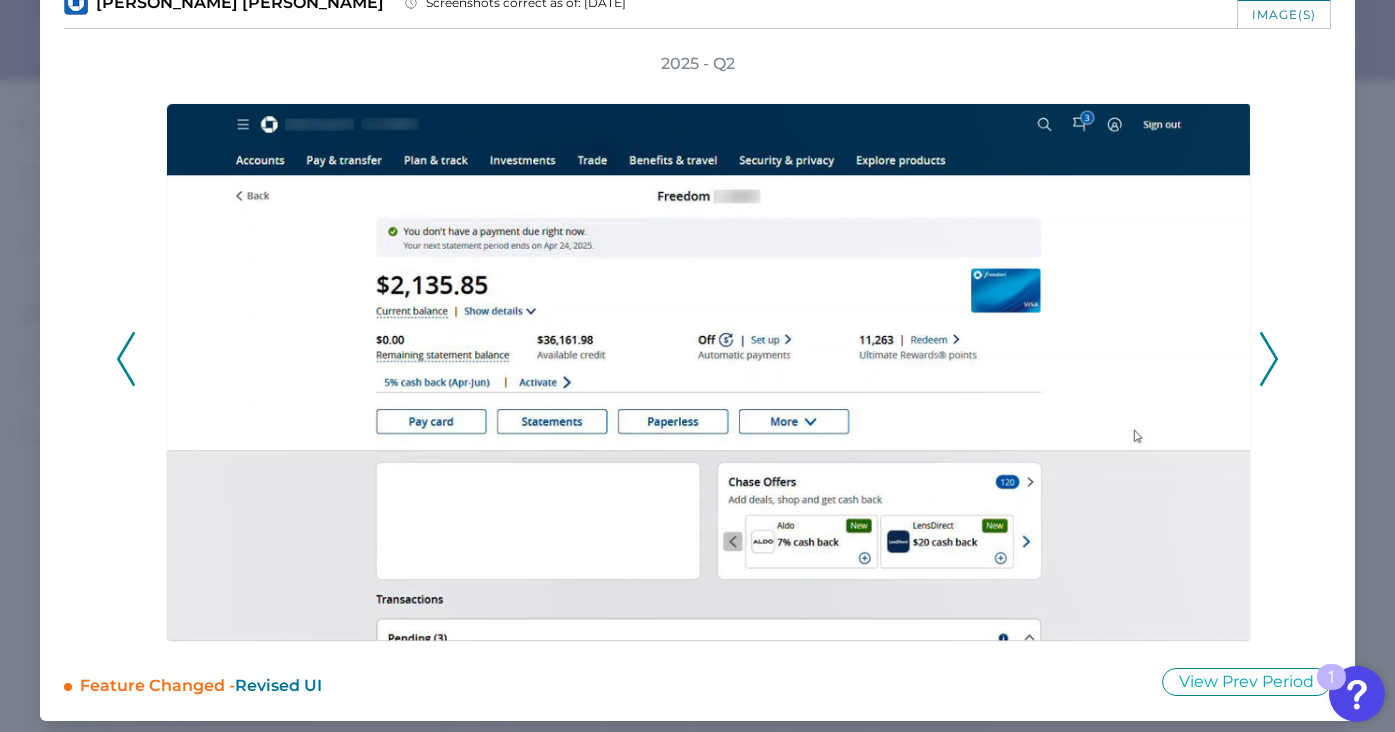 click 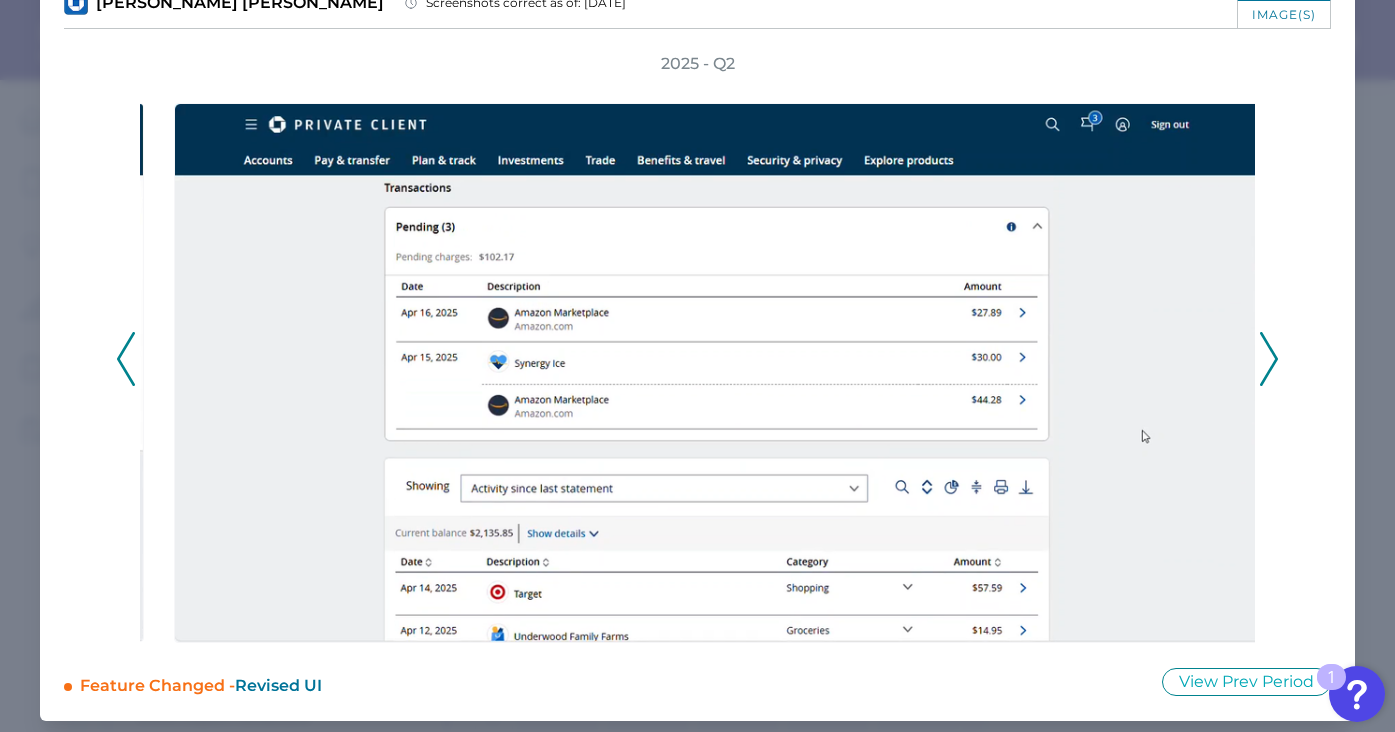 click 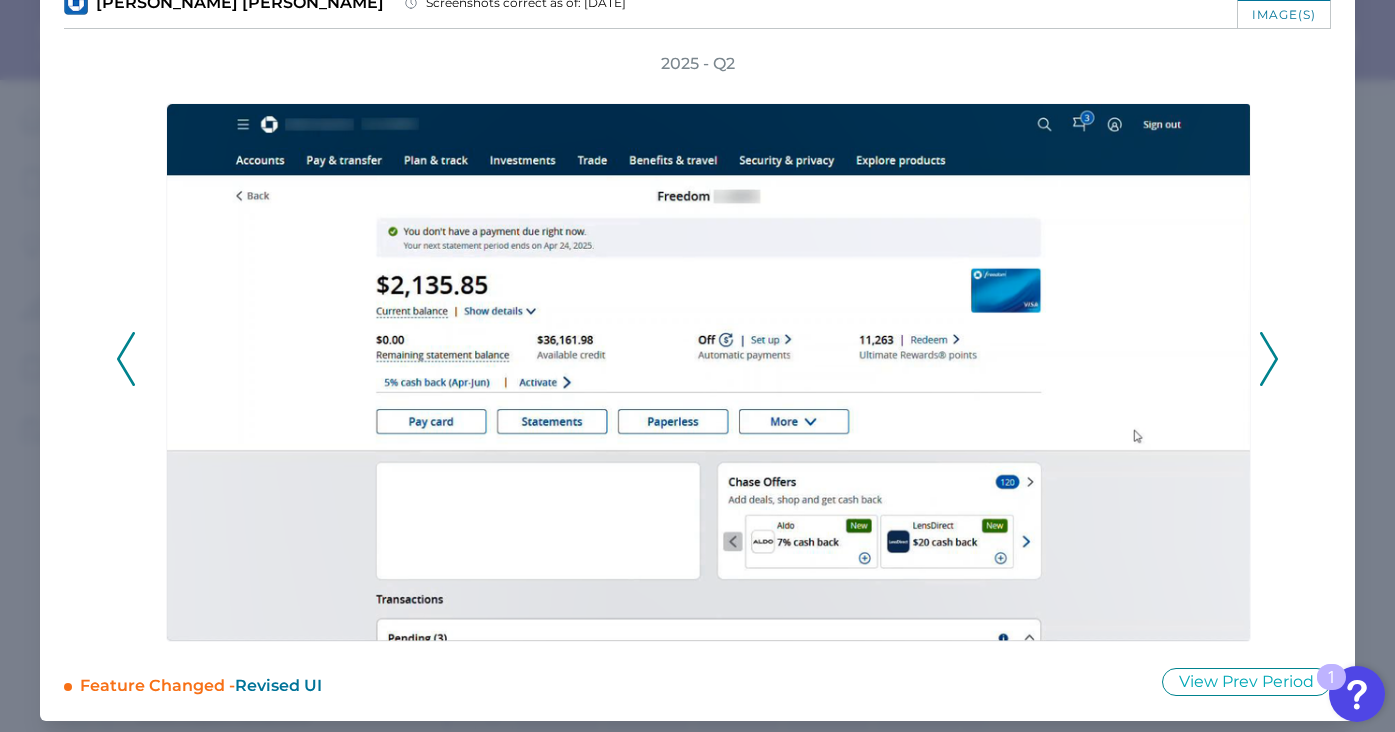 click 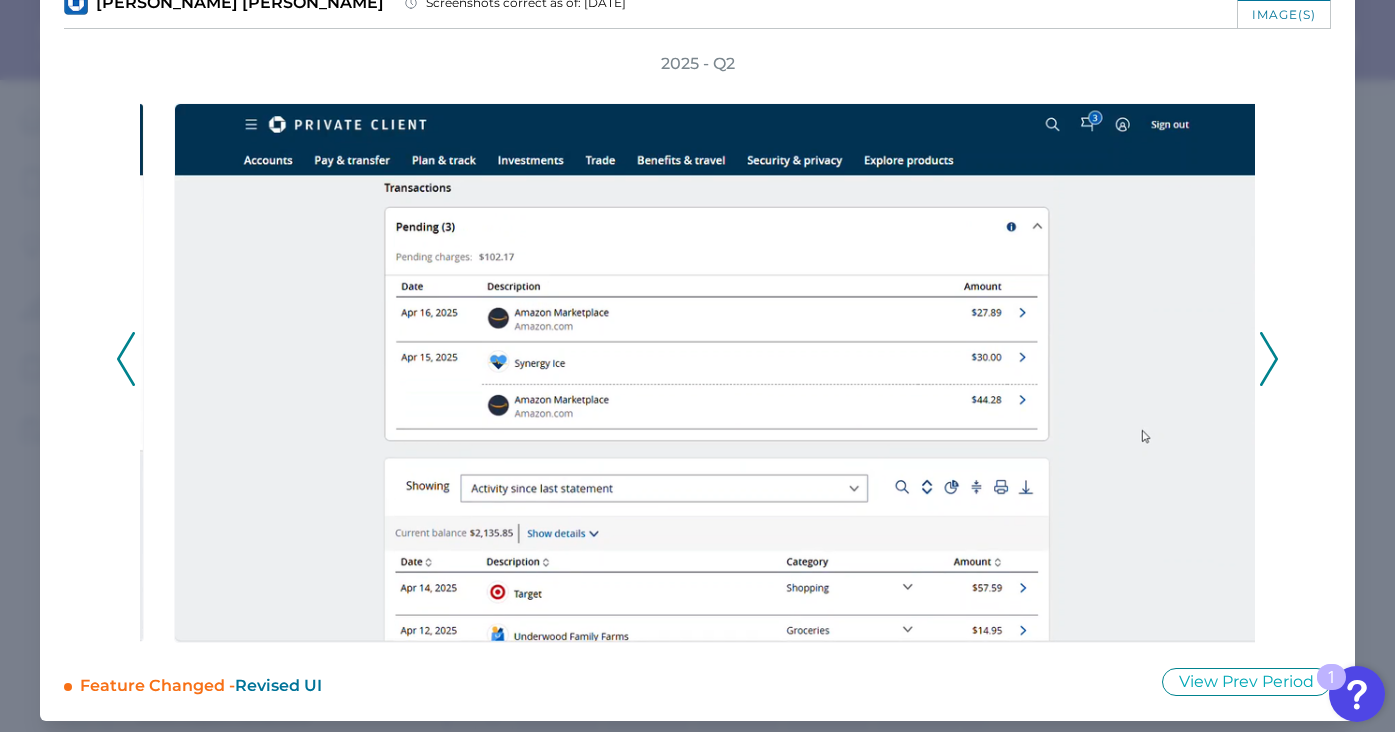 click 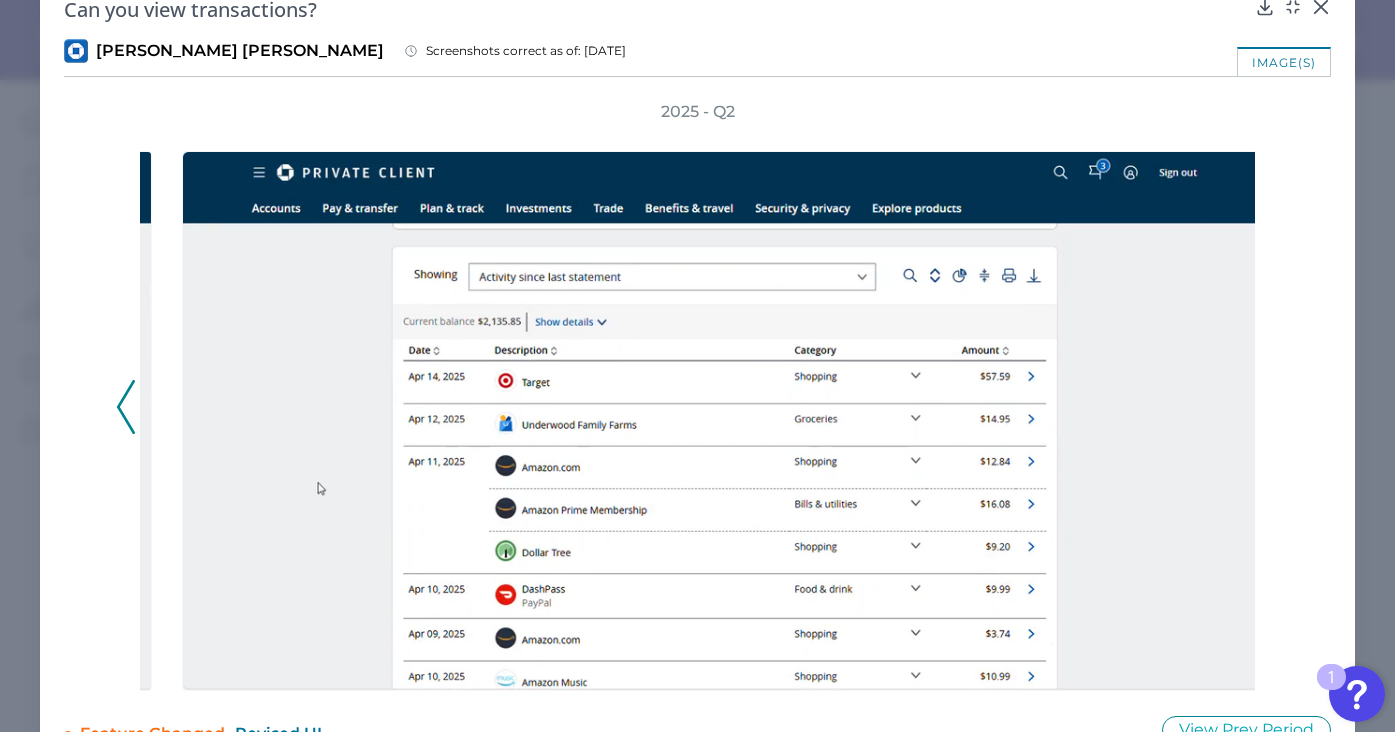 scroll, scrollTop: 0, scrollLeft: 0, axis: both 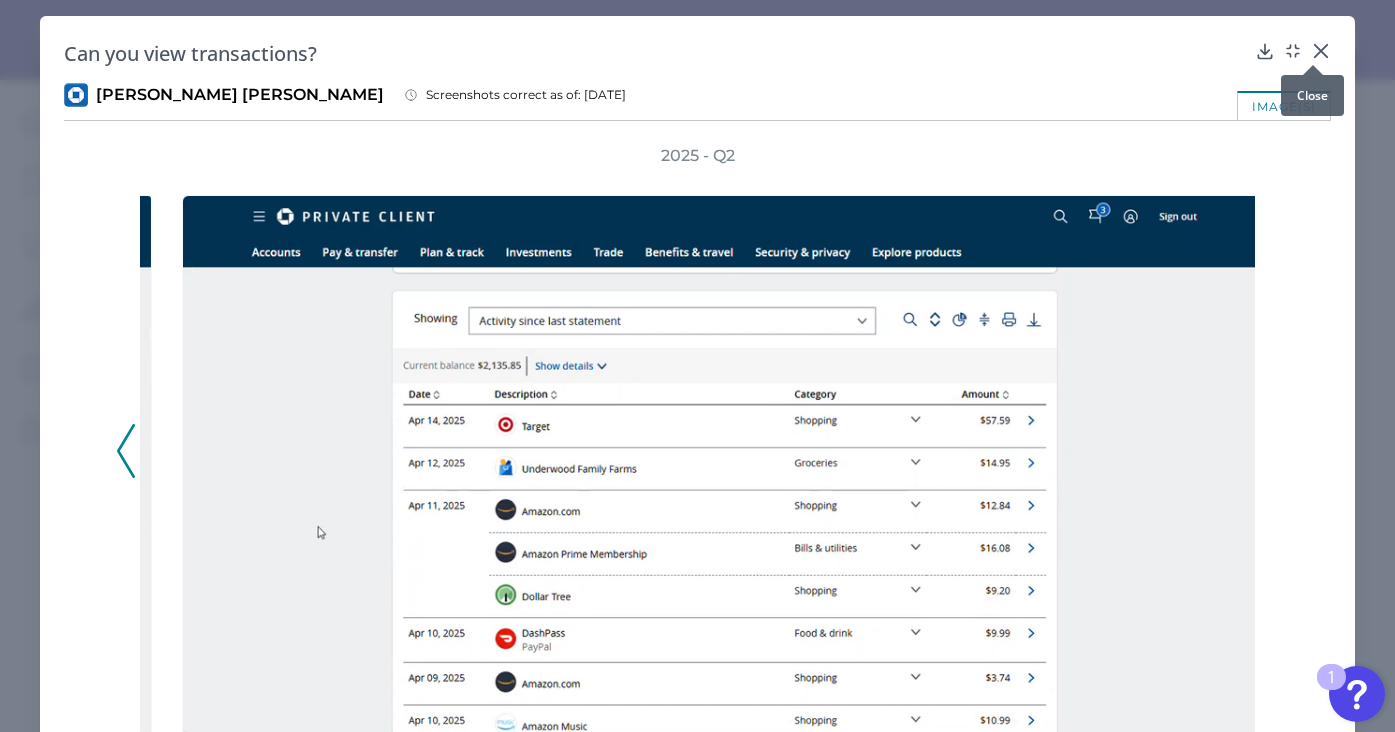 click 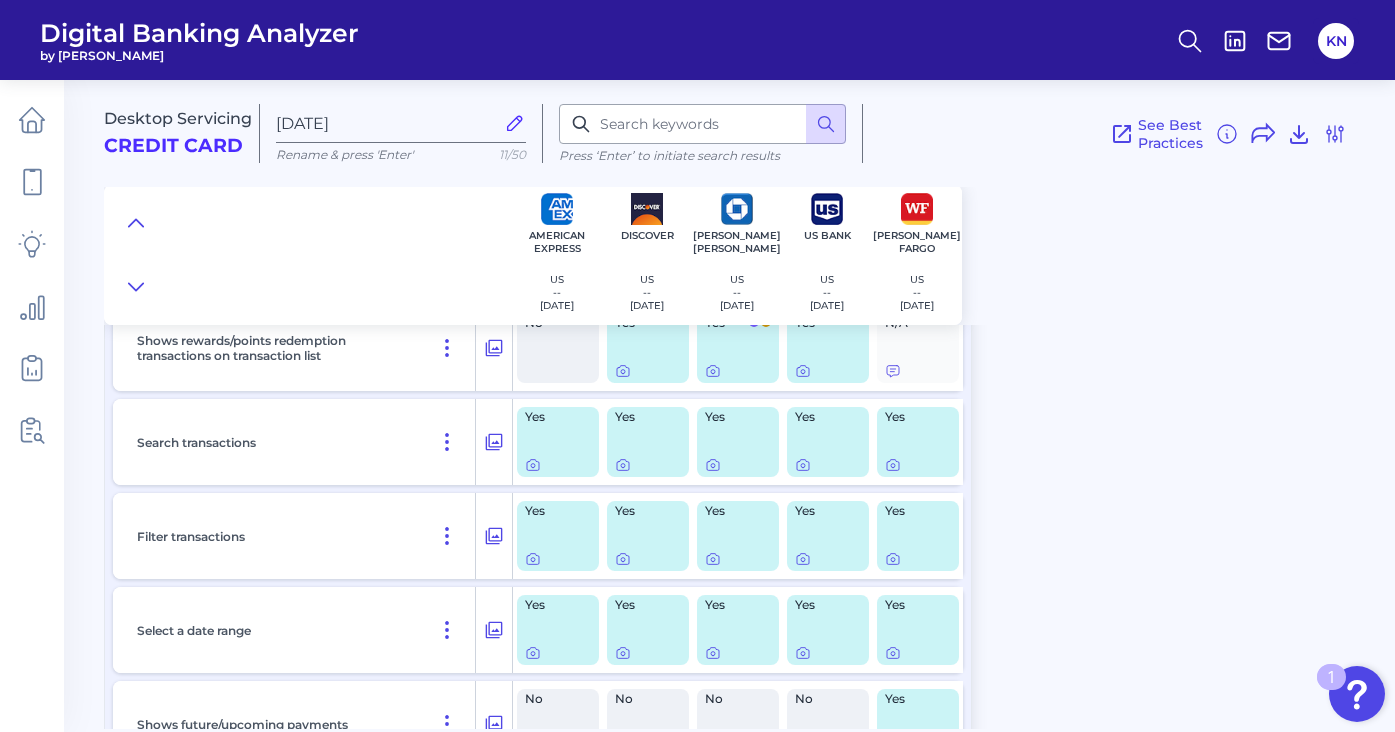 scroll, scrollTop: 4777, scrollLeft: 0, axis: vertical 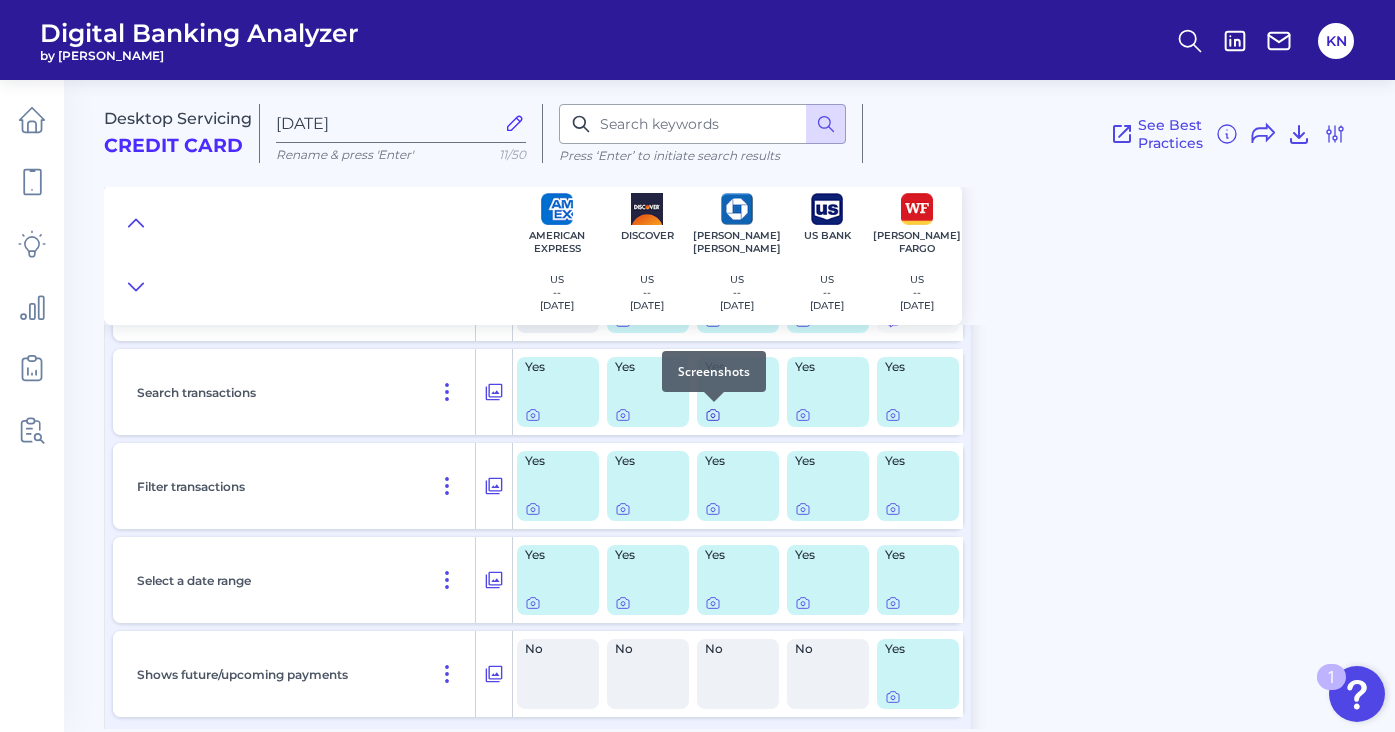 click 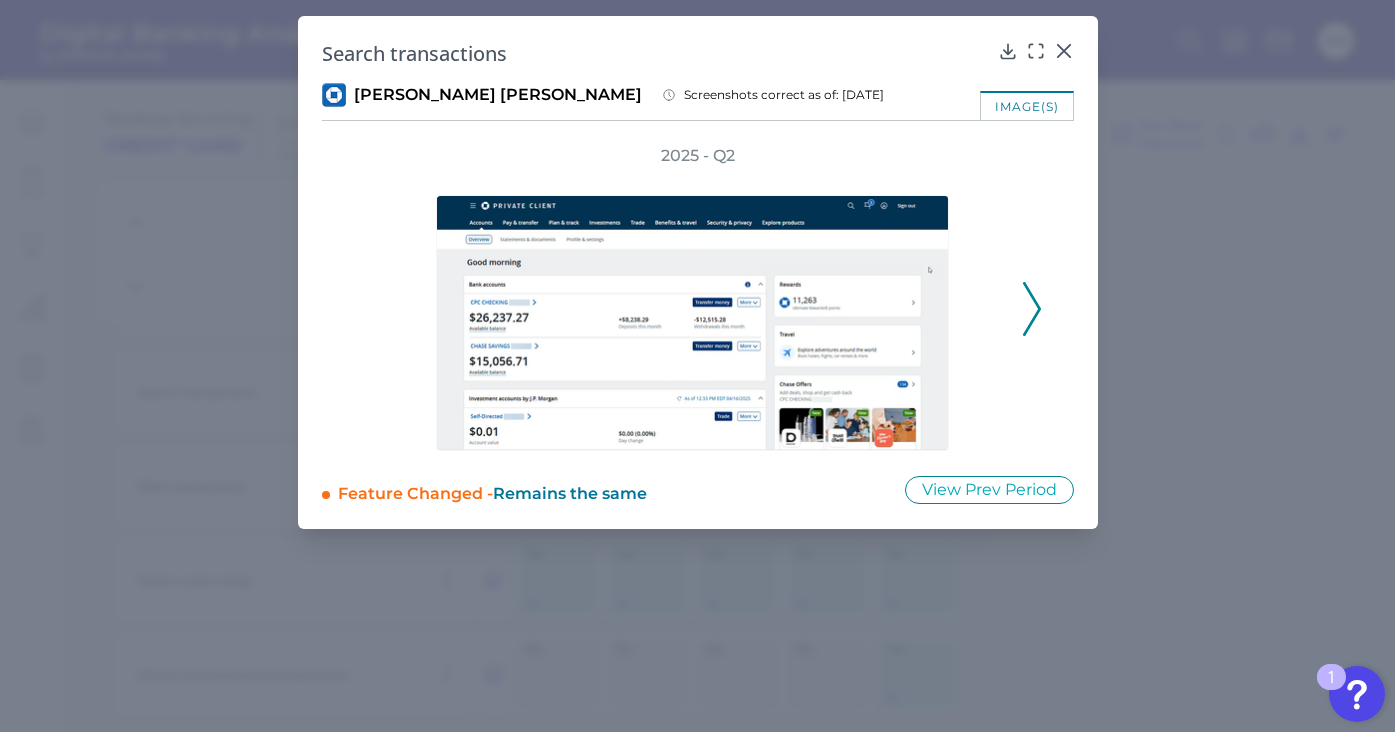 click 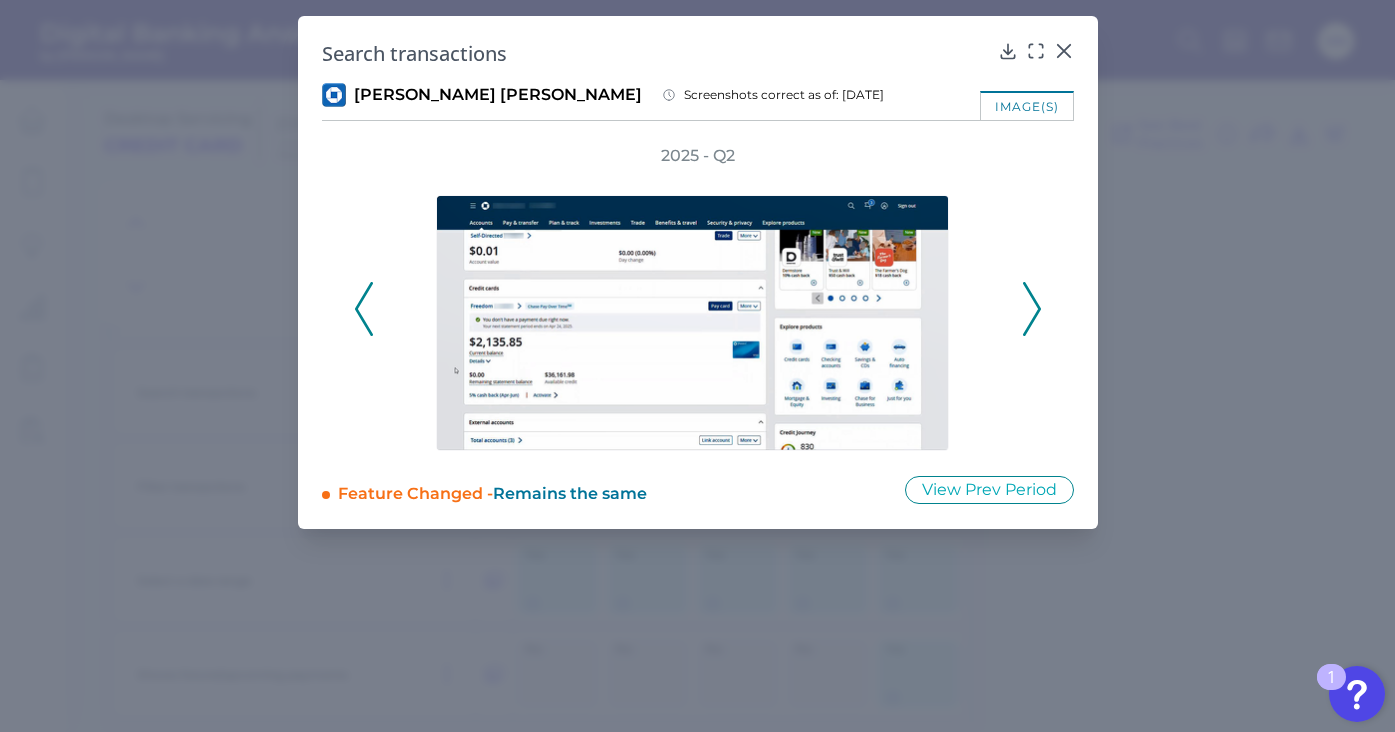 click 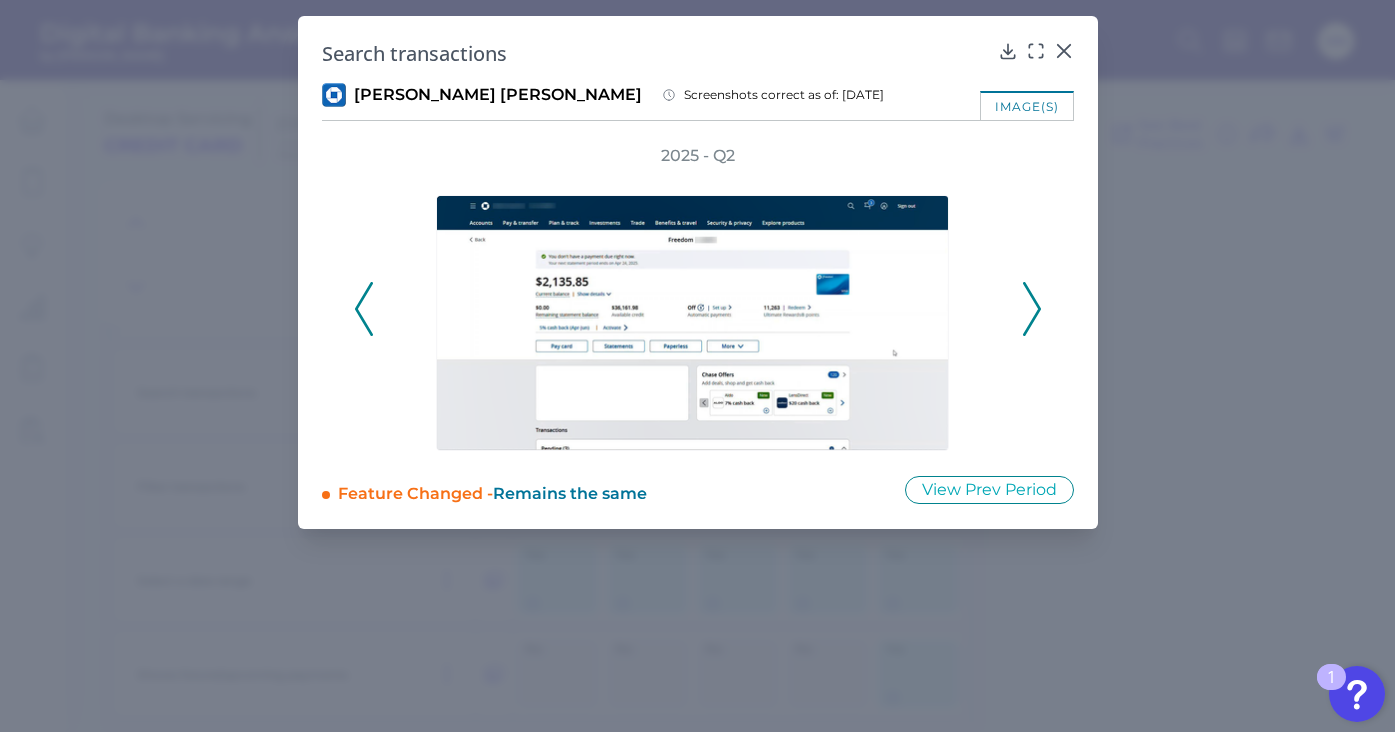 click 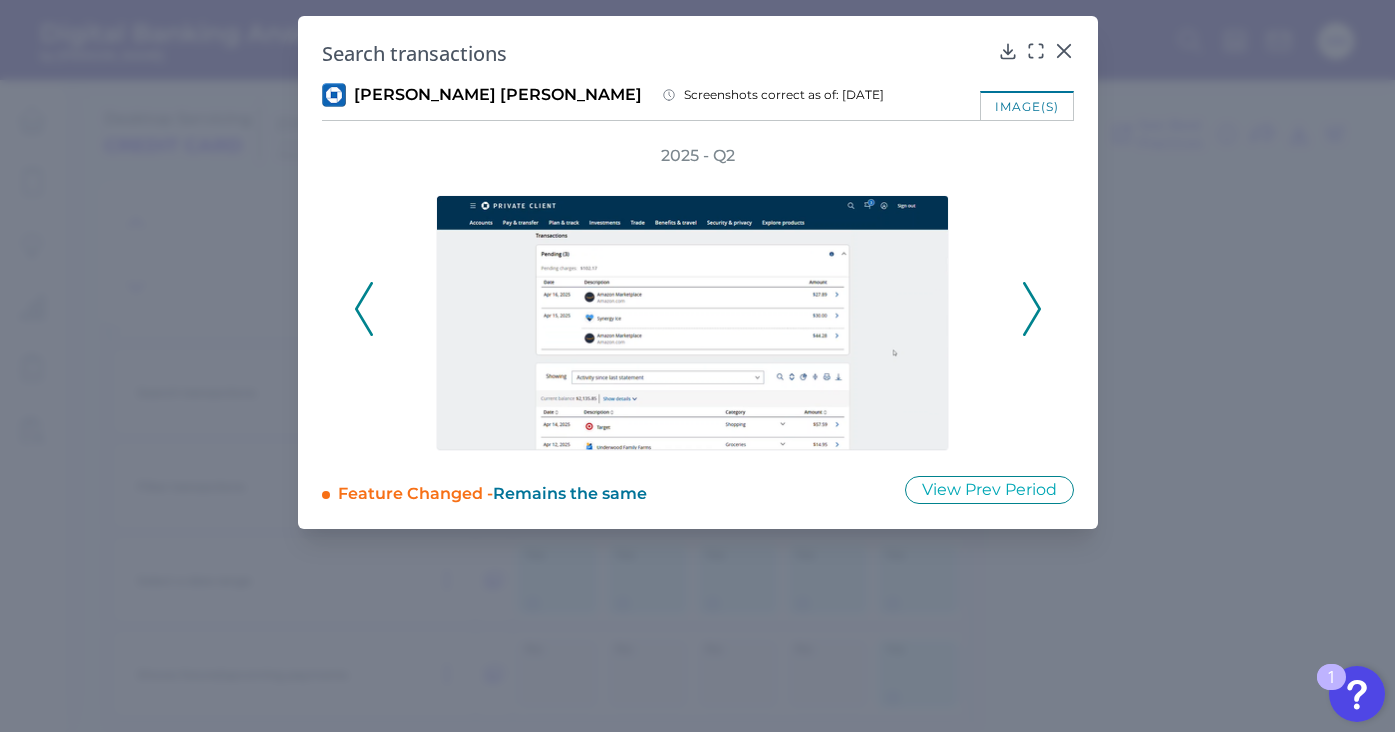 click 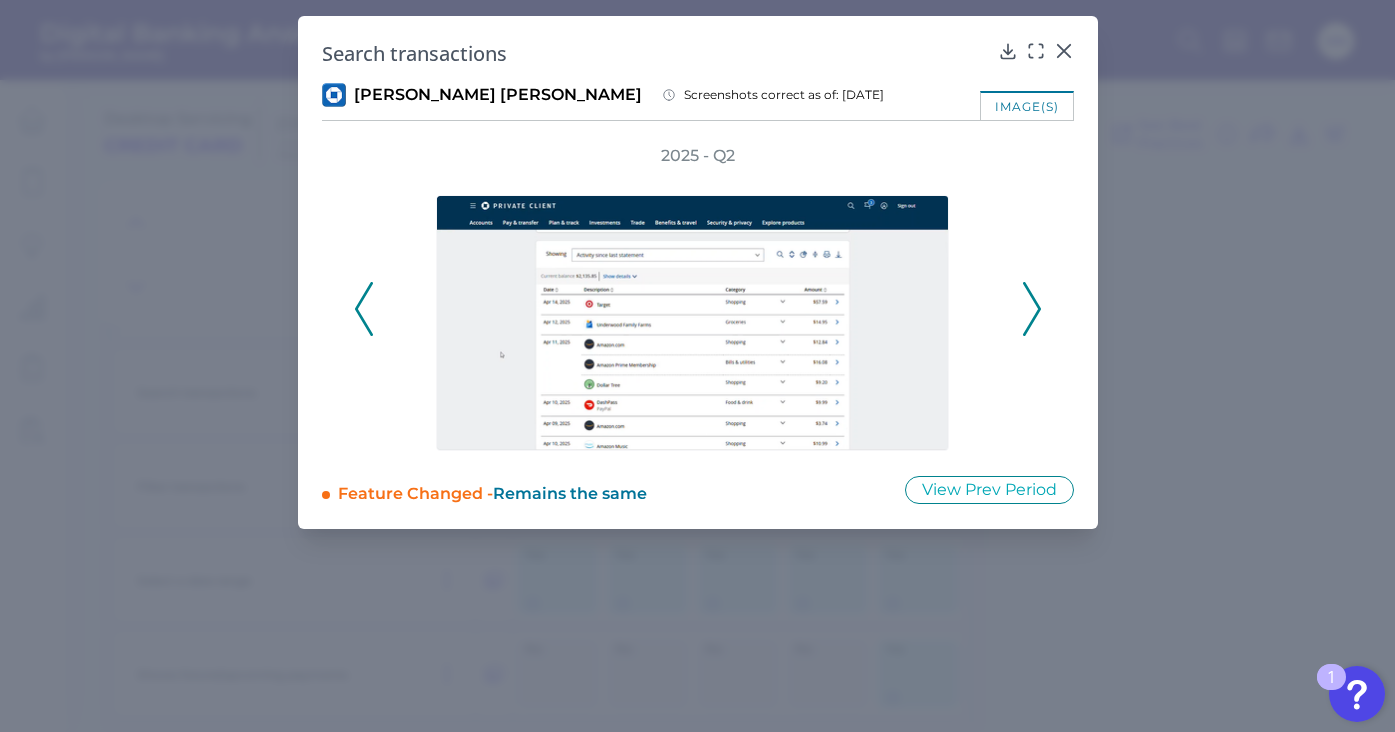 click 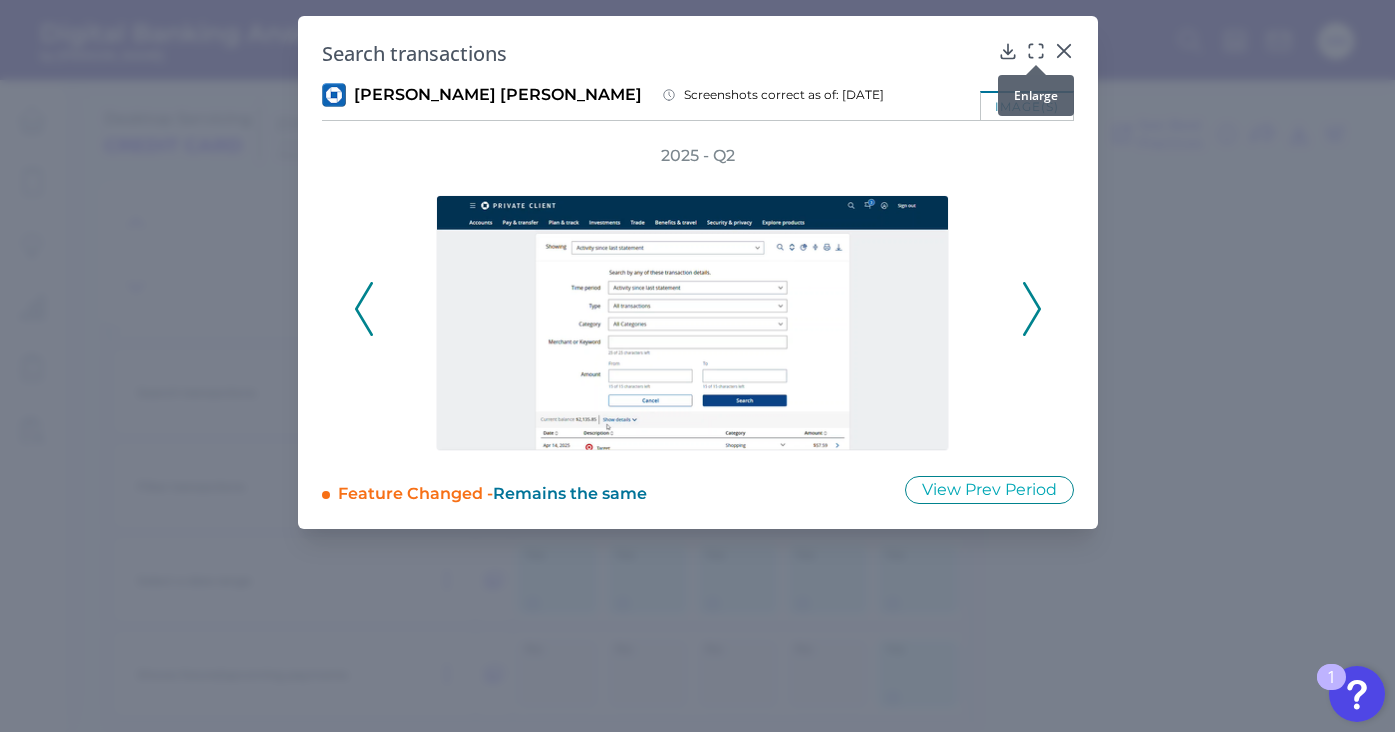 click 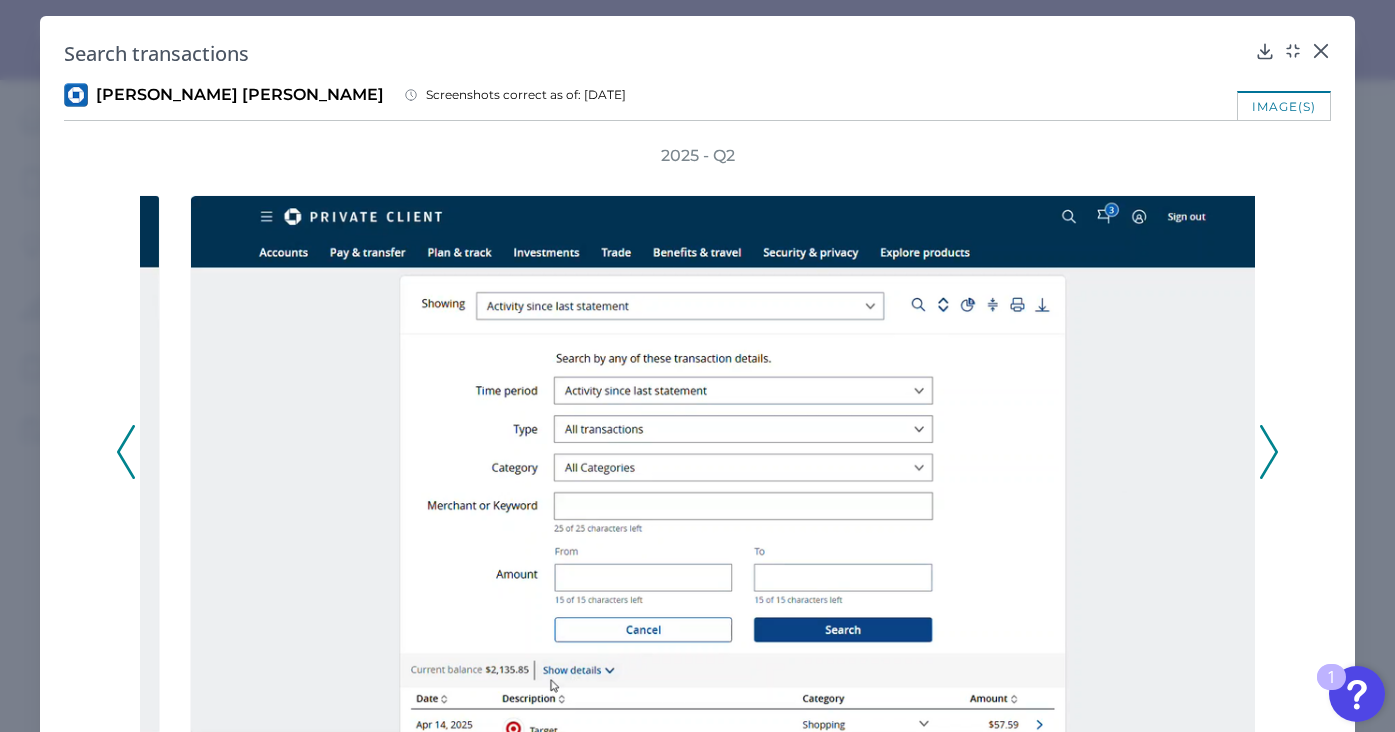 click 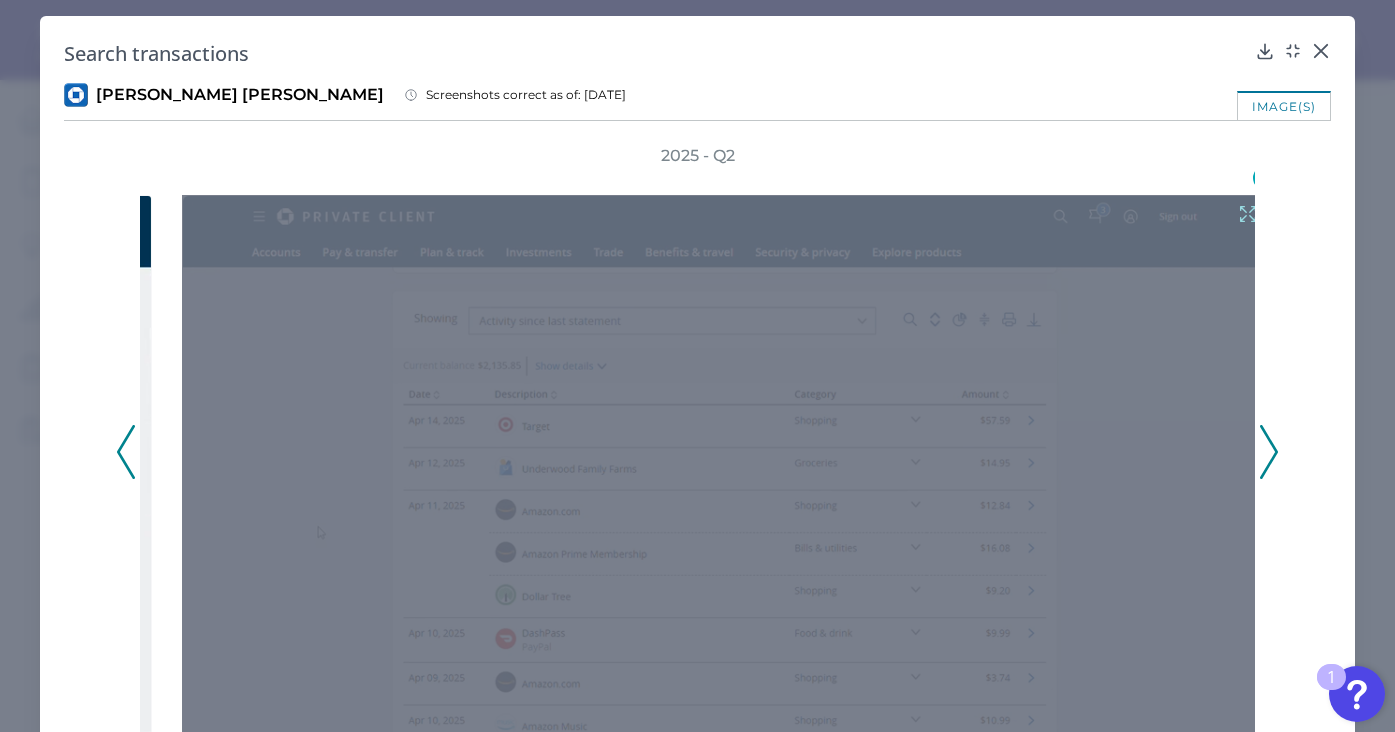 scroll, scrollTop: 94, scrollLeft: 0, axis: vertical 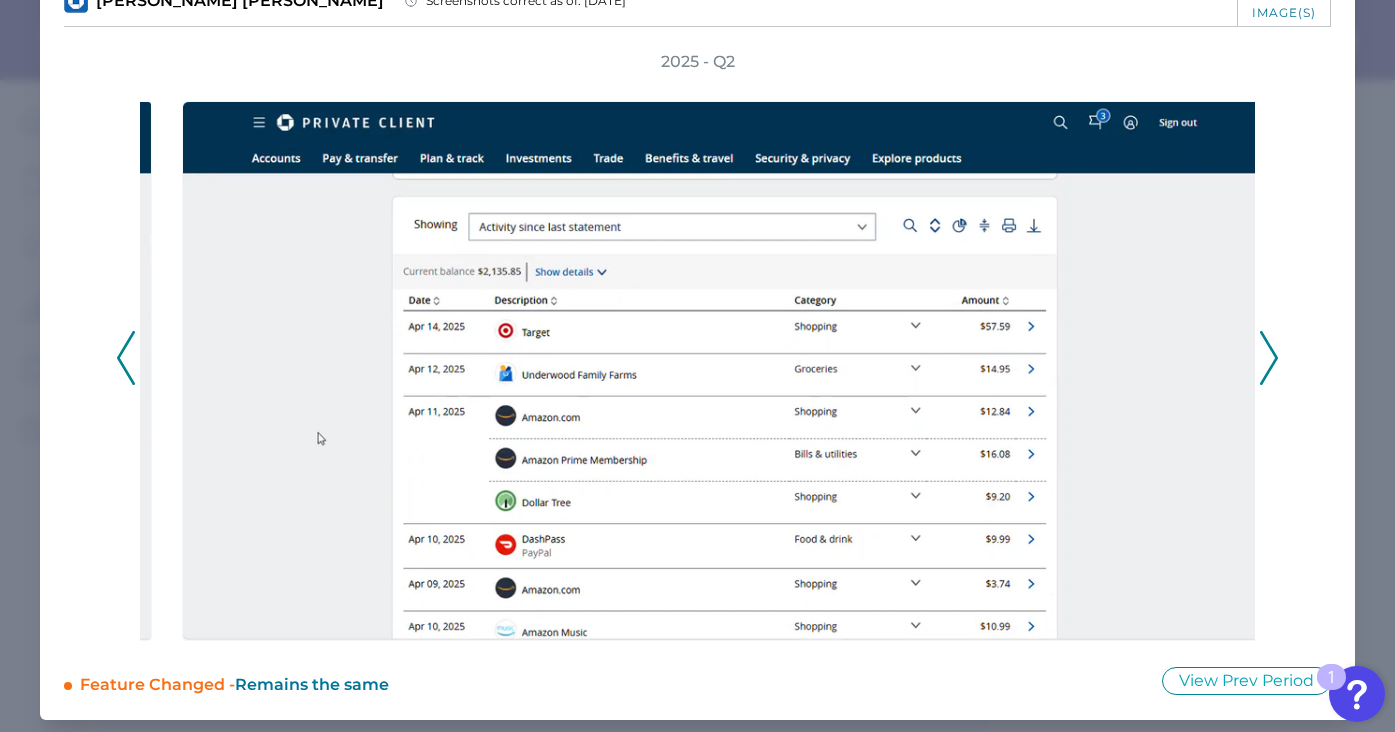 click 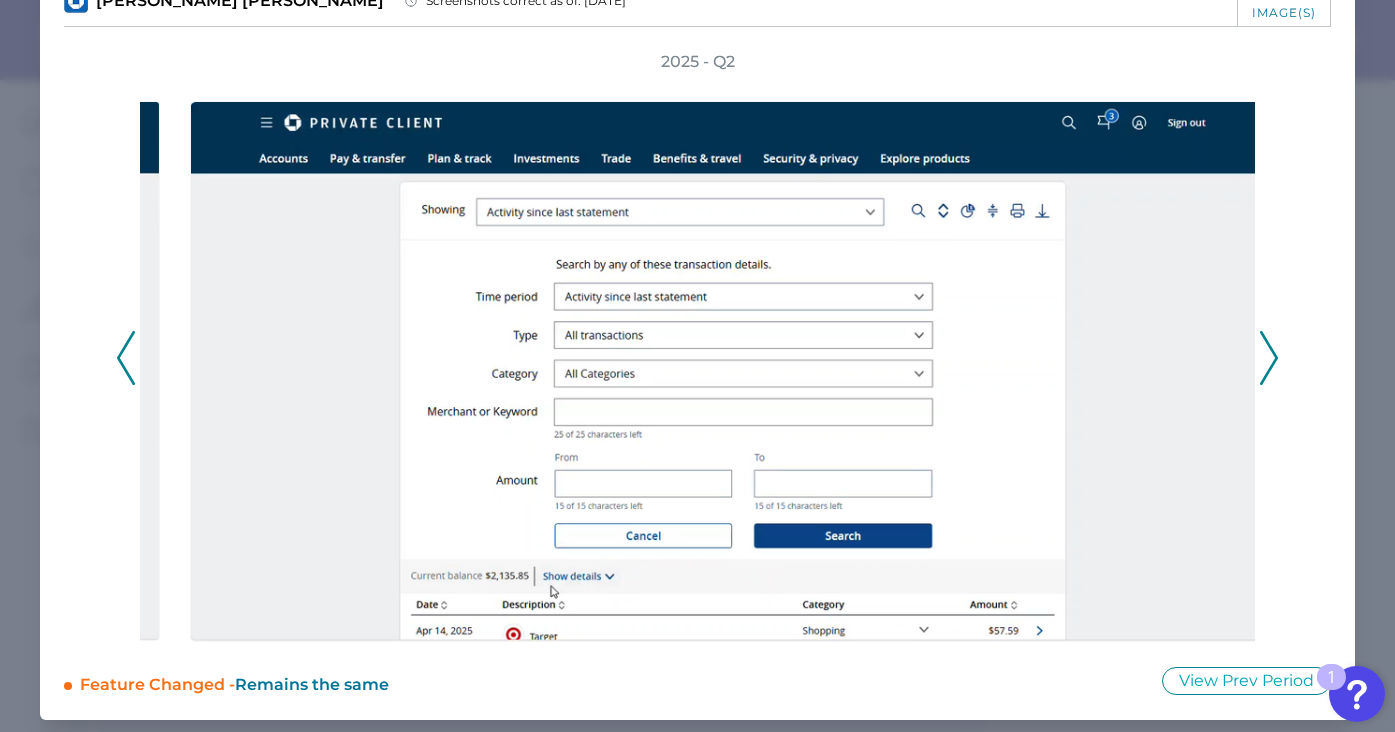 click 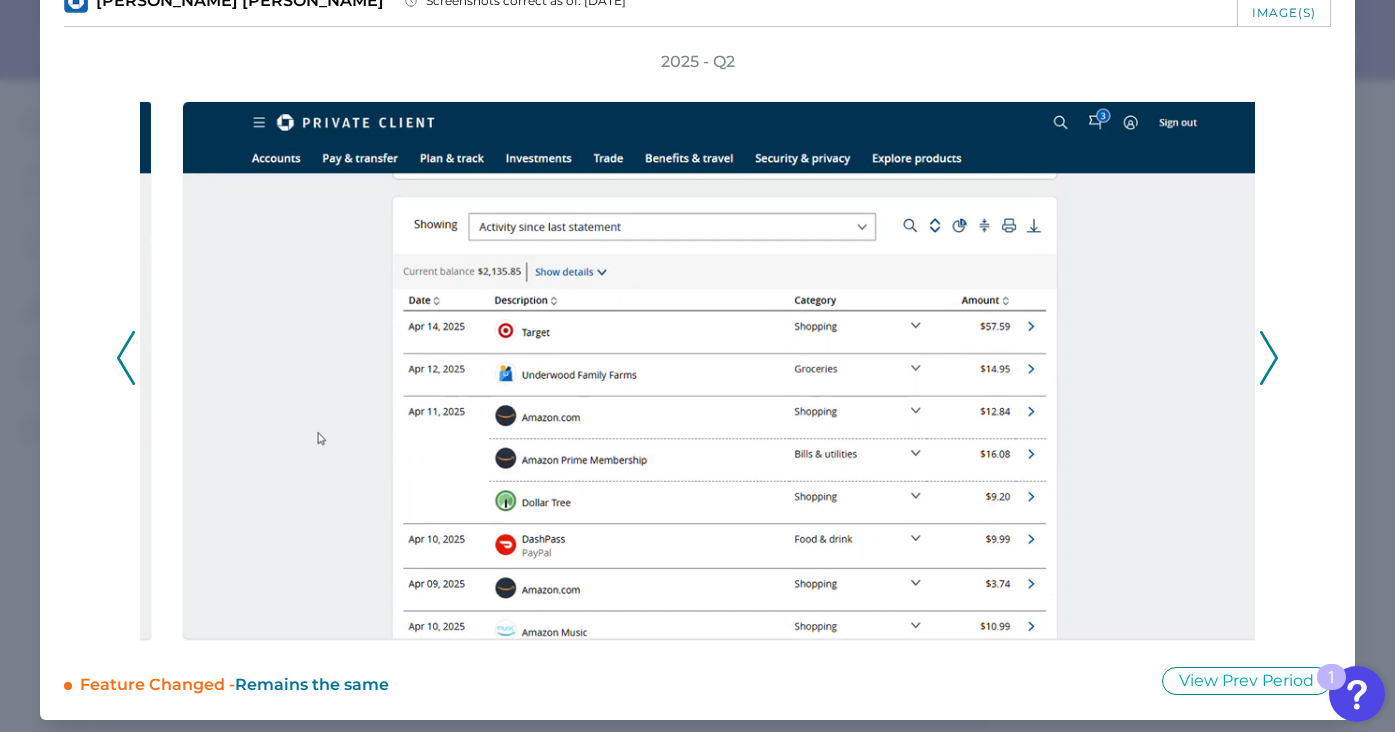 click 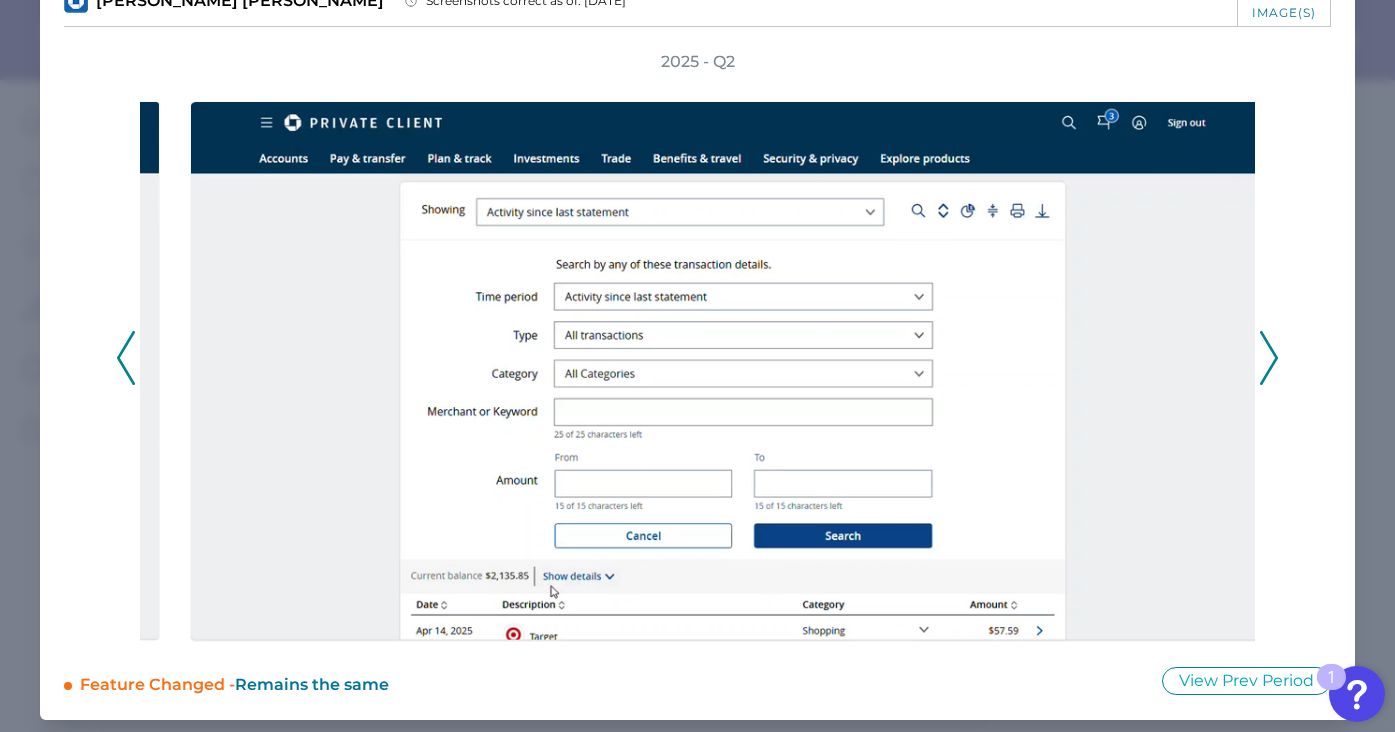 click 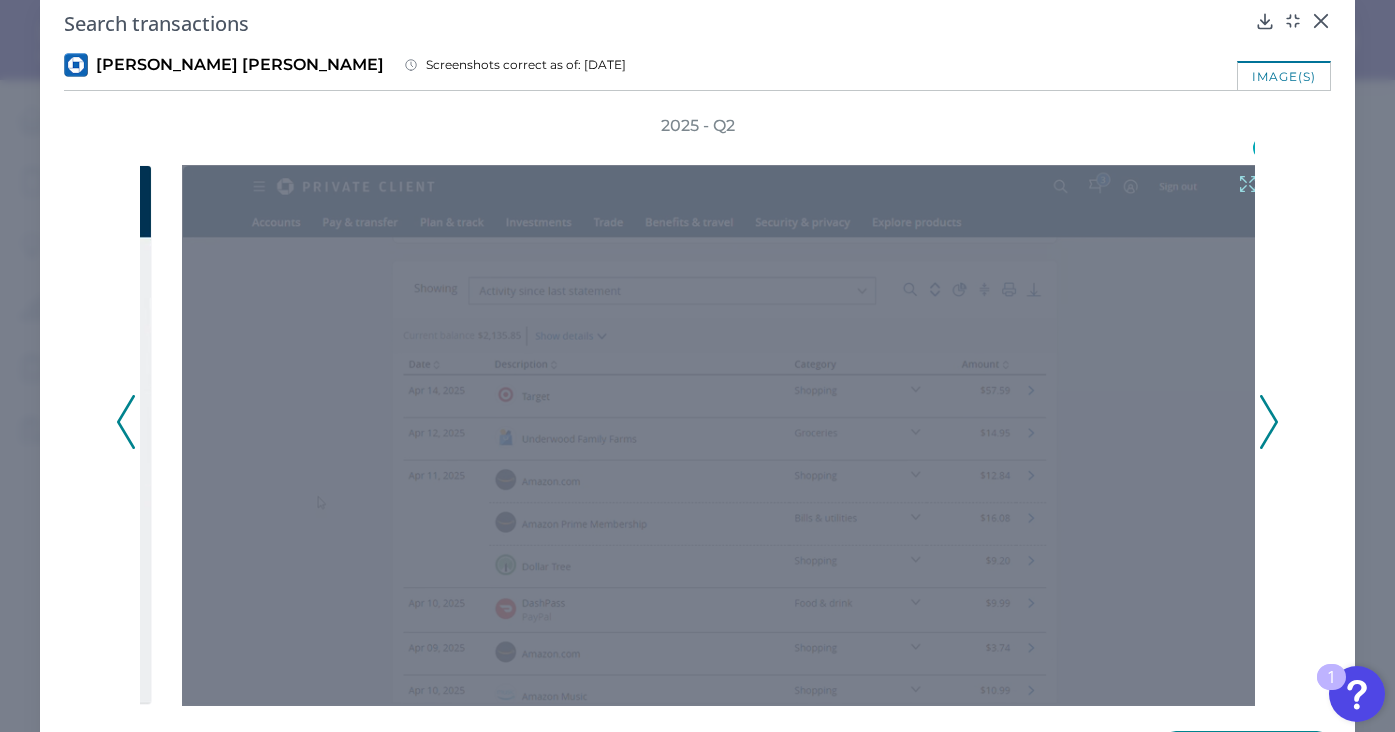 scroll, scrollTop: 0, scrollLeft: 0, axis: both 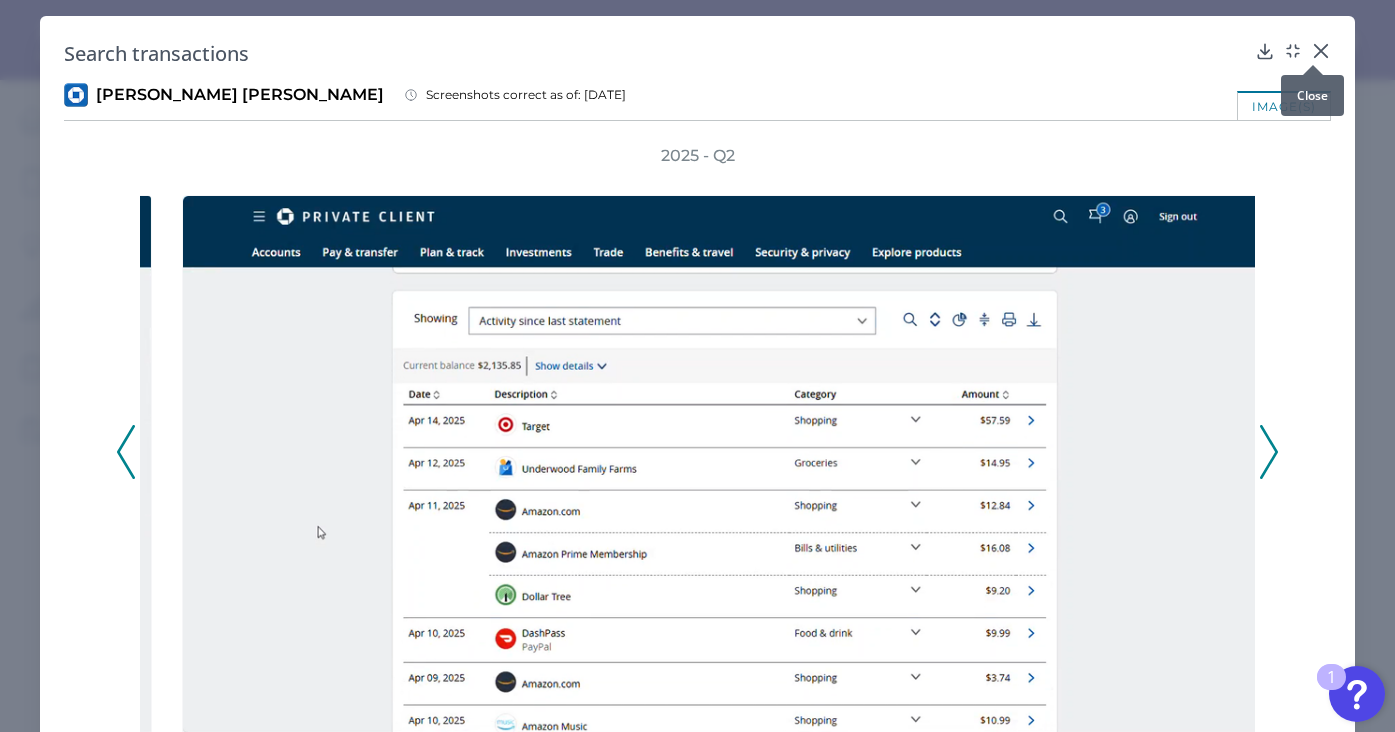 click 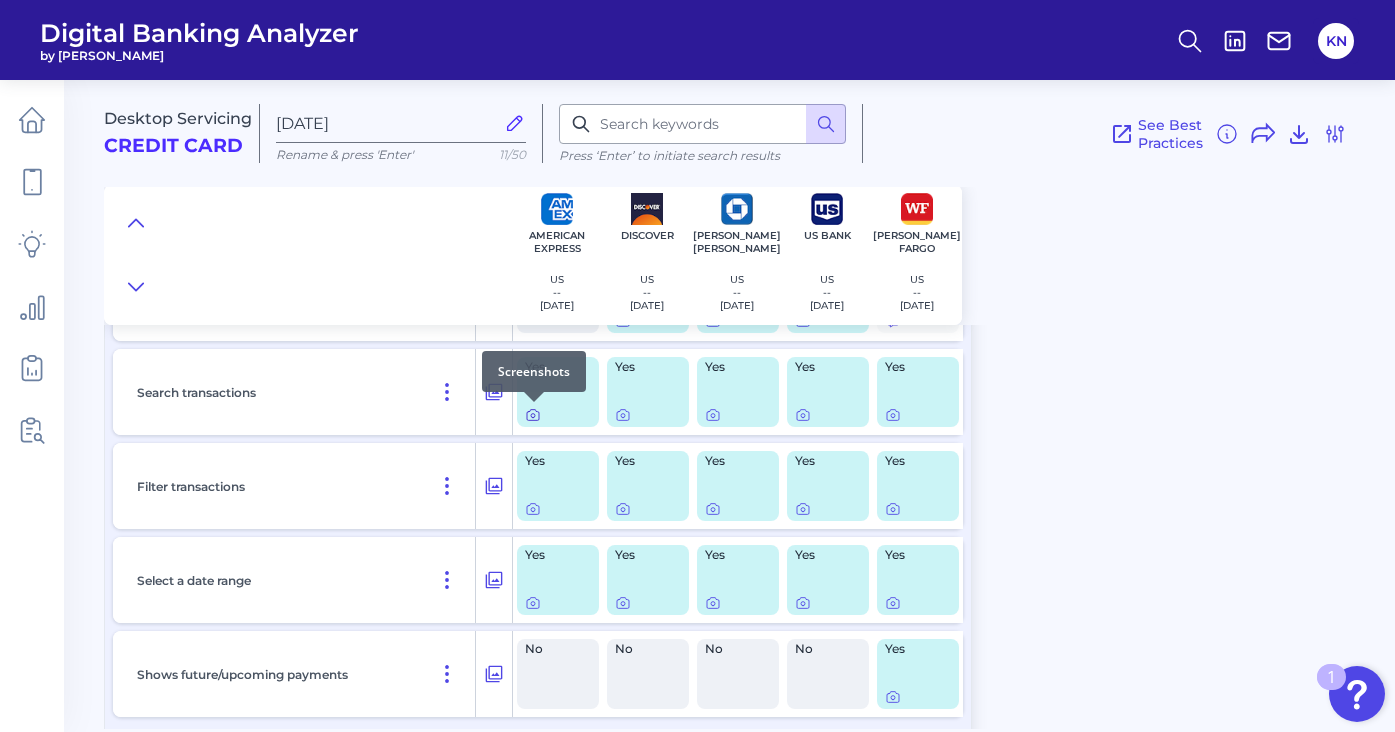 click 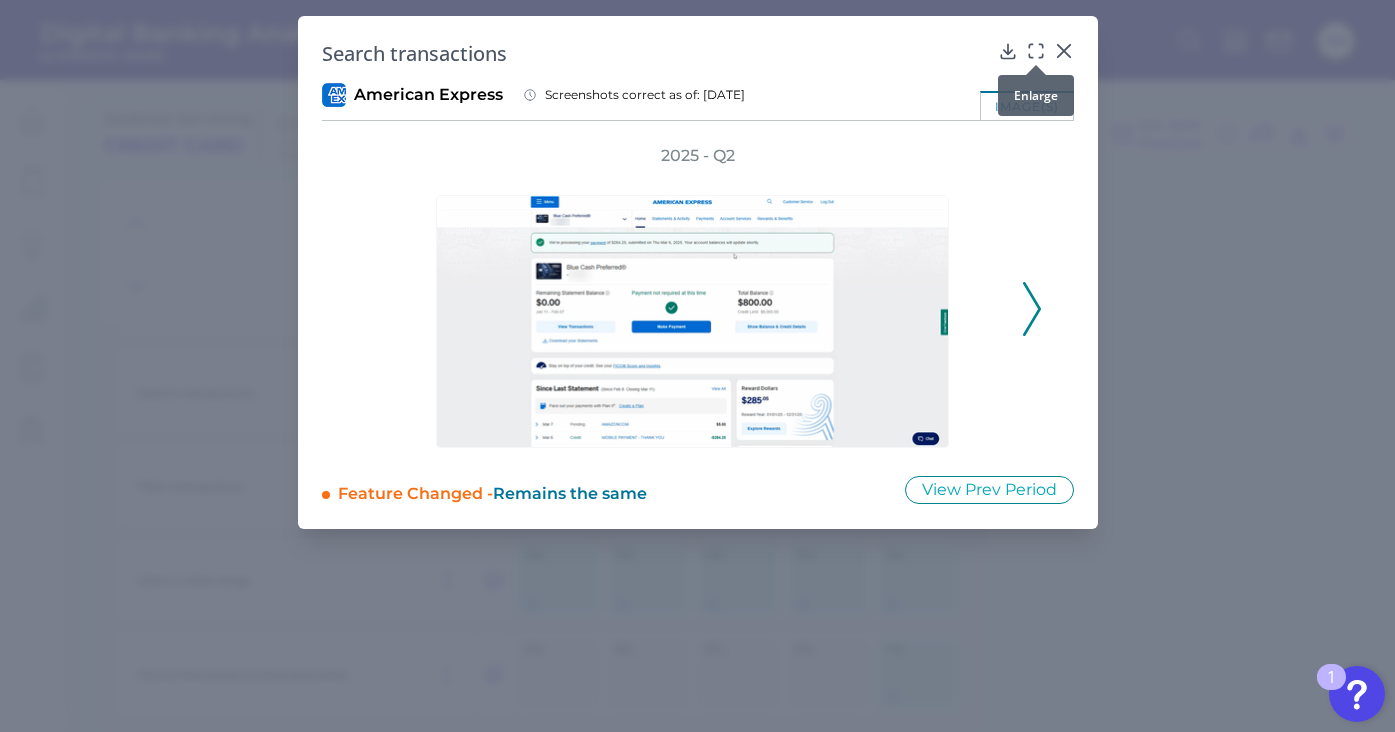click 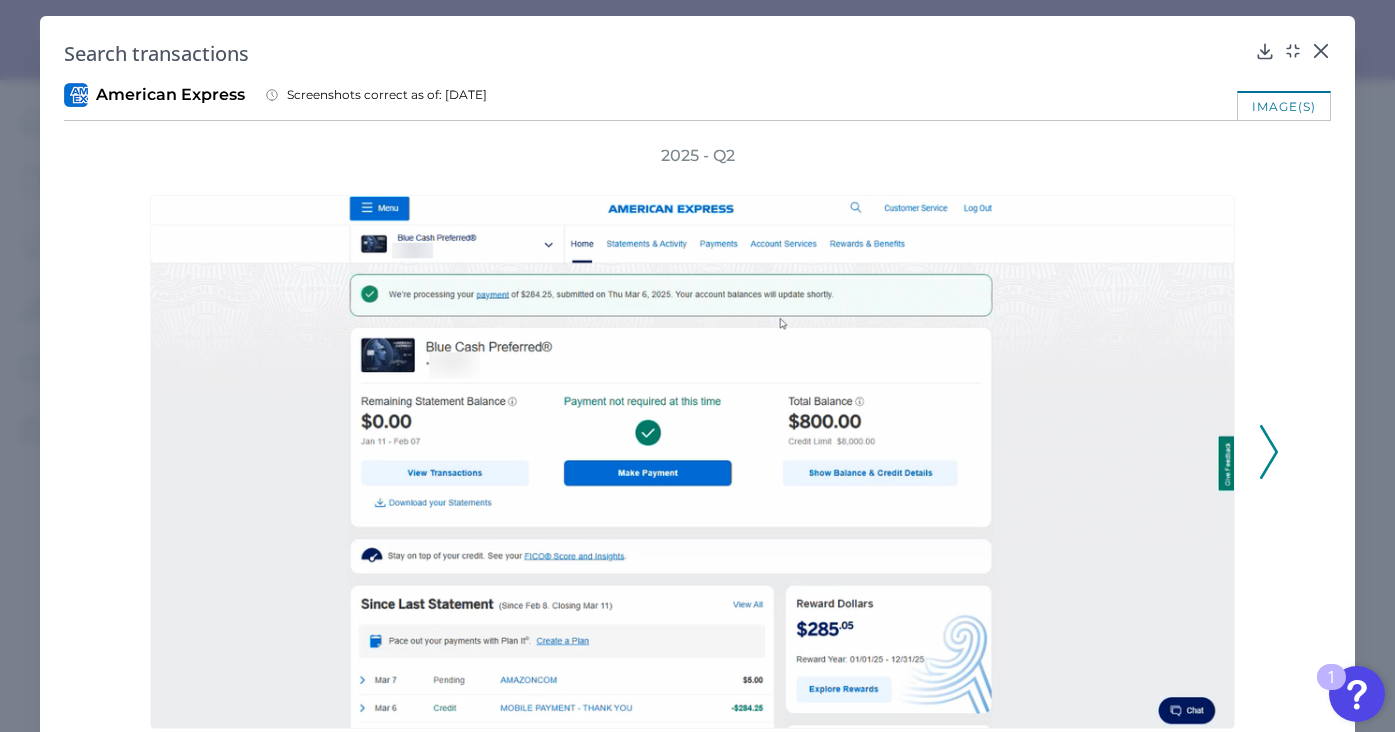 click at bounding box center [1269, 452] 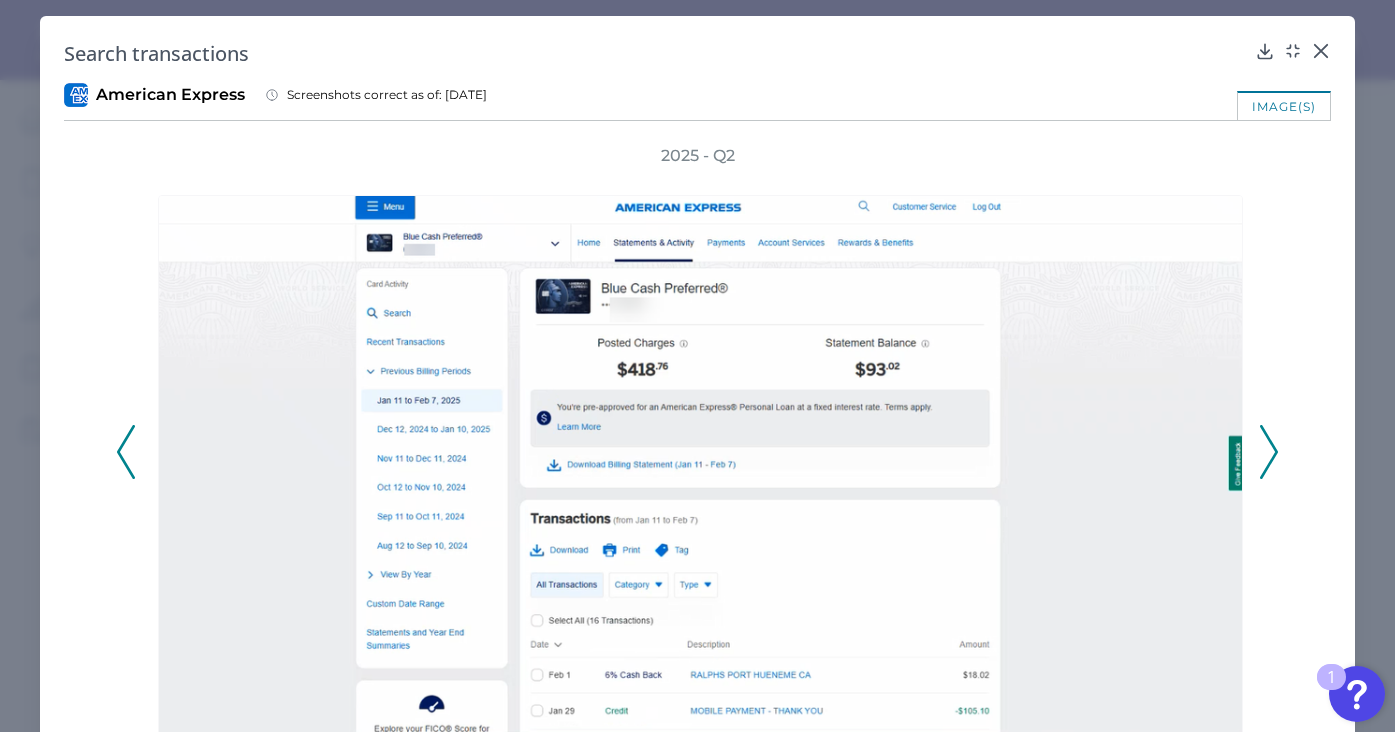 click at bounding box center [1269, 452] 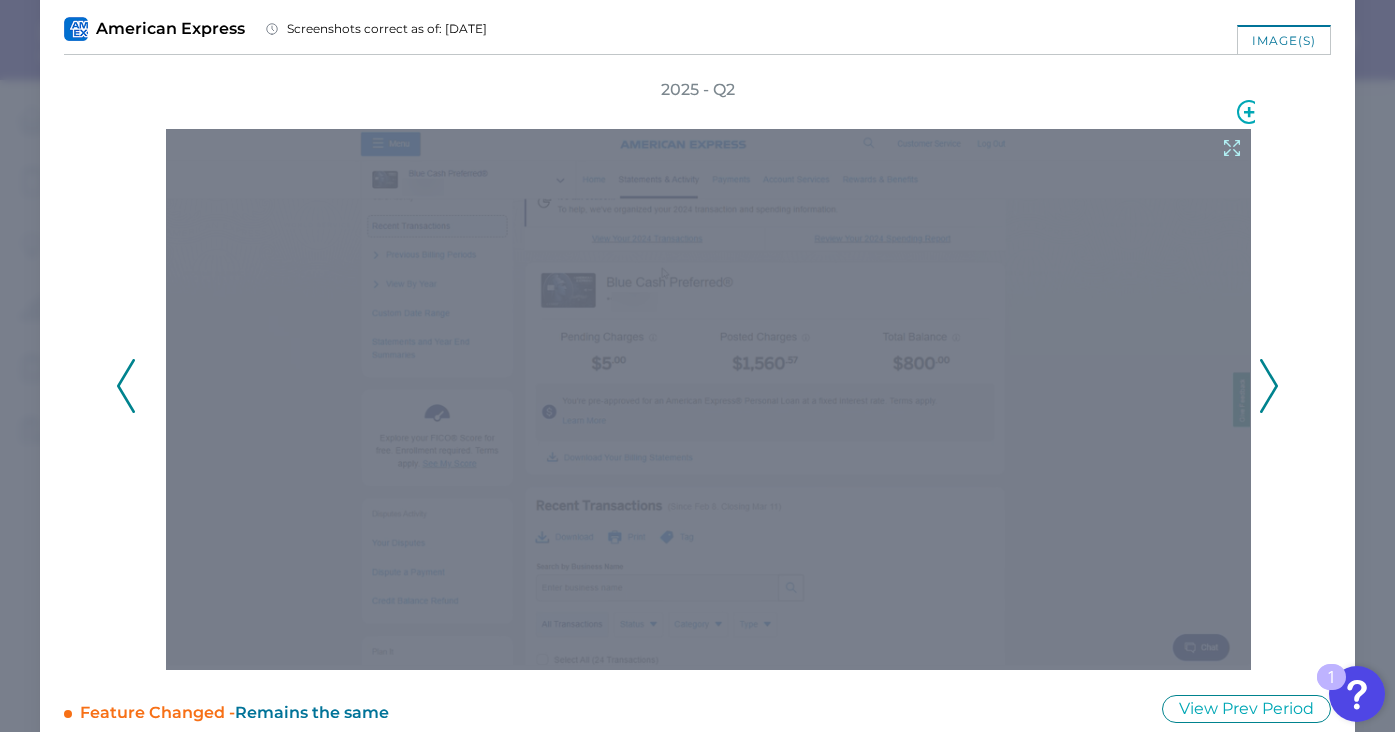 scroll, scrollTop: 94, scrollLeft: 0, axis: vertical 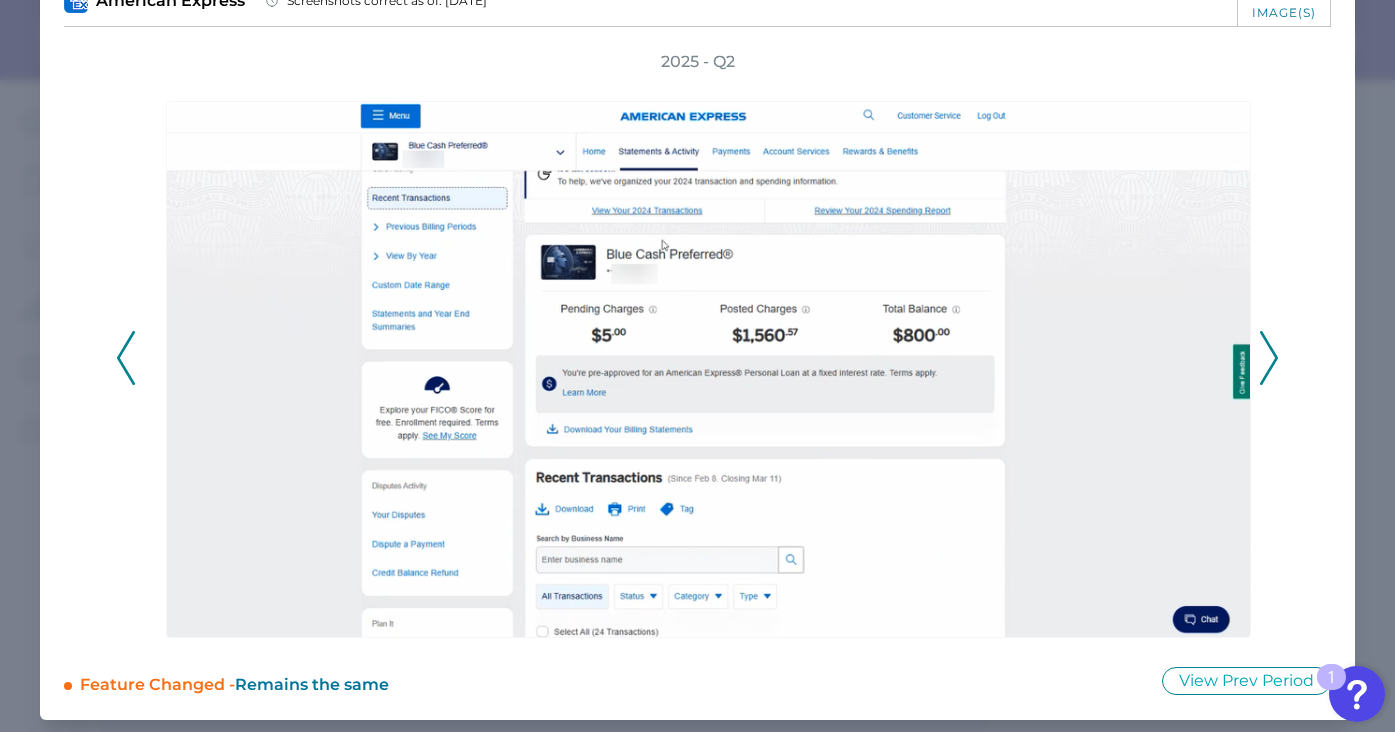 click 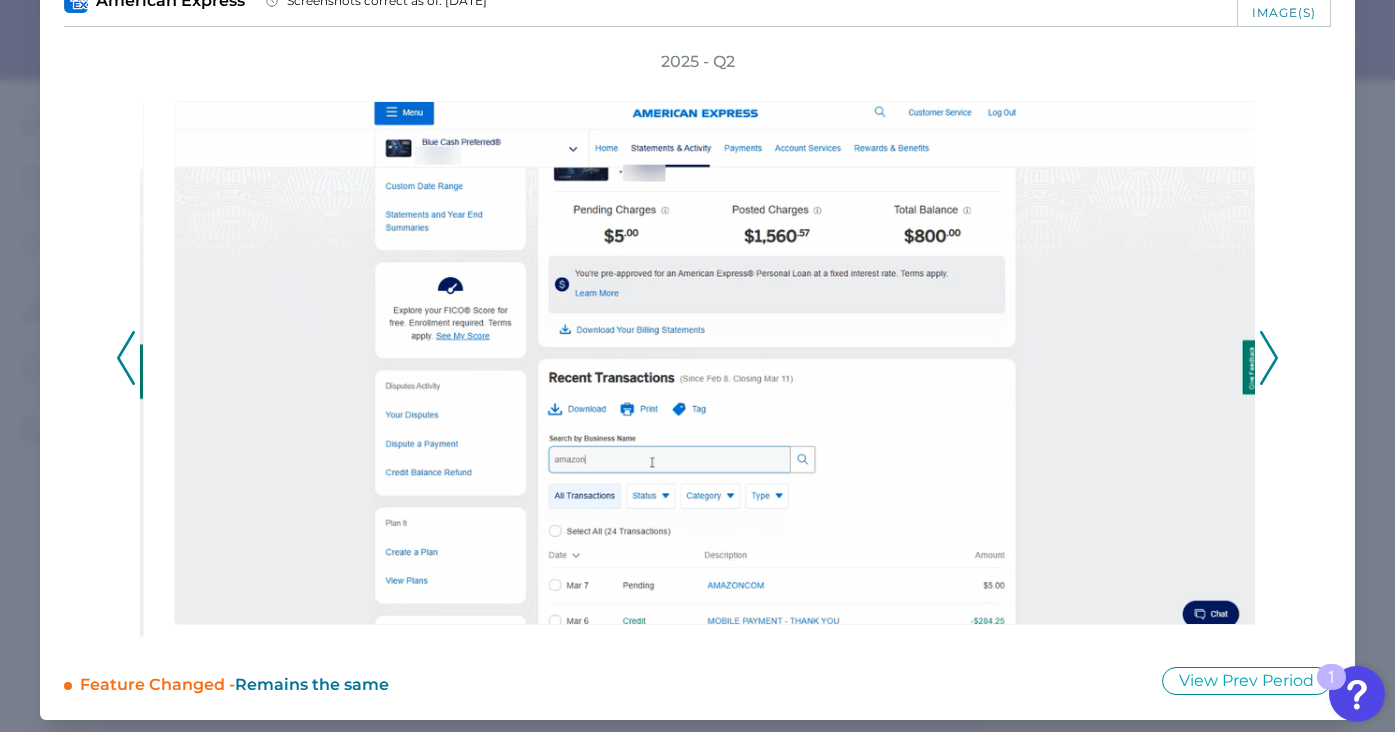 click 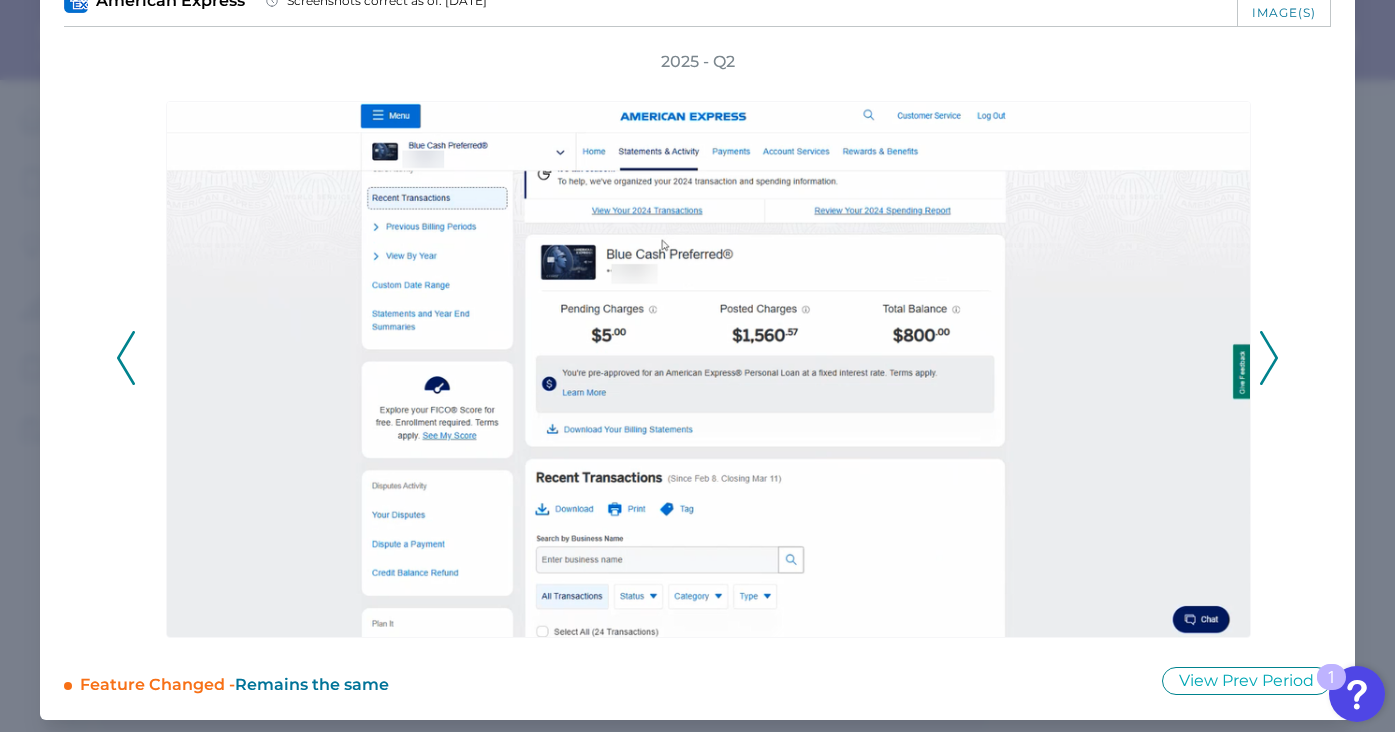 click 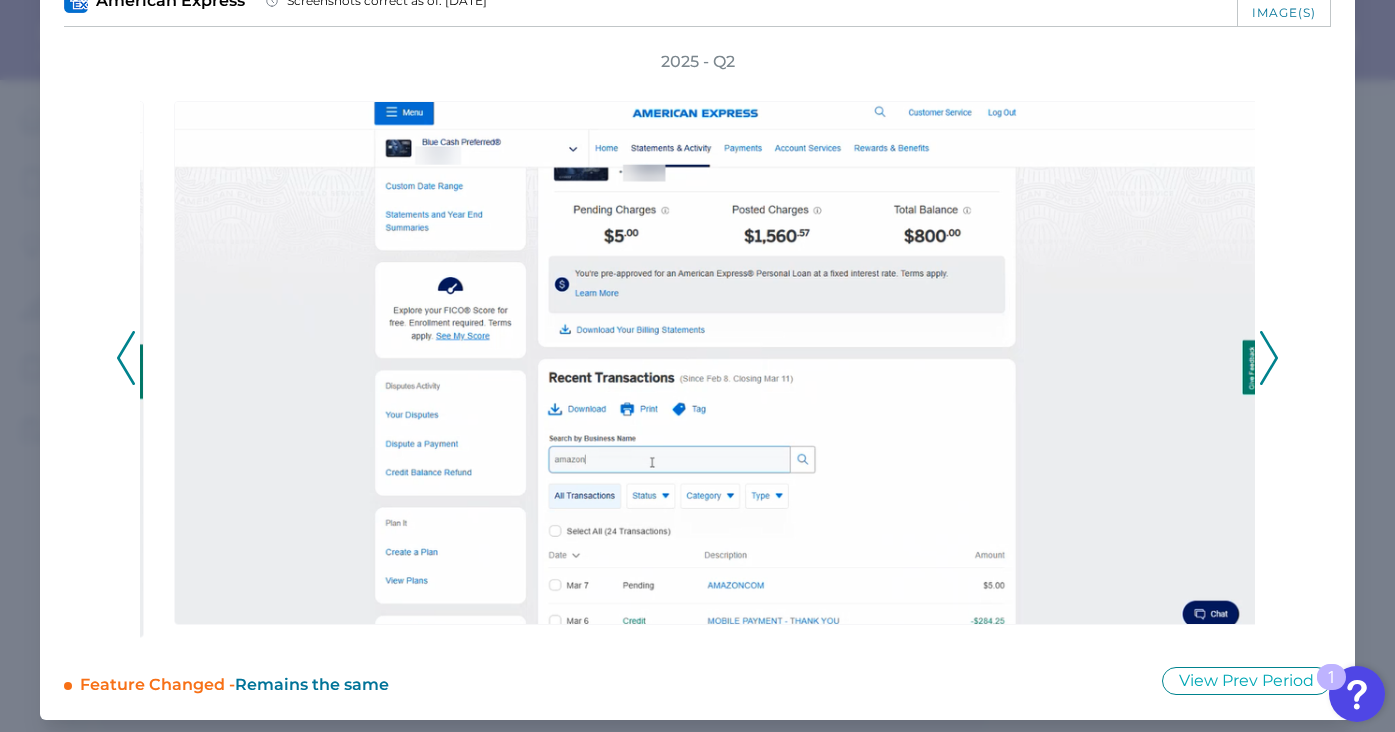 click 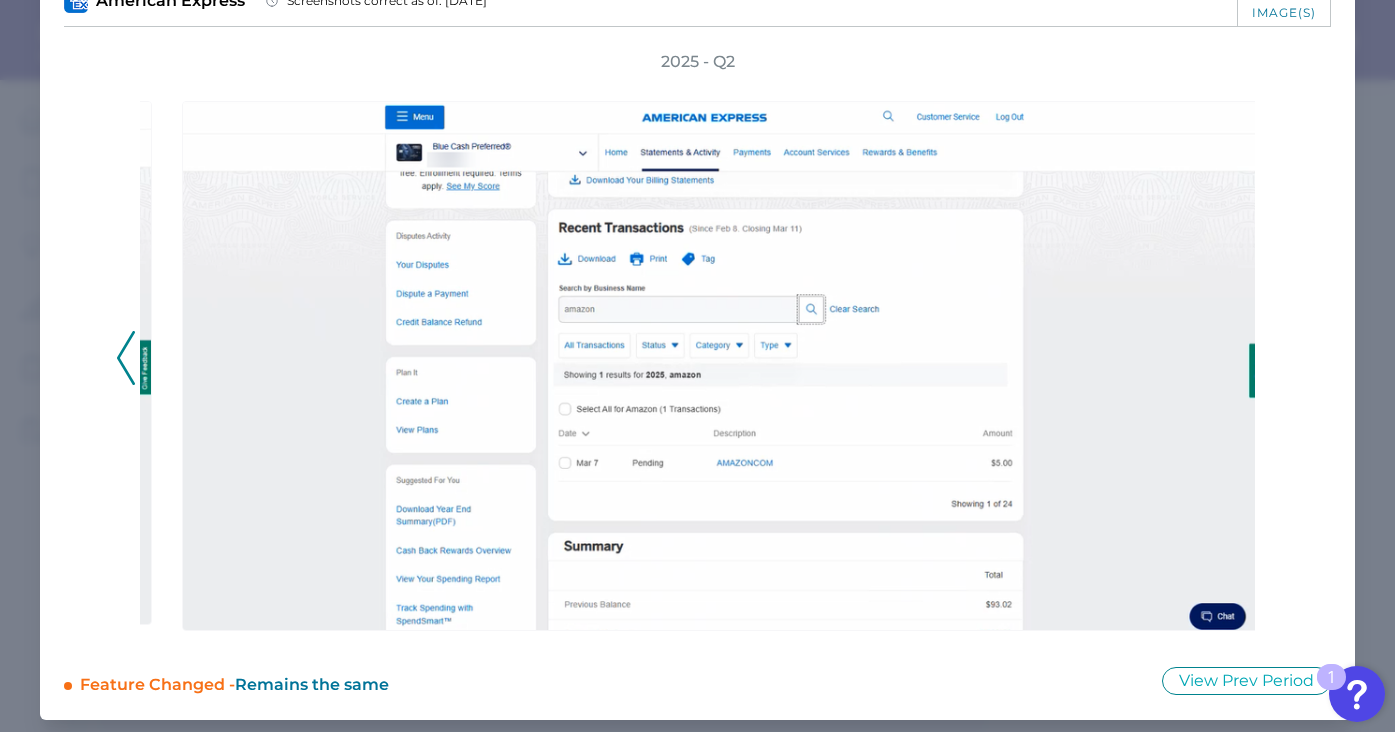 click 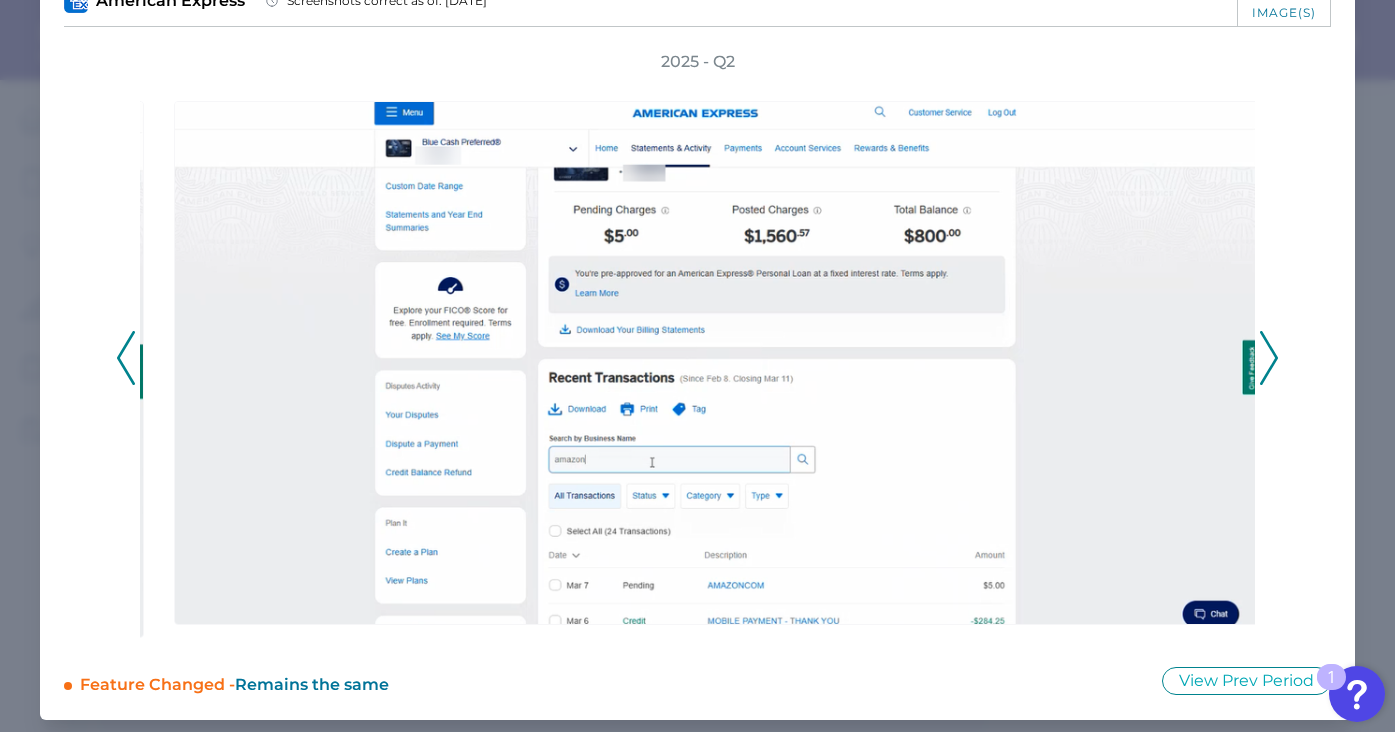 click 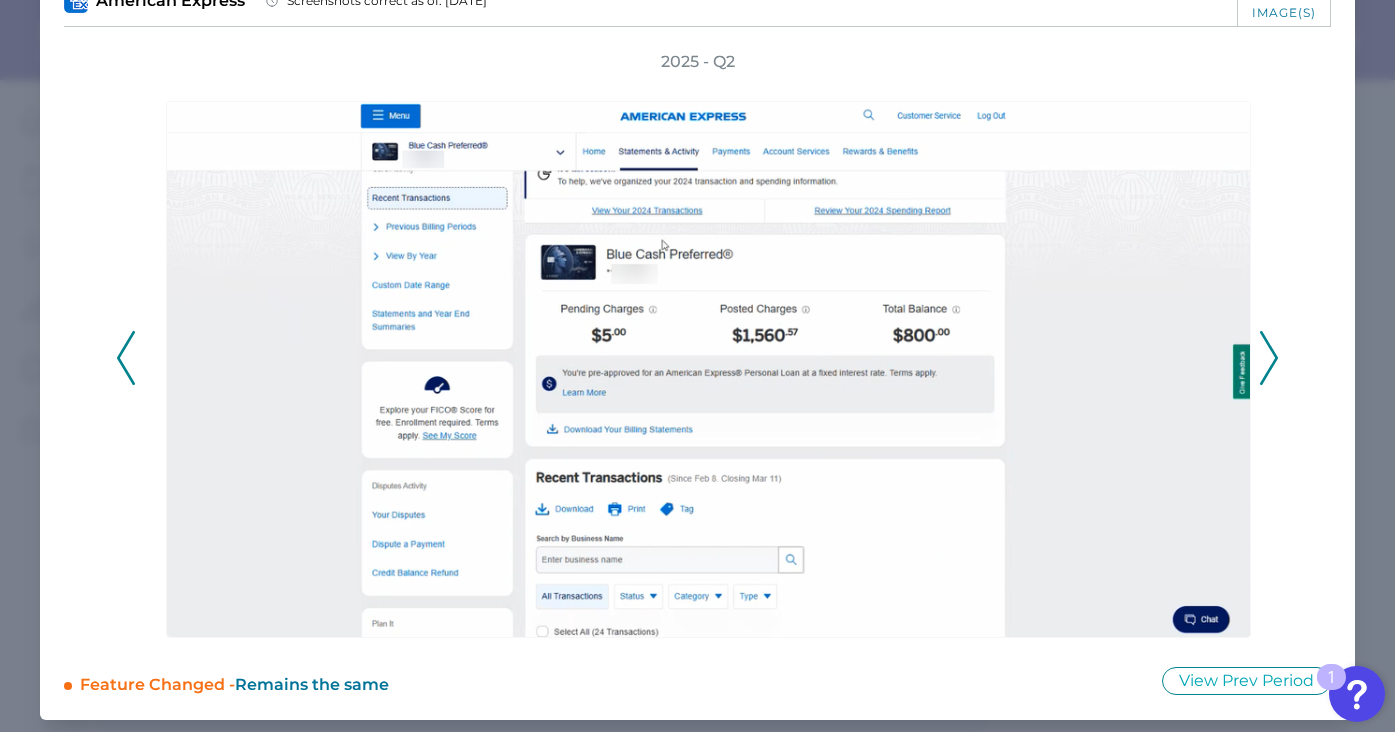 click 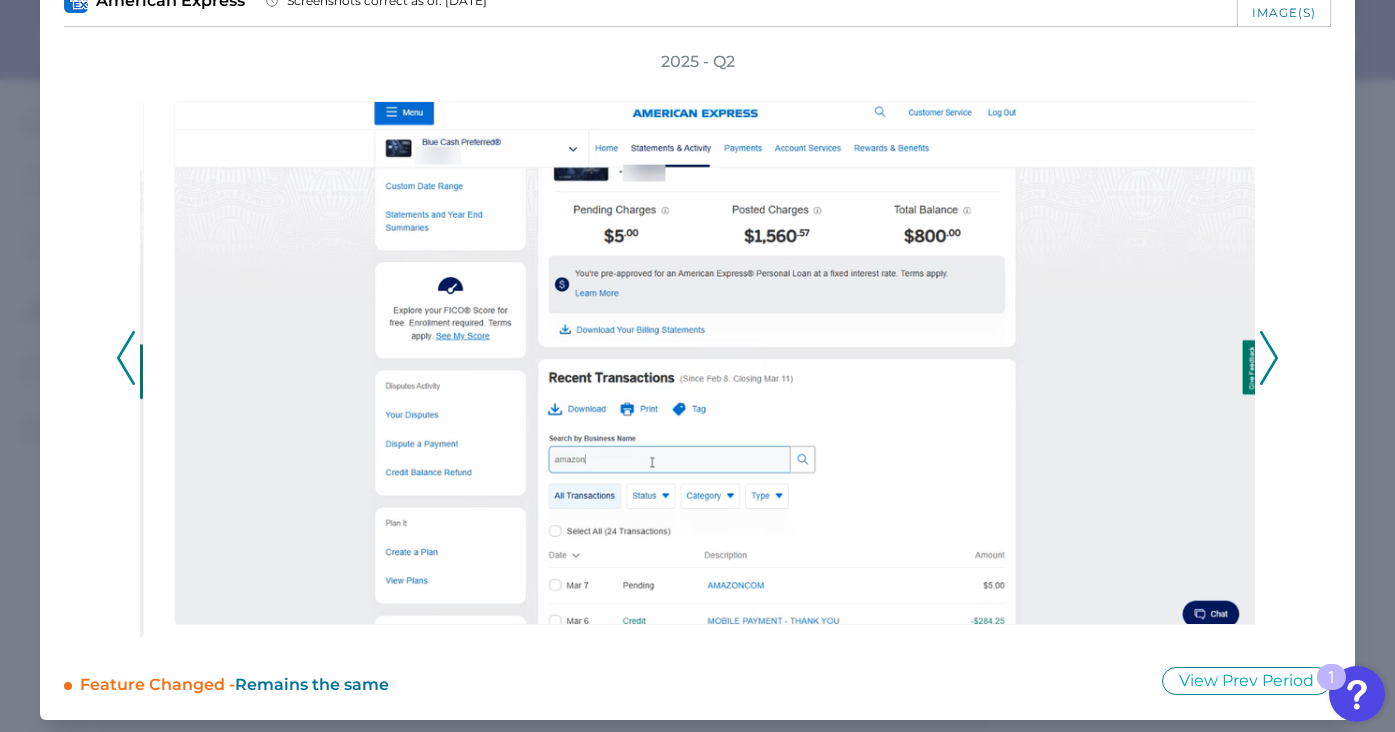 click on "2025 - Q2" at bounding box center (697, 346) 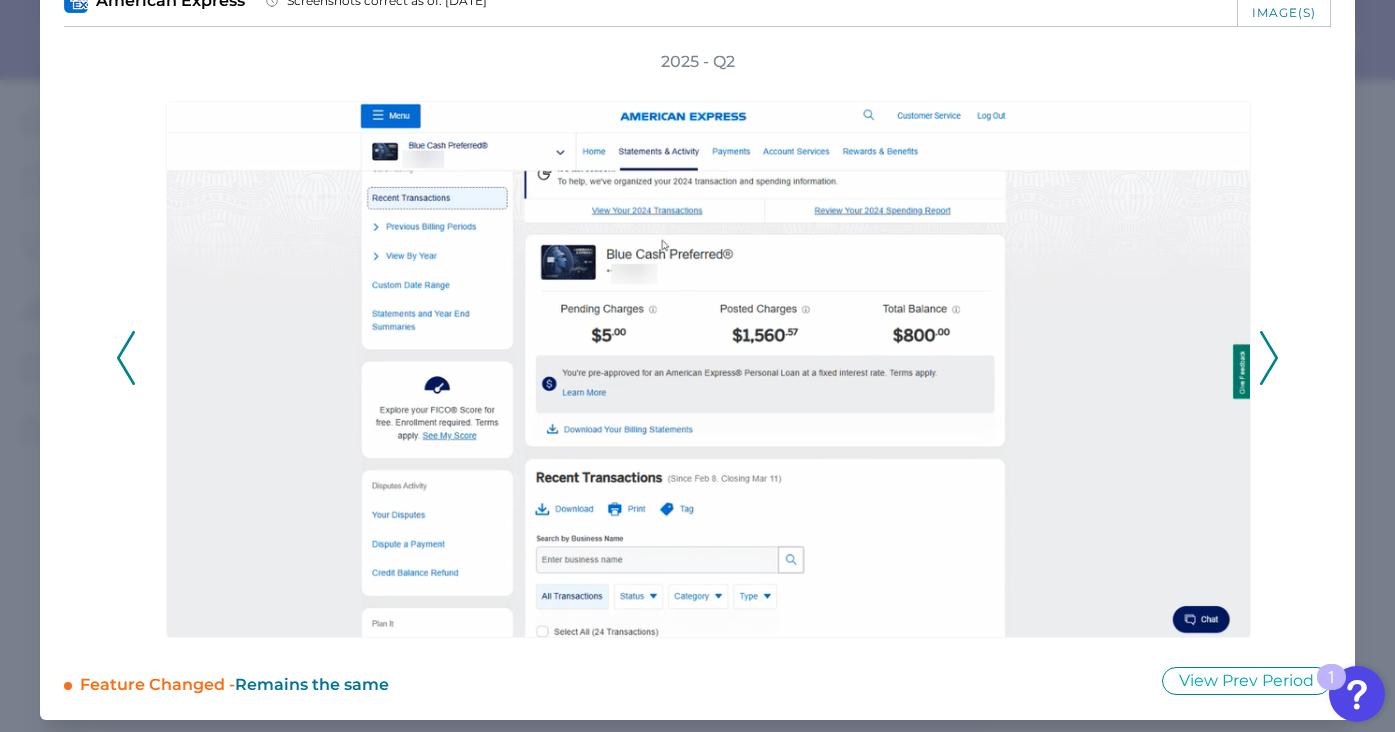 click 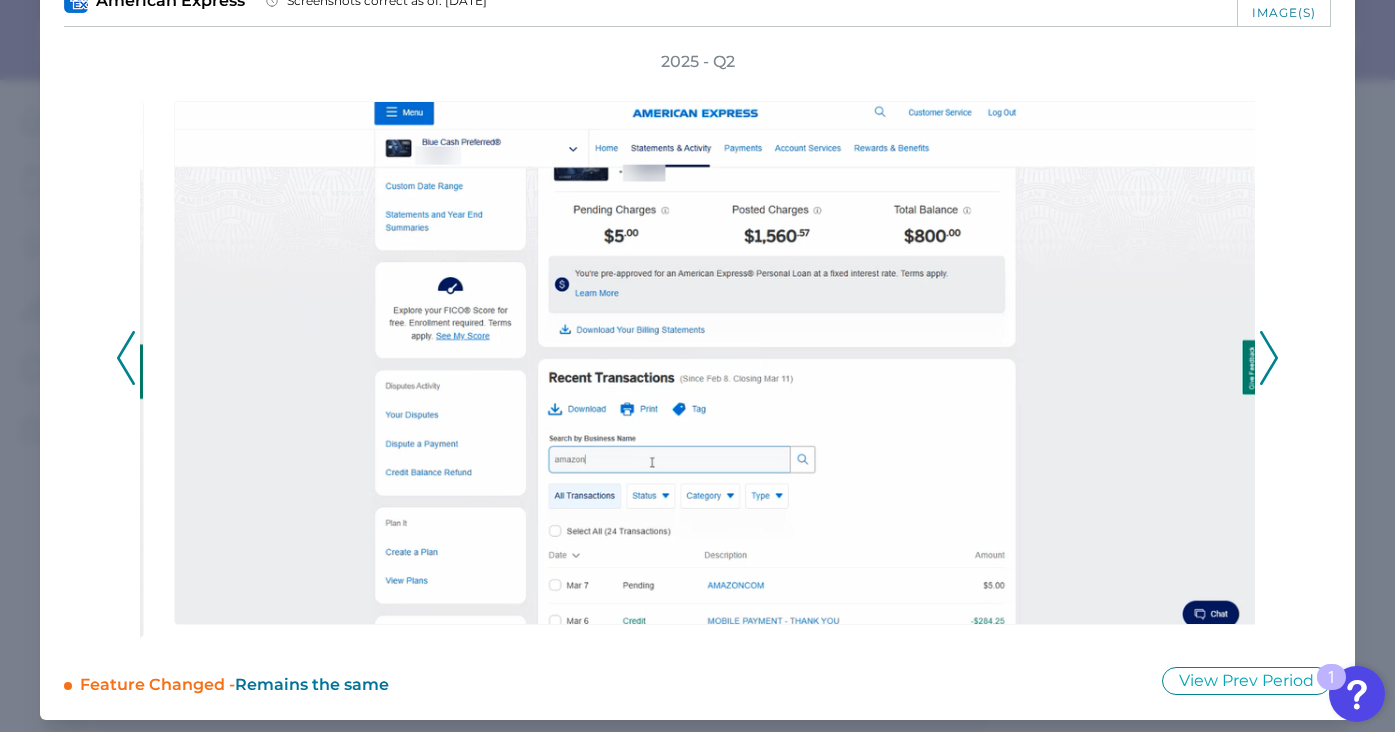 click 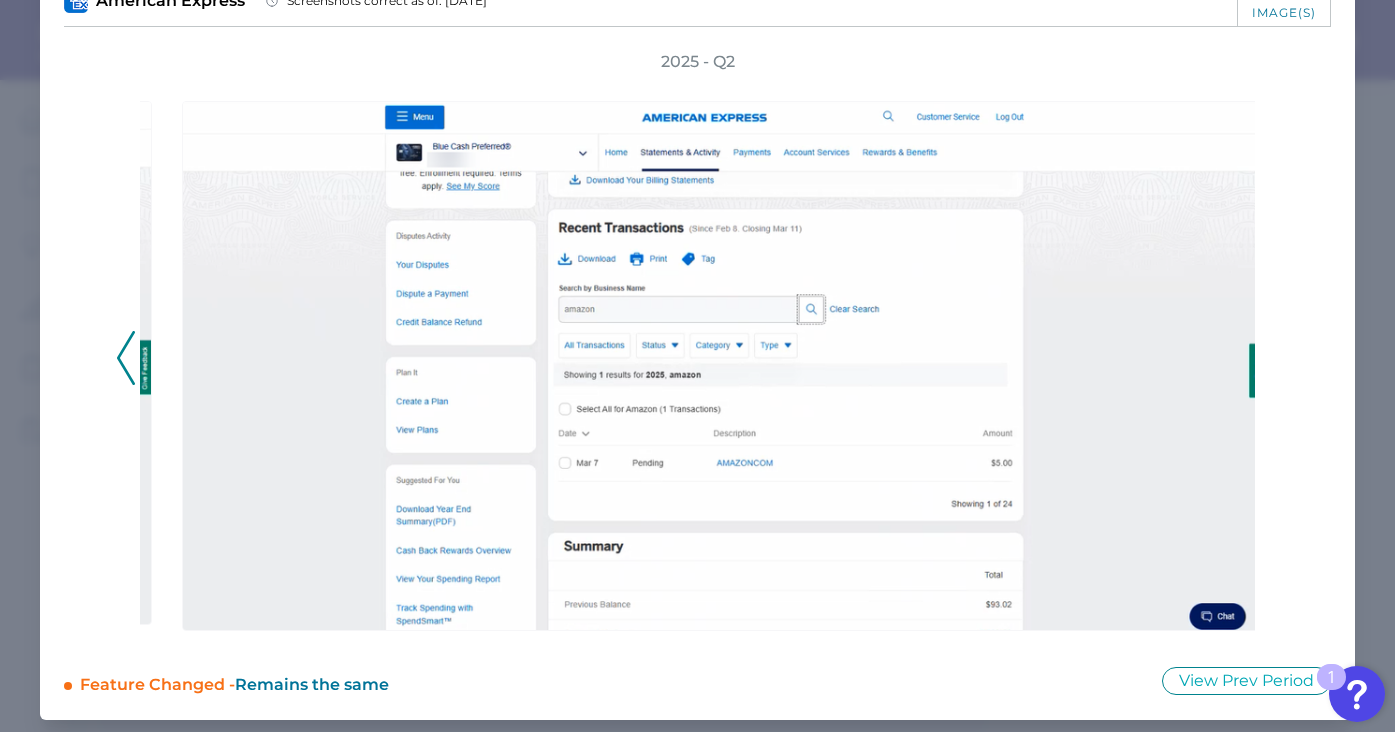 click 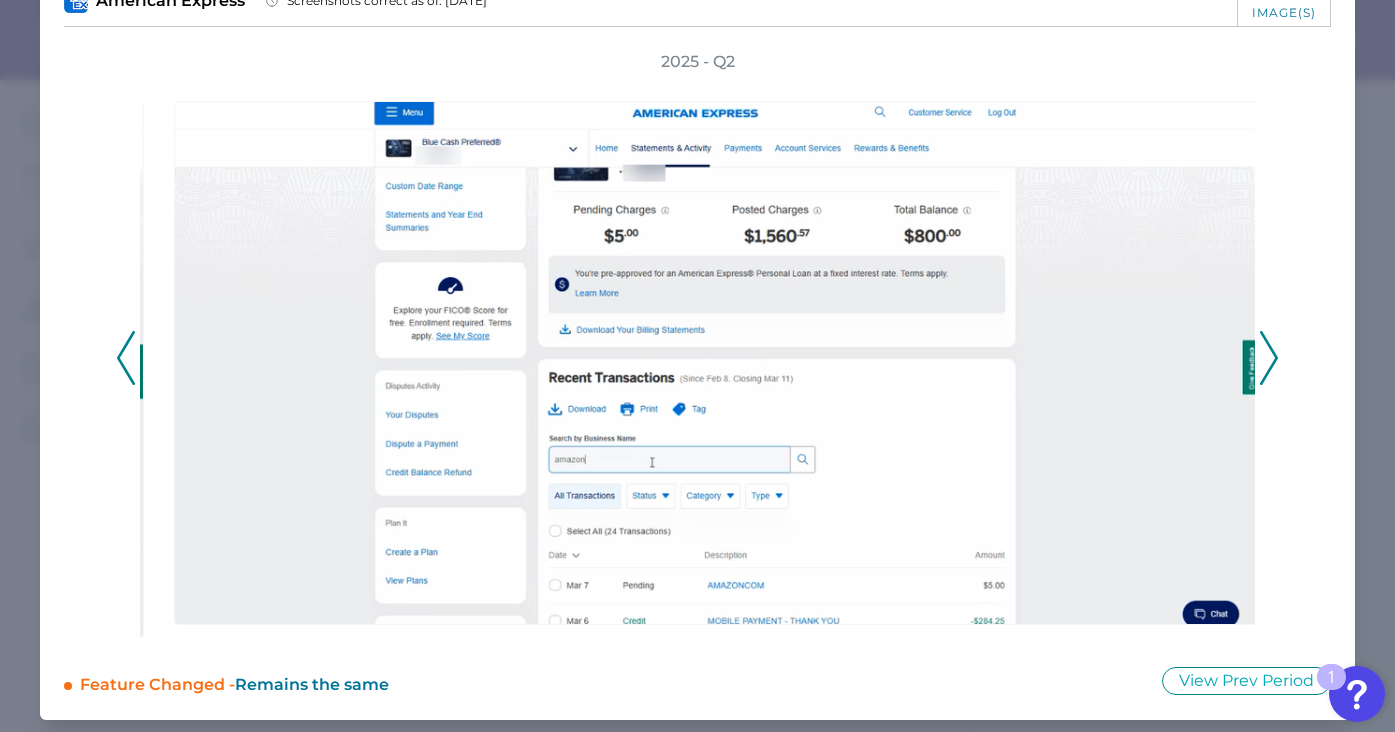 click 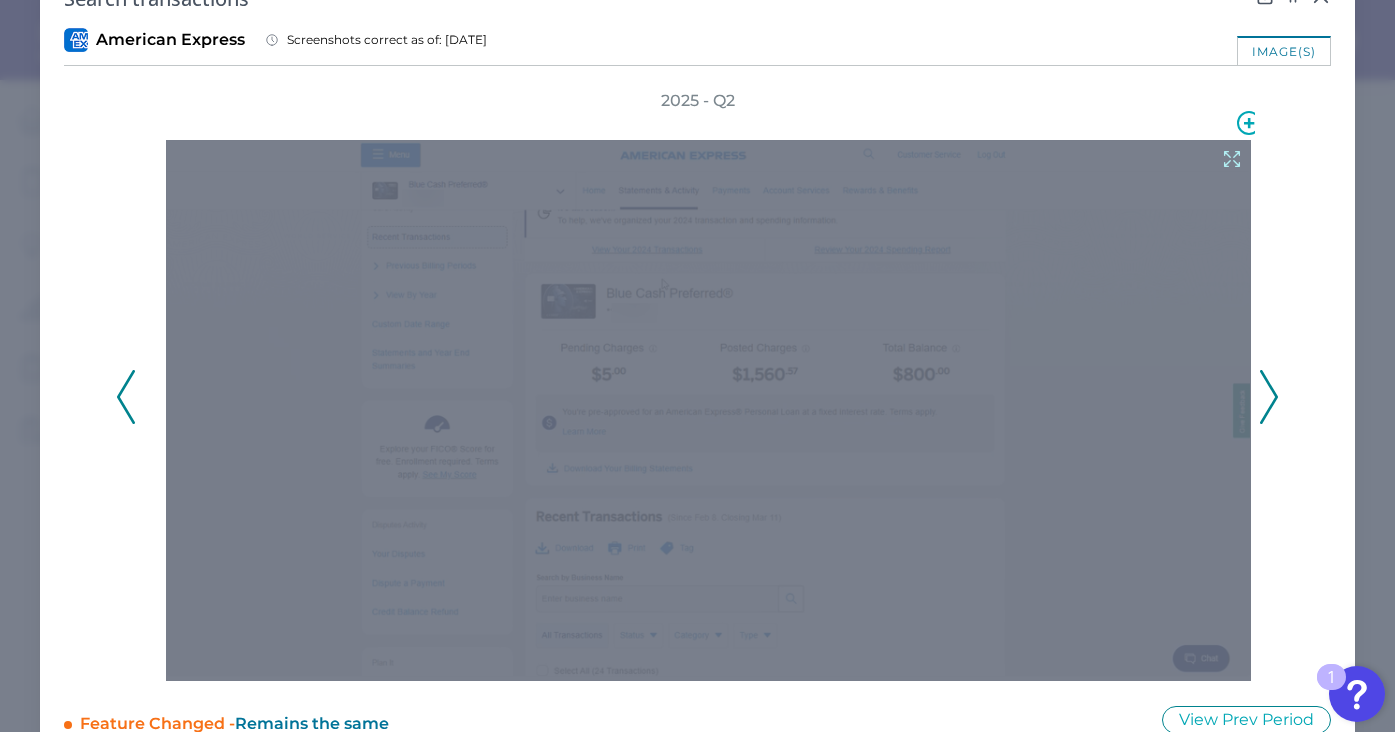 scroll, scrollTop: 94, scrollLeft: 0, axis: vertical 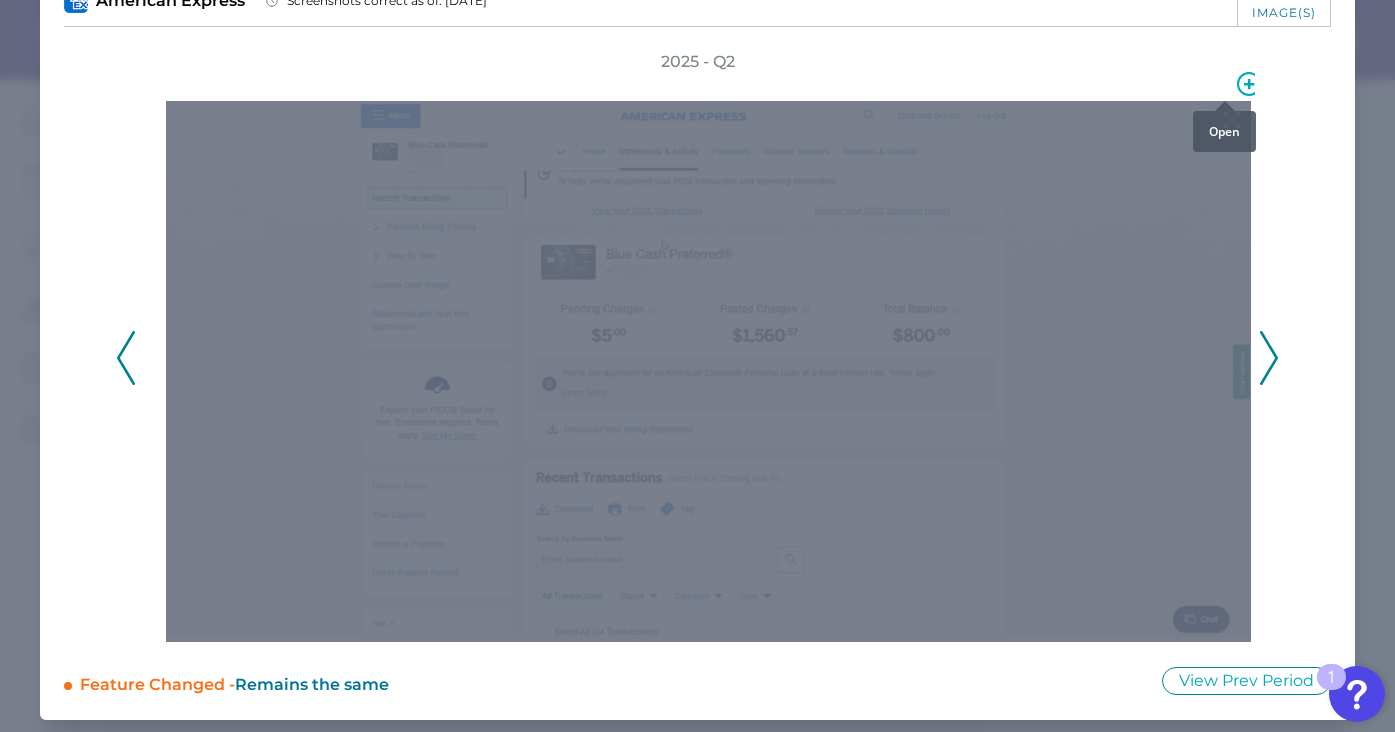 click 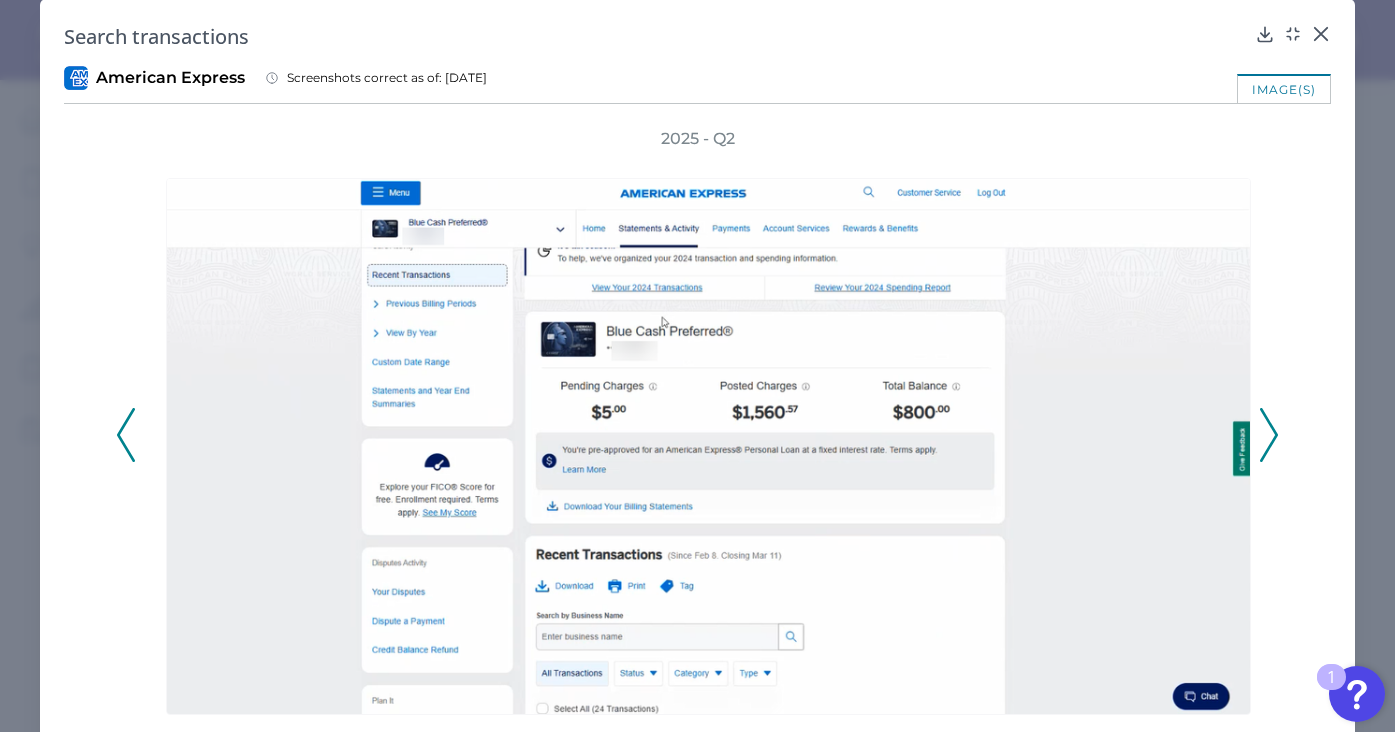 scroll, scrollTop: 0, scrollLeft: 0, axis: both 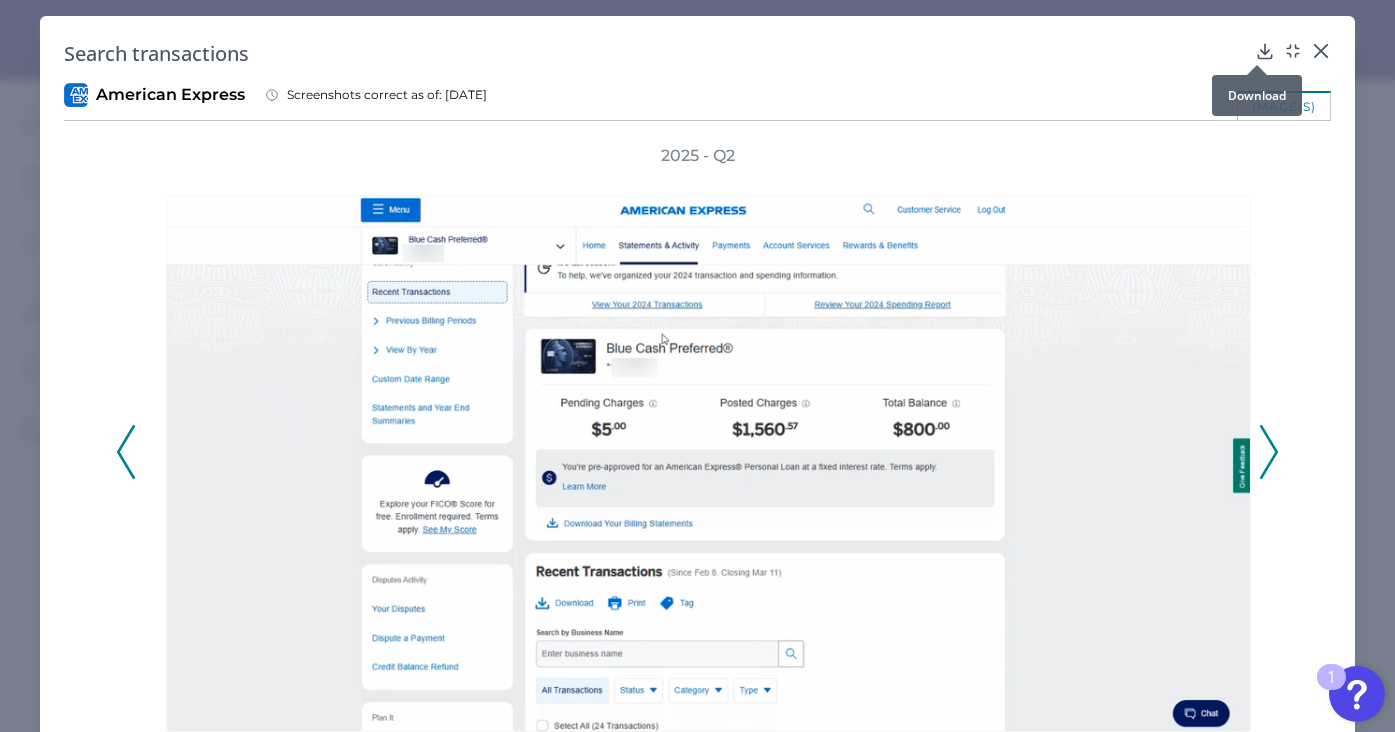 click 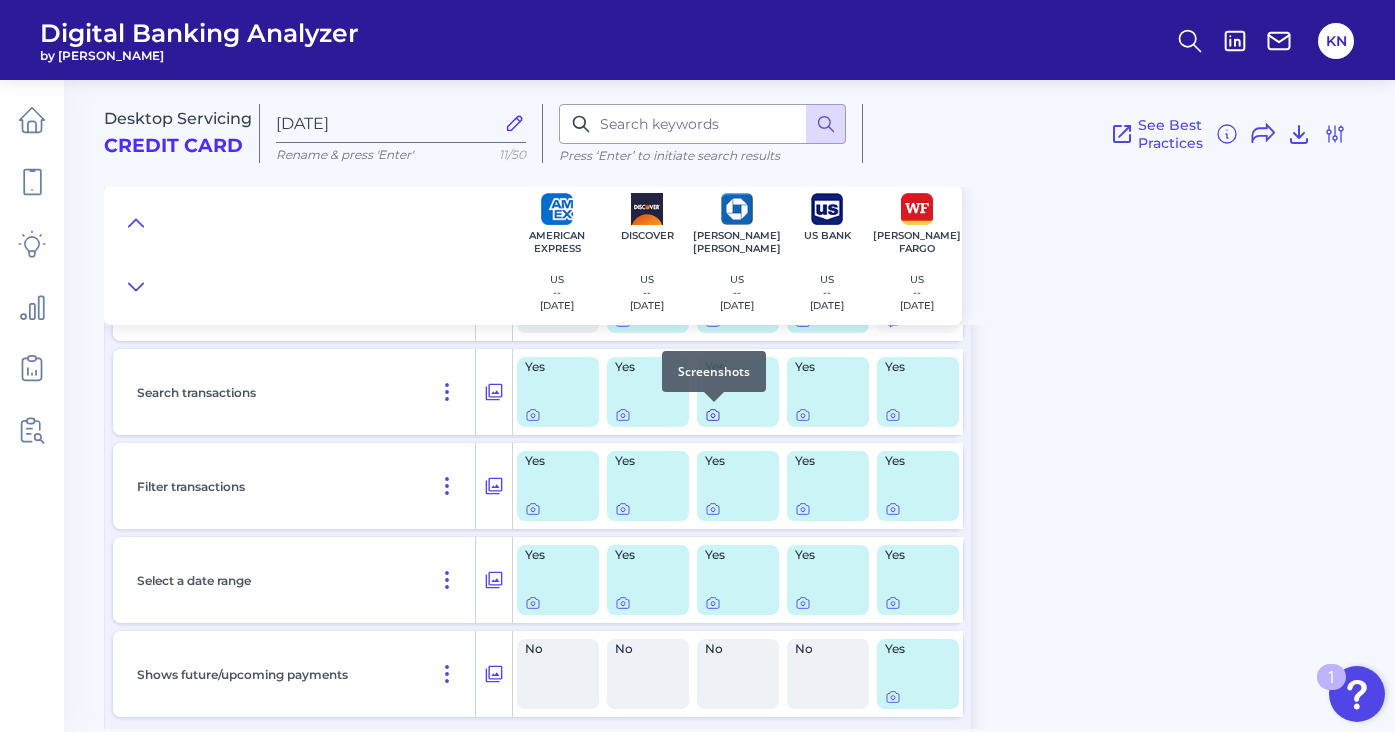 click 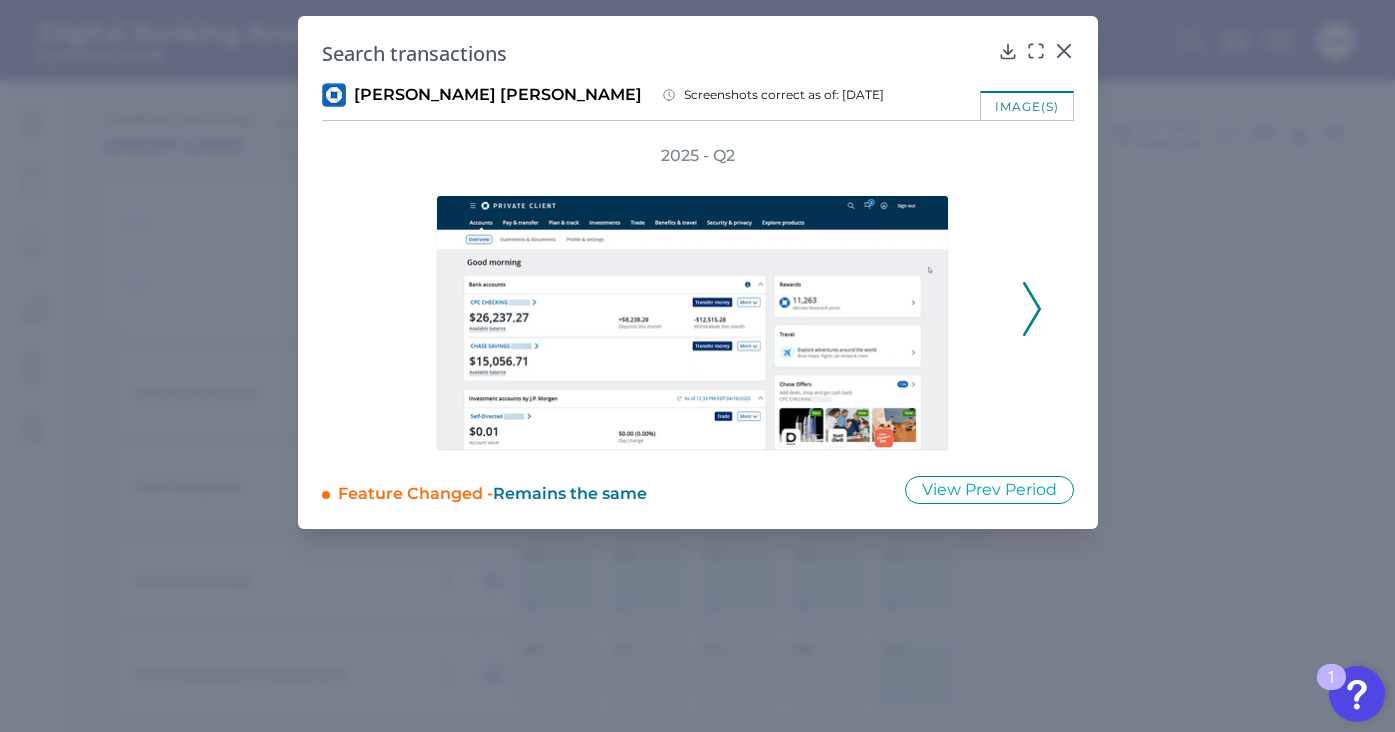 click 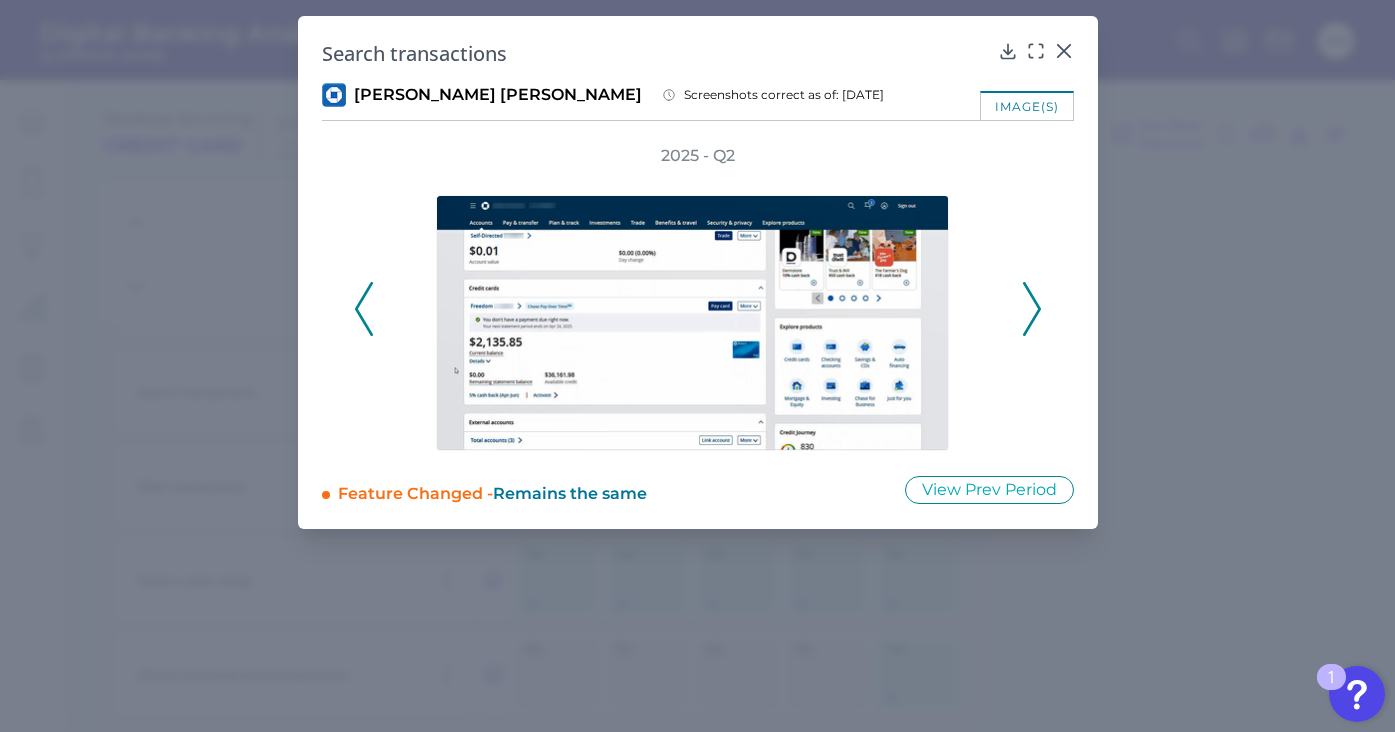 click 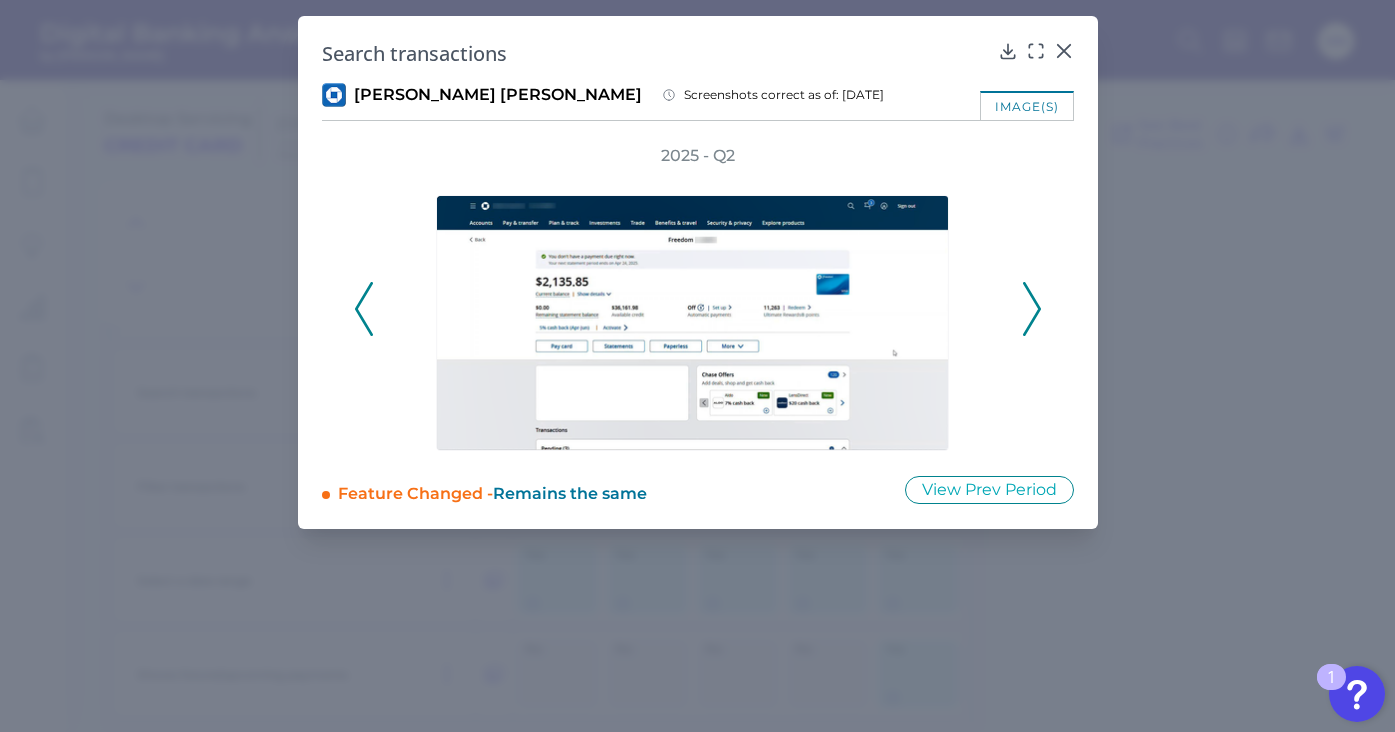 click 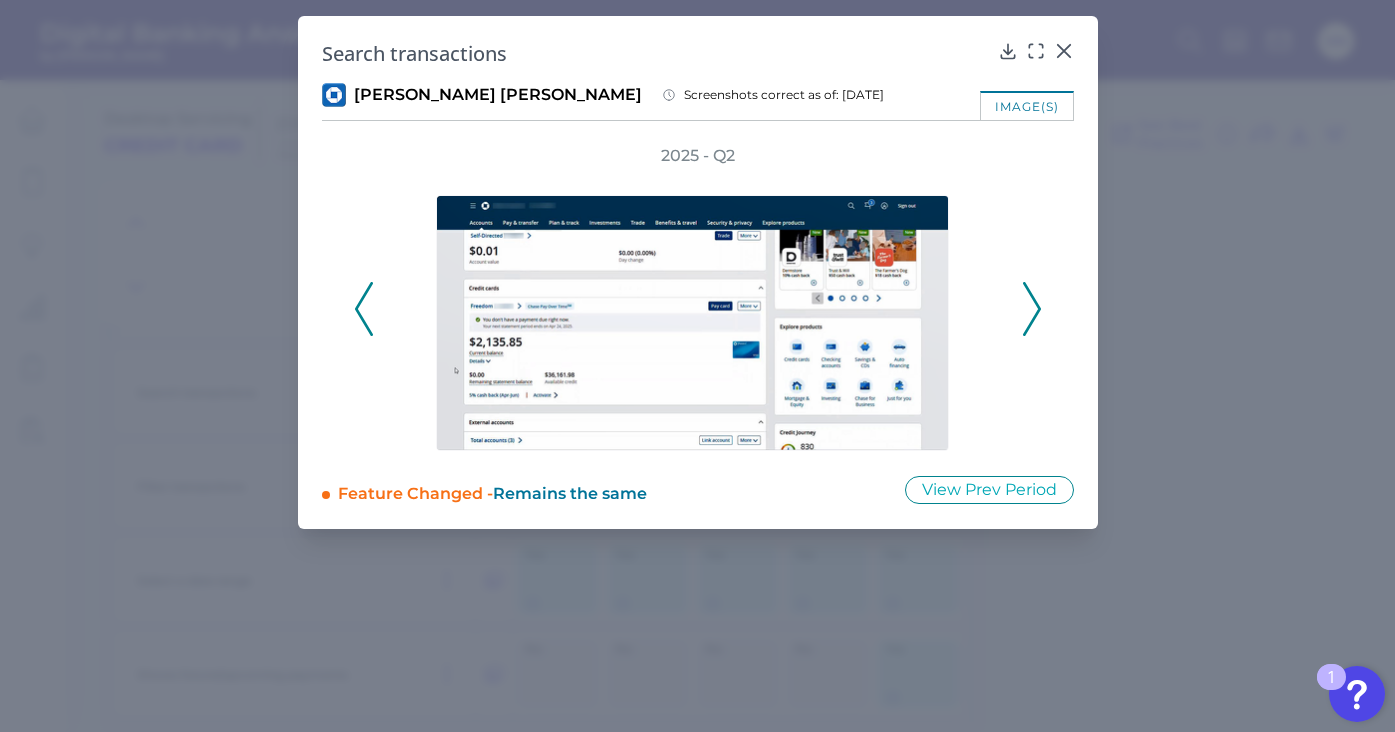 click 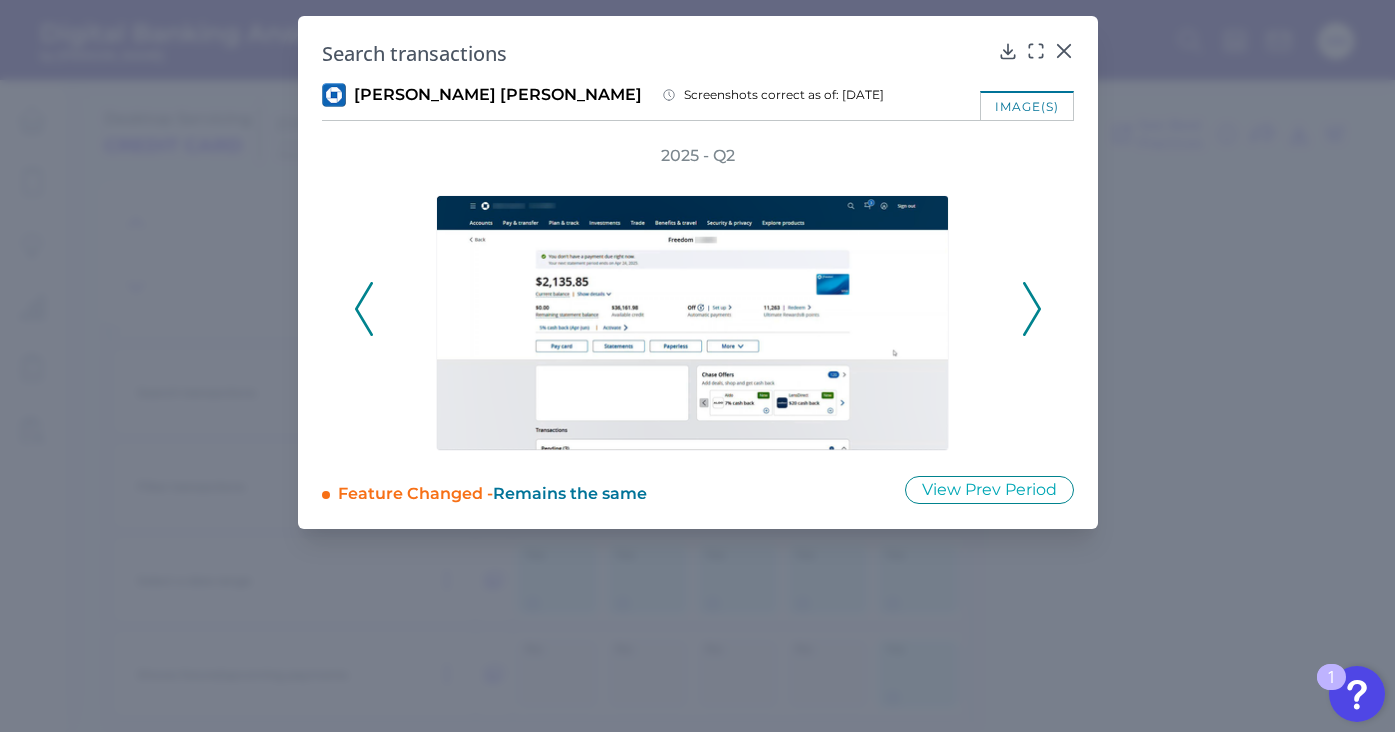 click 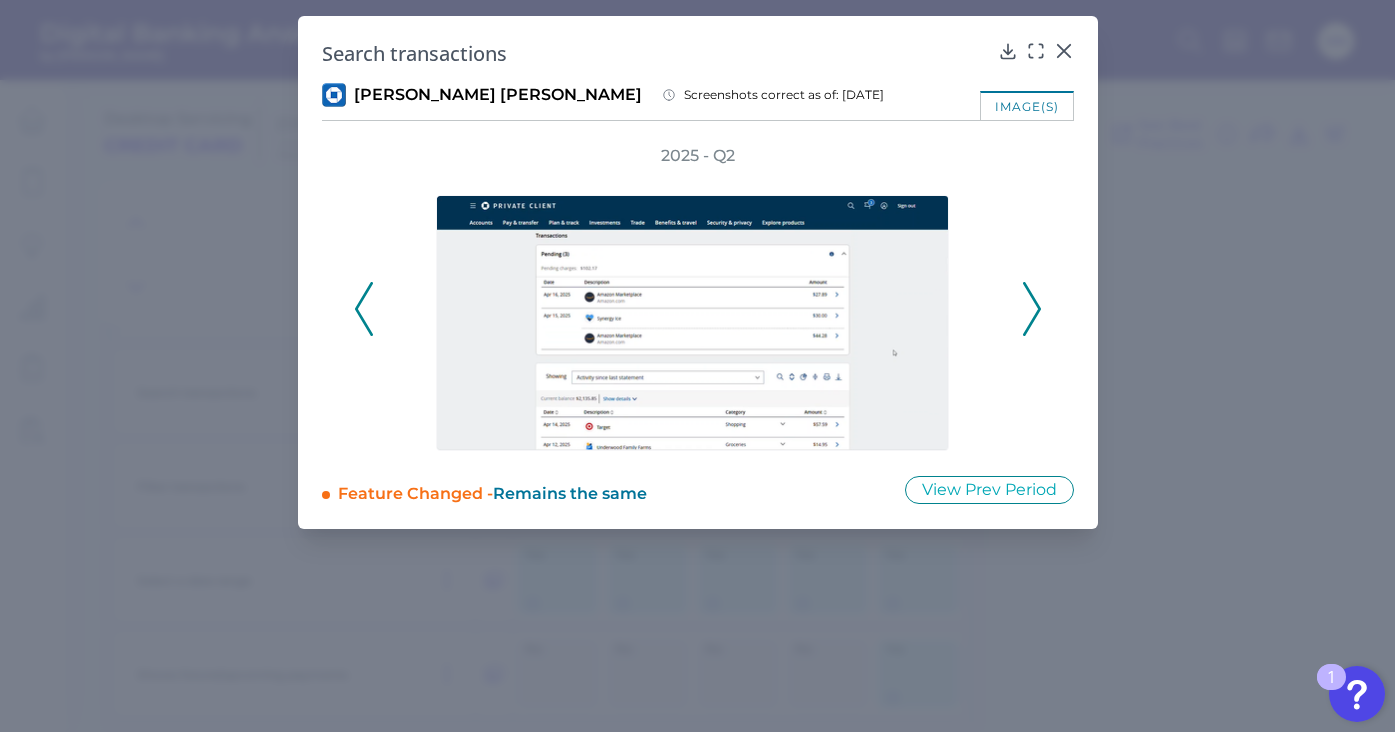 click 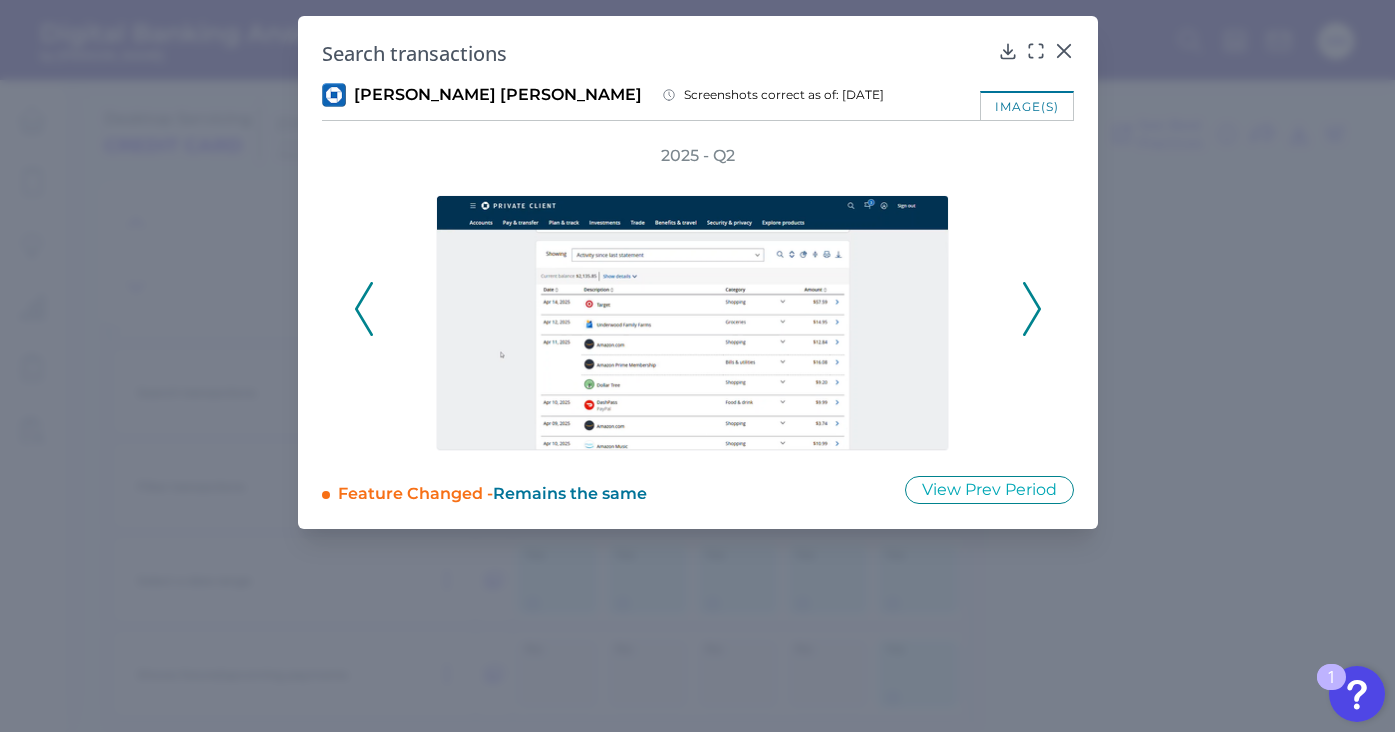 click 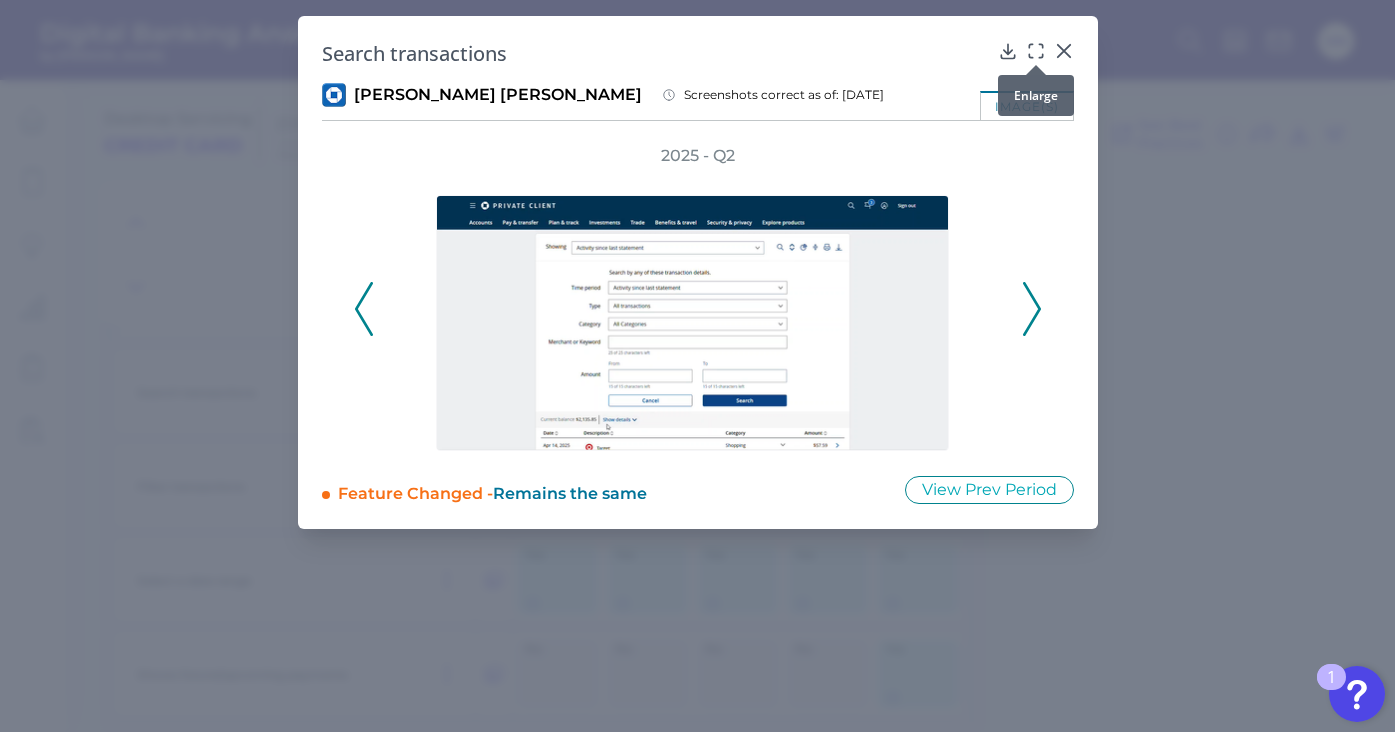 click 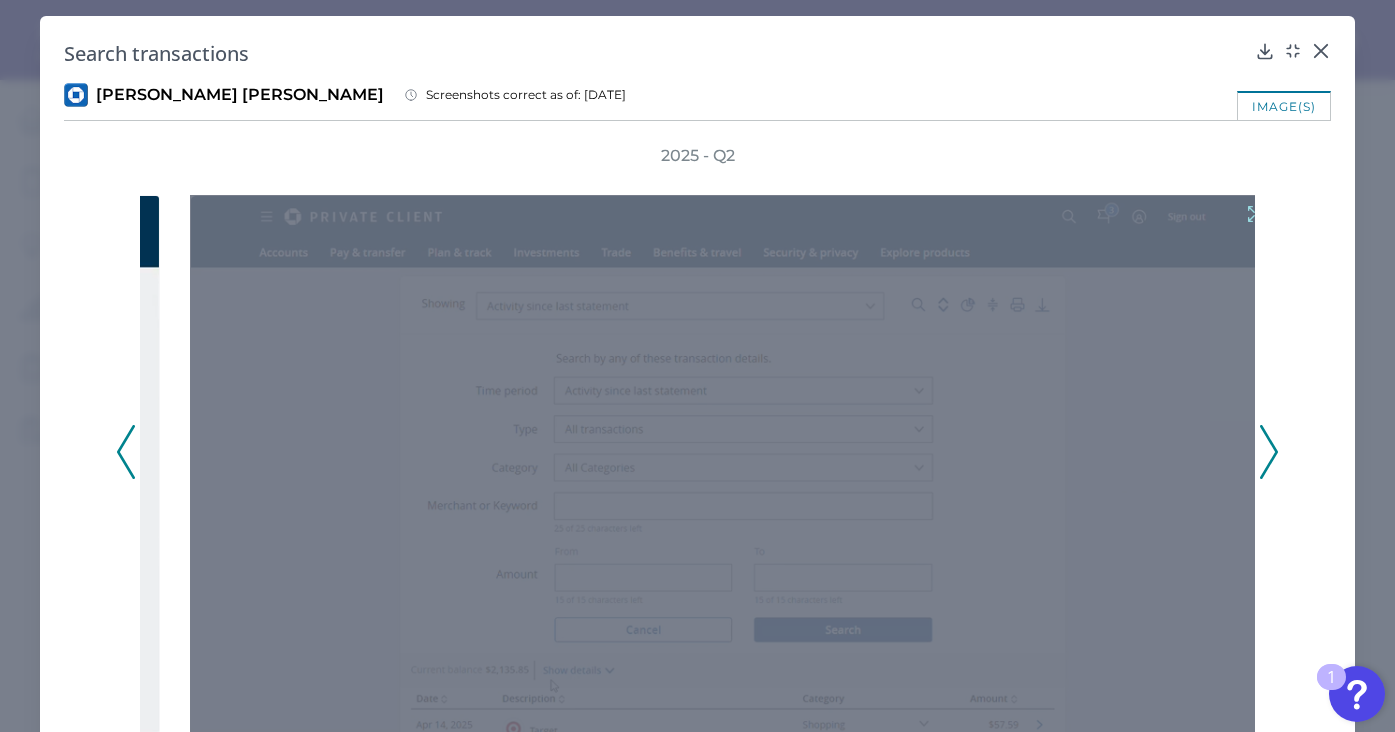 scroll, scrollTop: 94, scrollLeft: 0, axis: vertical 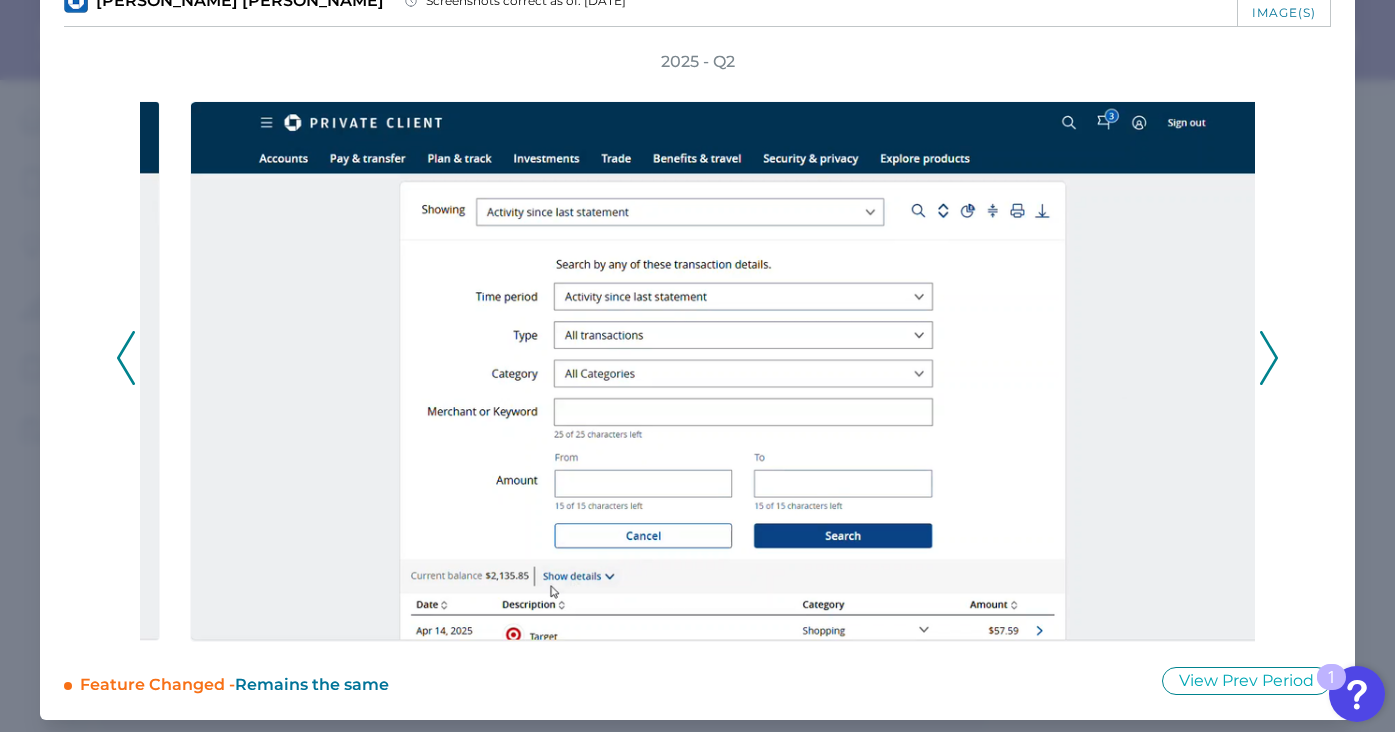 click 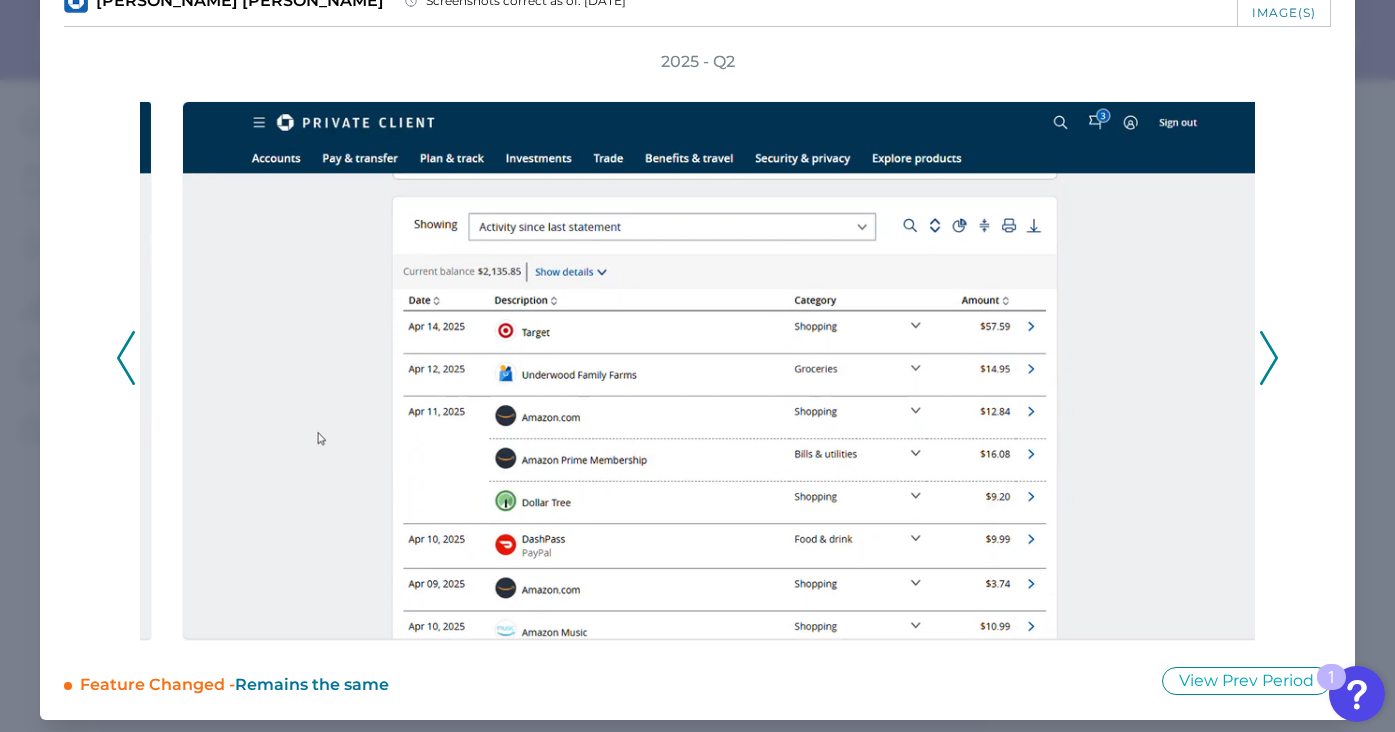 click 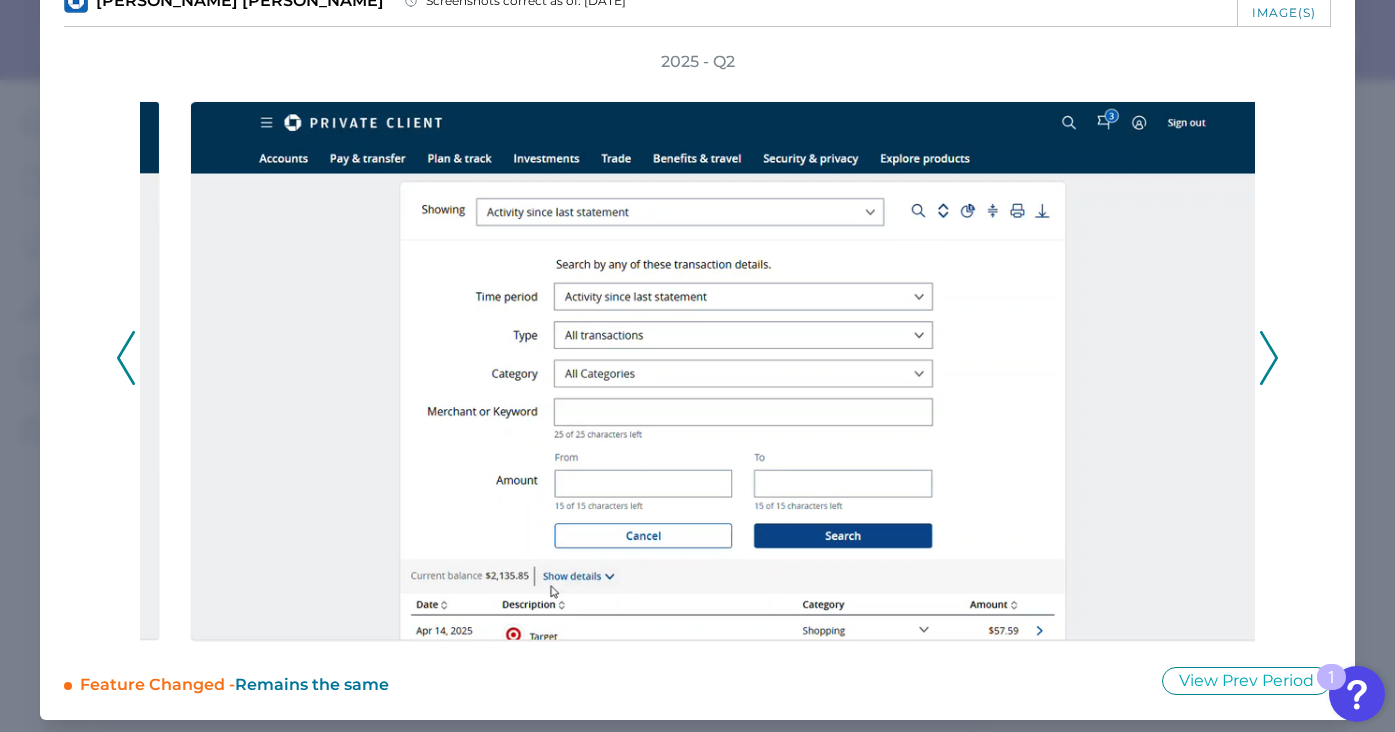 click 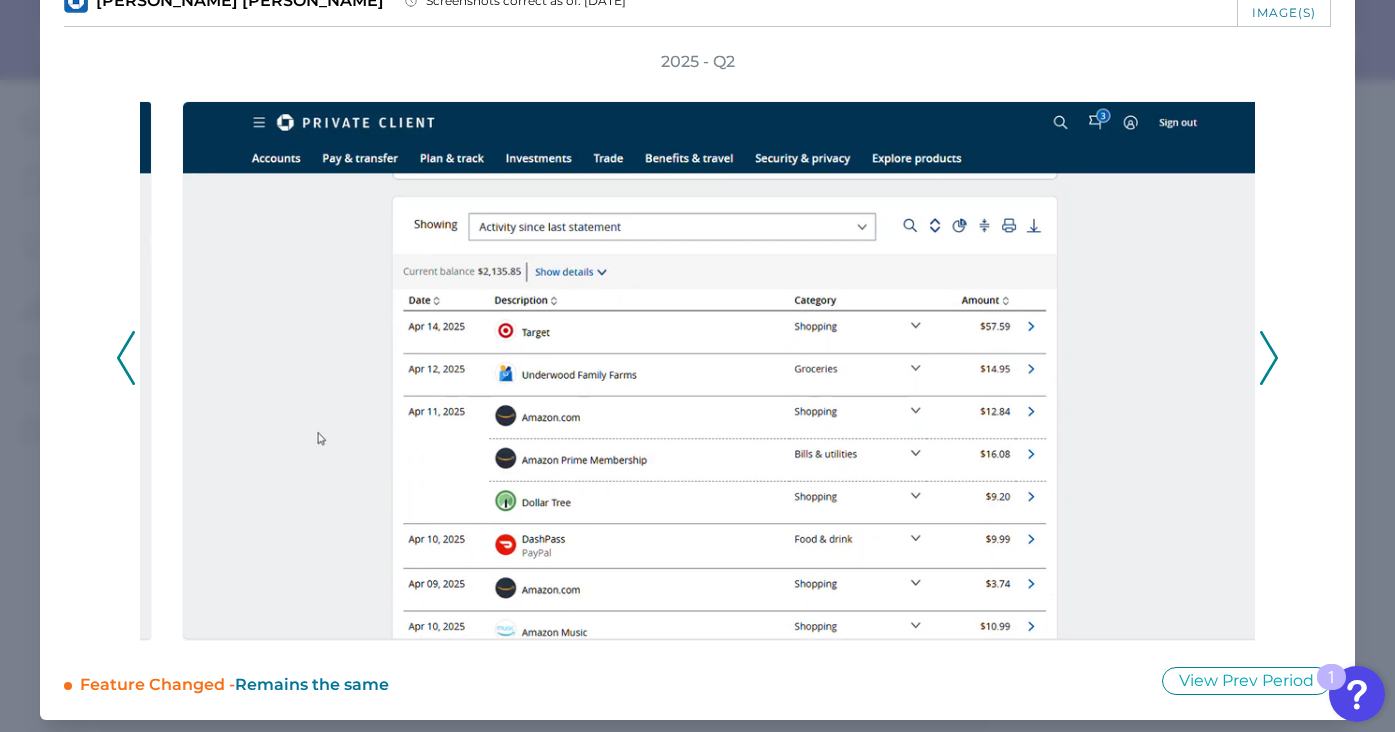 click 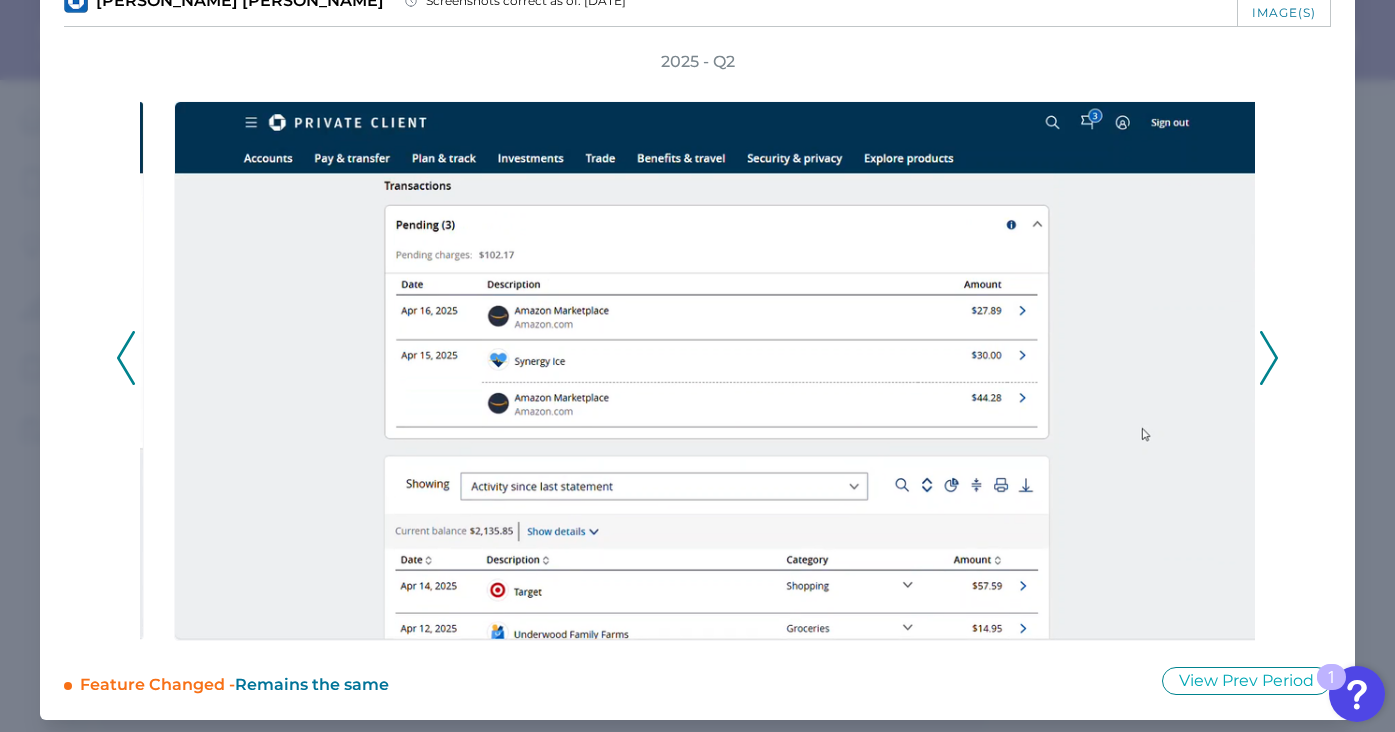 click 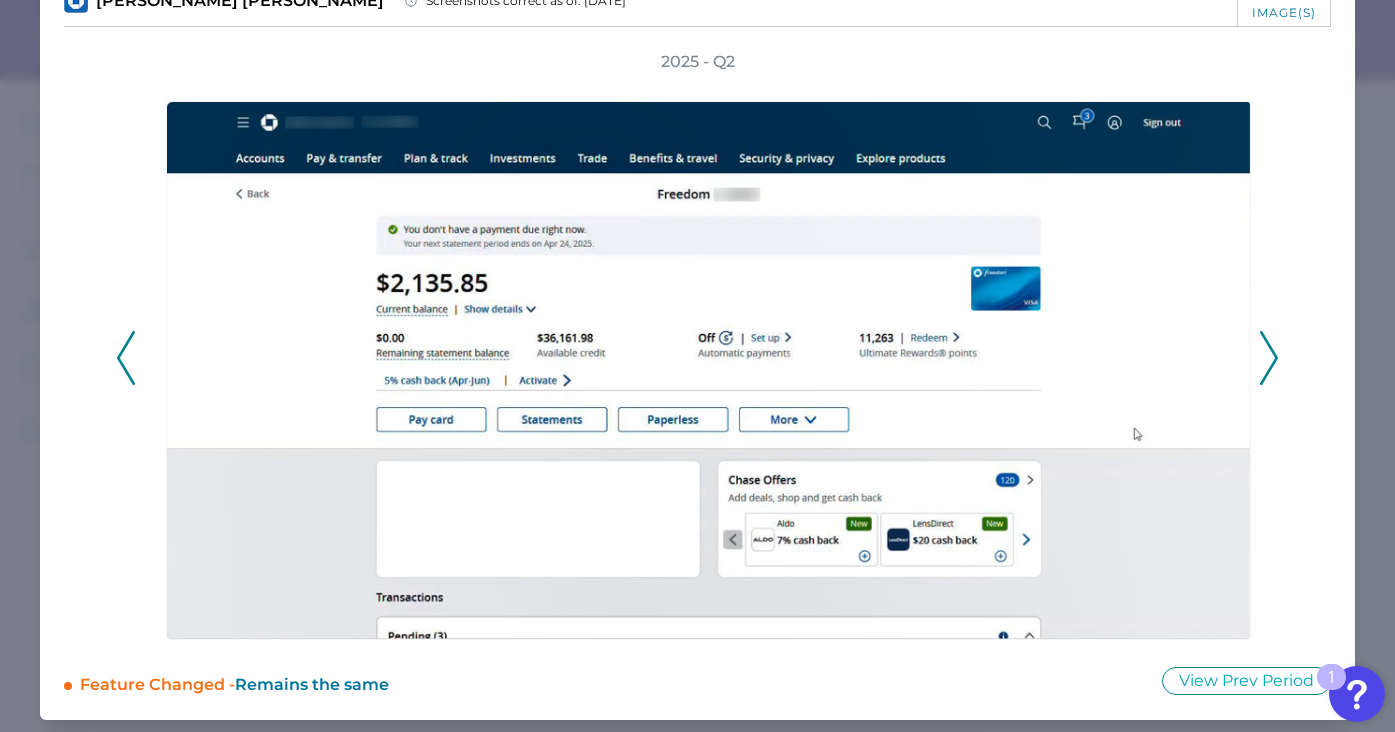 click on "2025 - Q2" at bounding box center [697, 346] 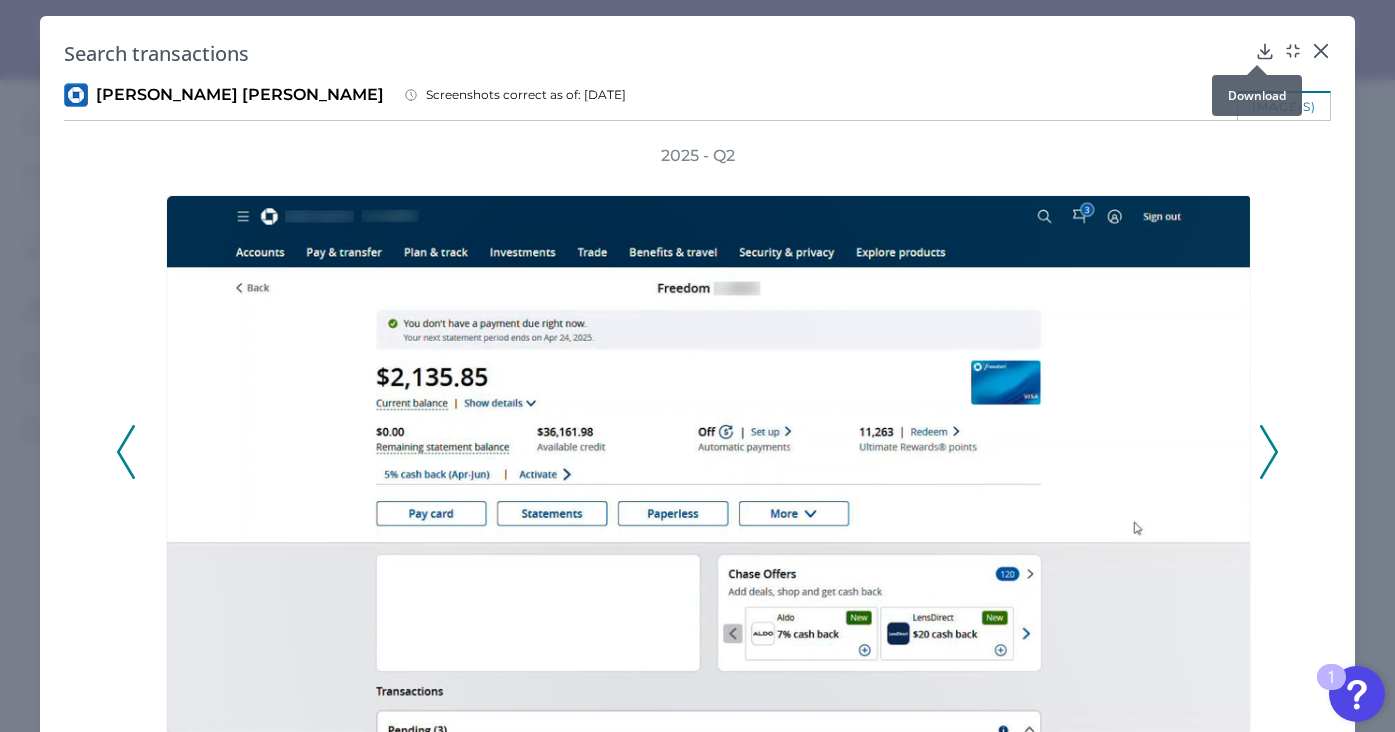 click 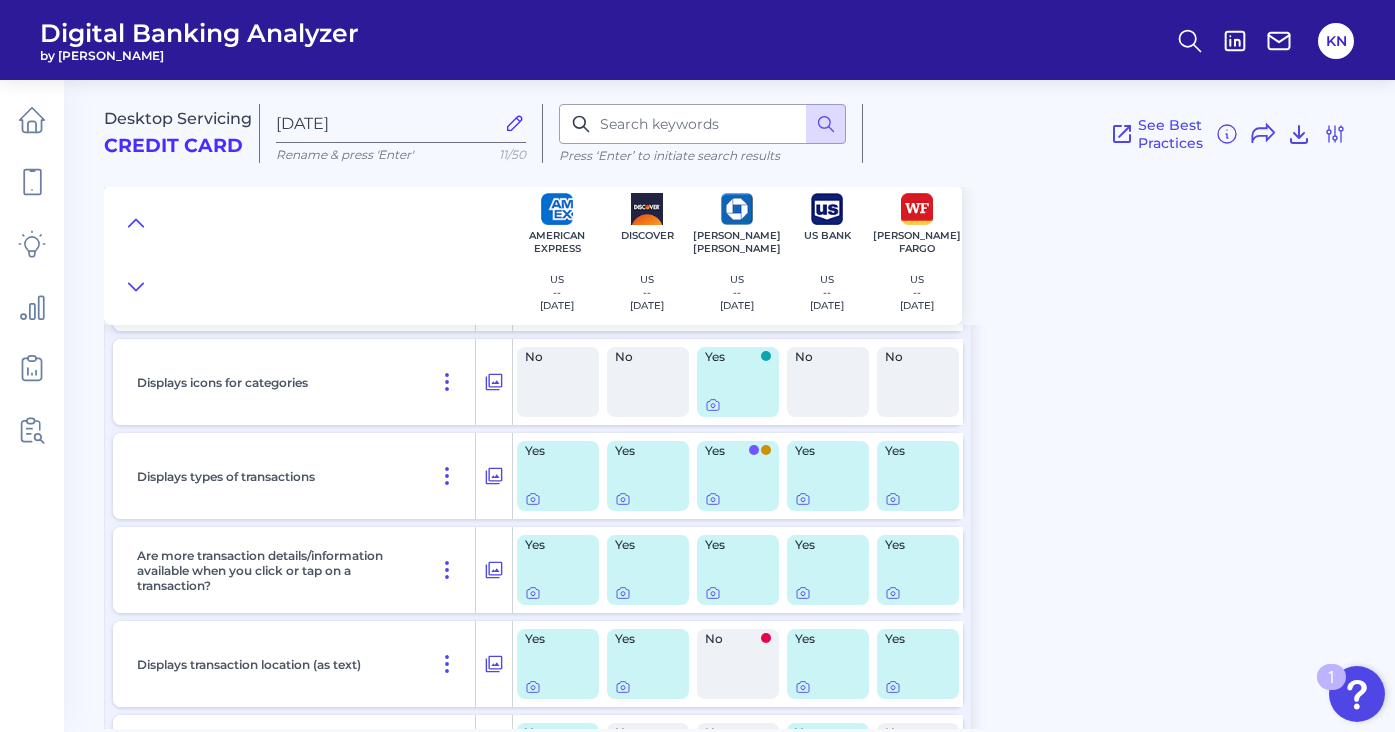 scroll, scrollTop: 5332, scrollLeft: 0, axis: vertical 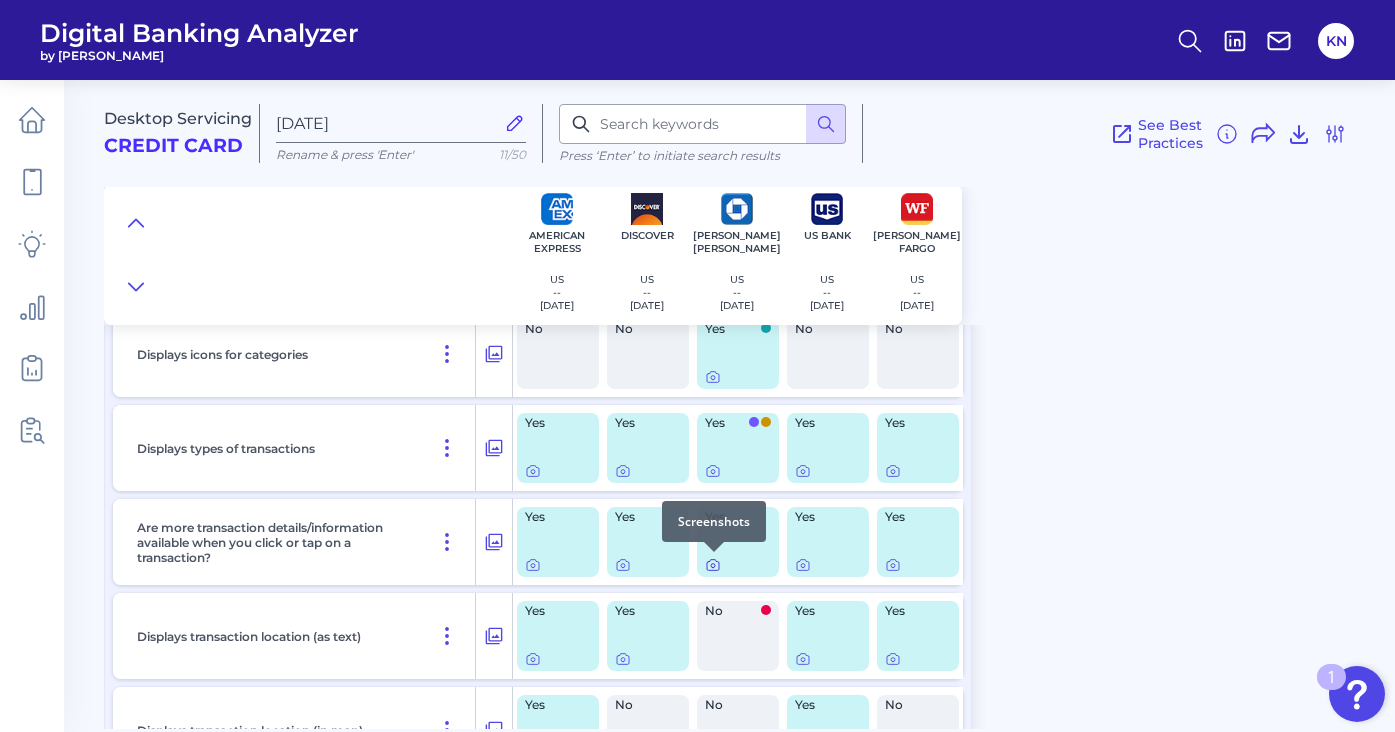 click 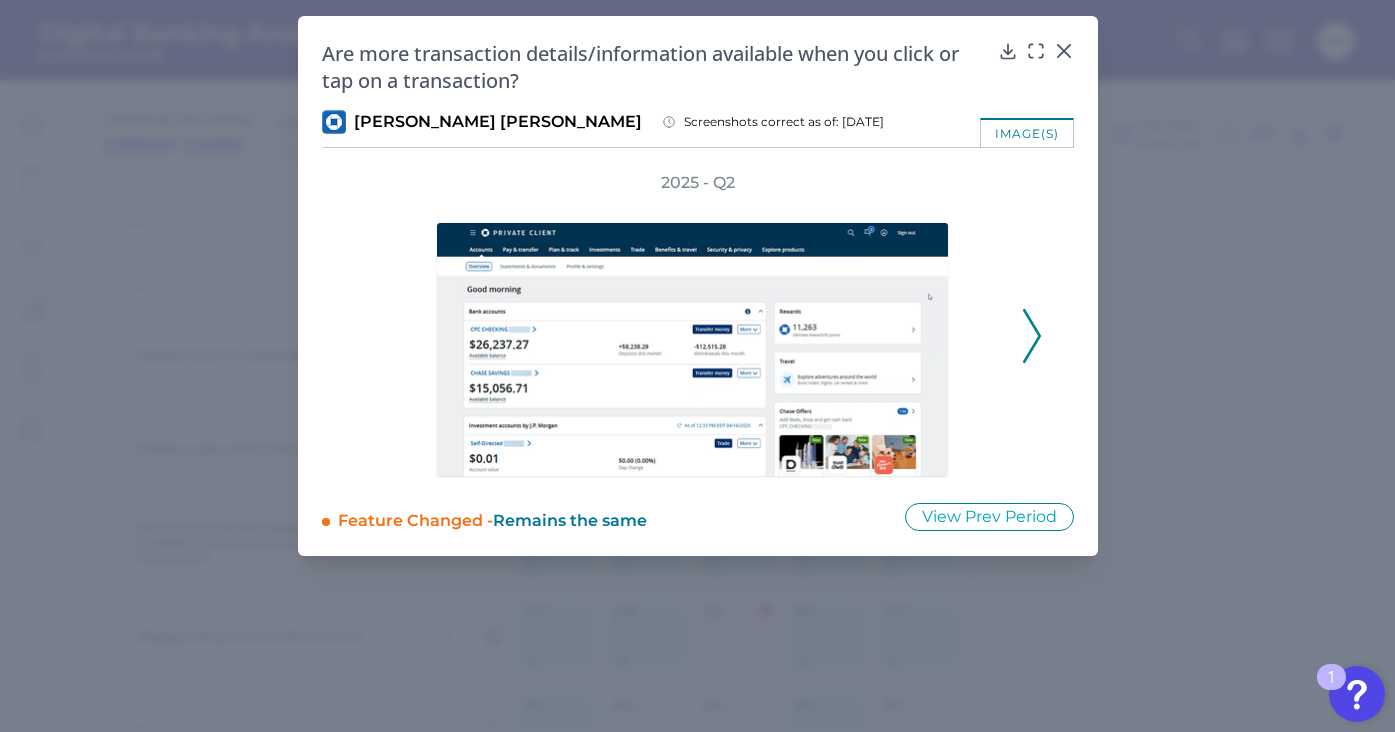 click 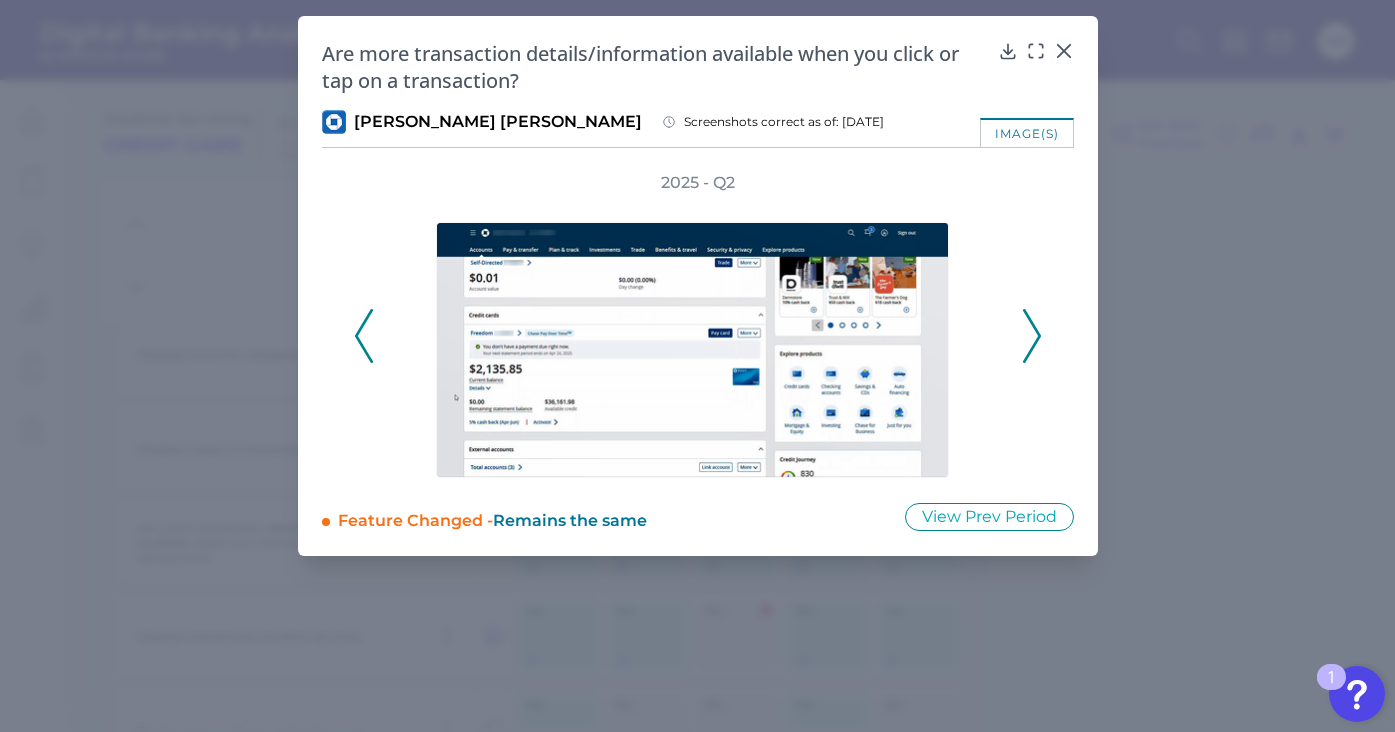 click 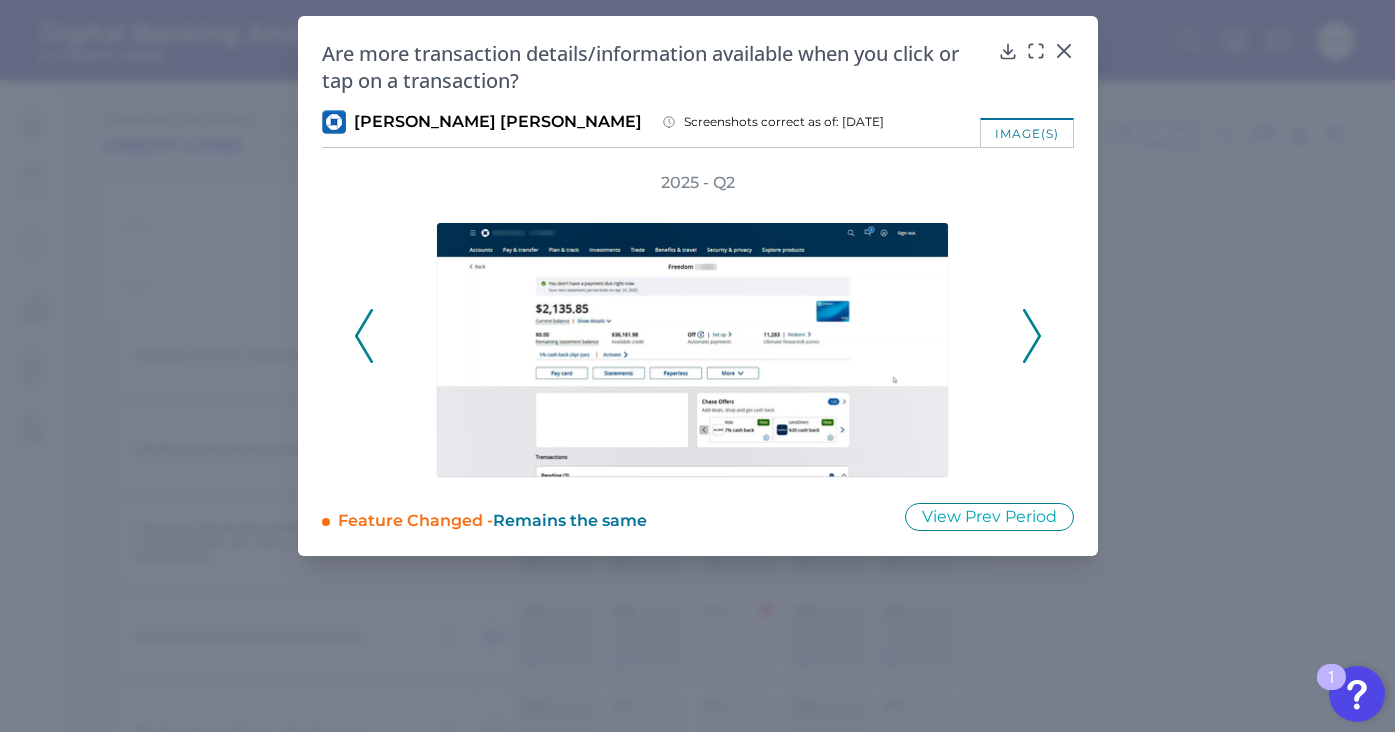 click 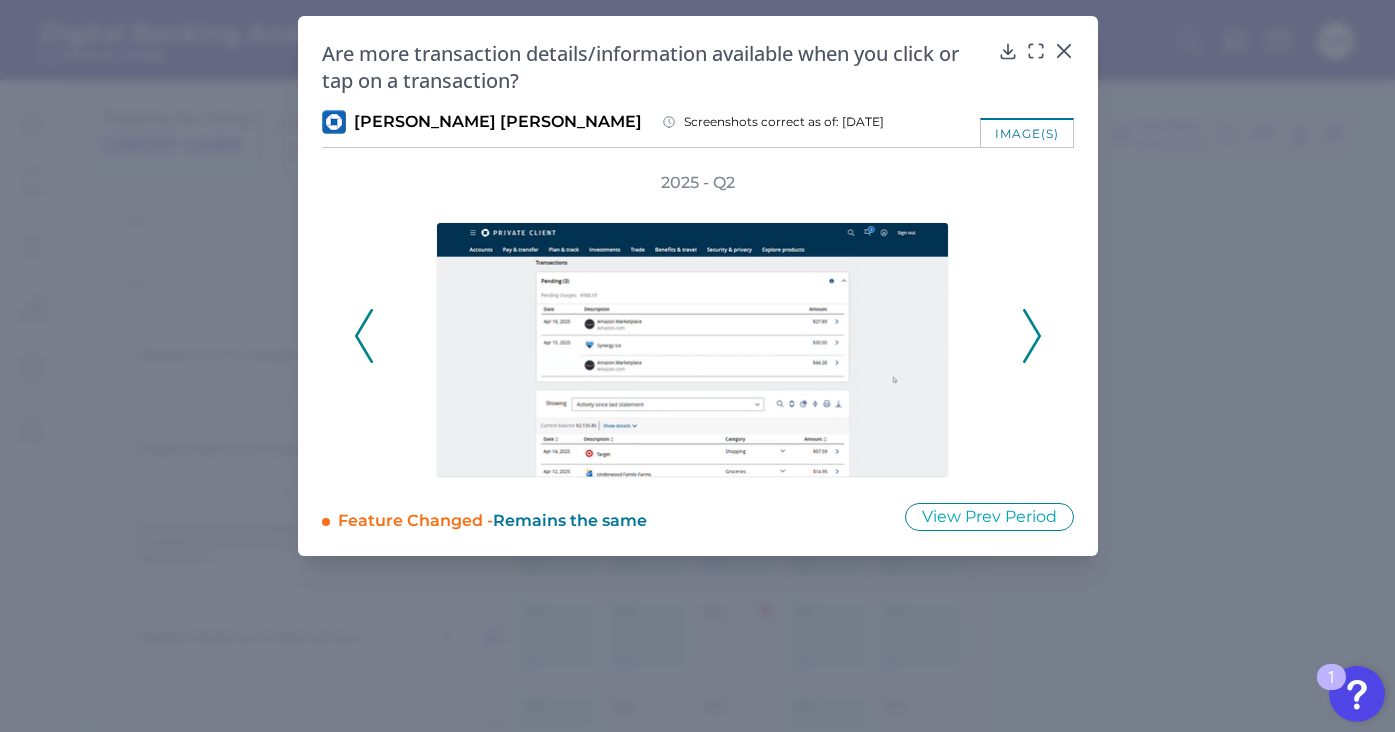 click 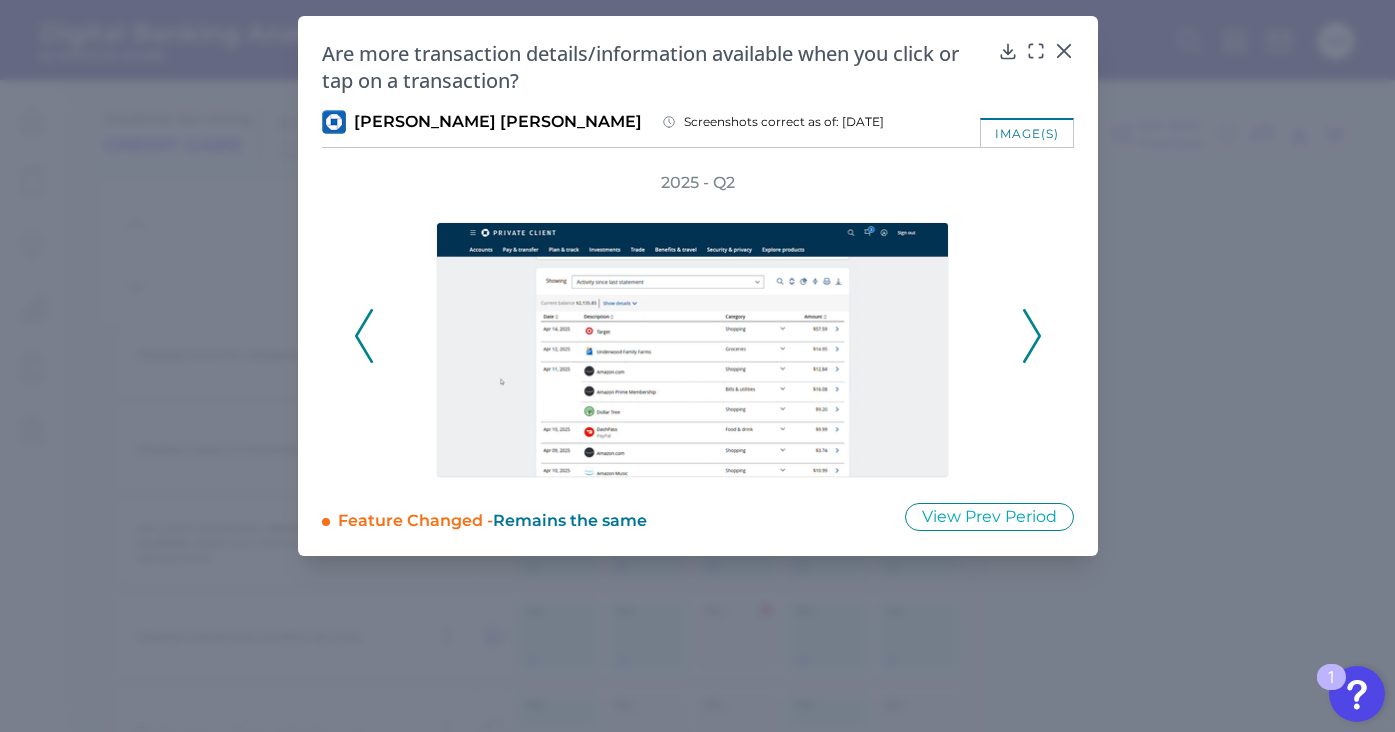 click 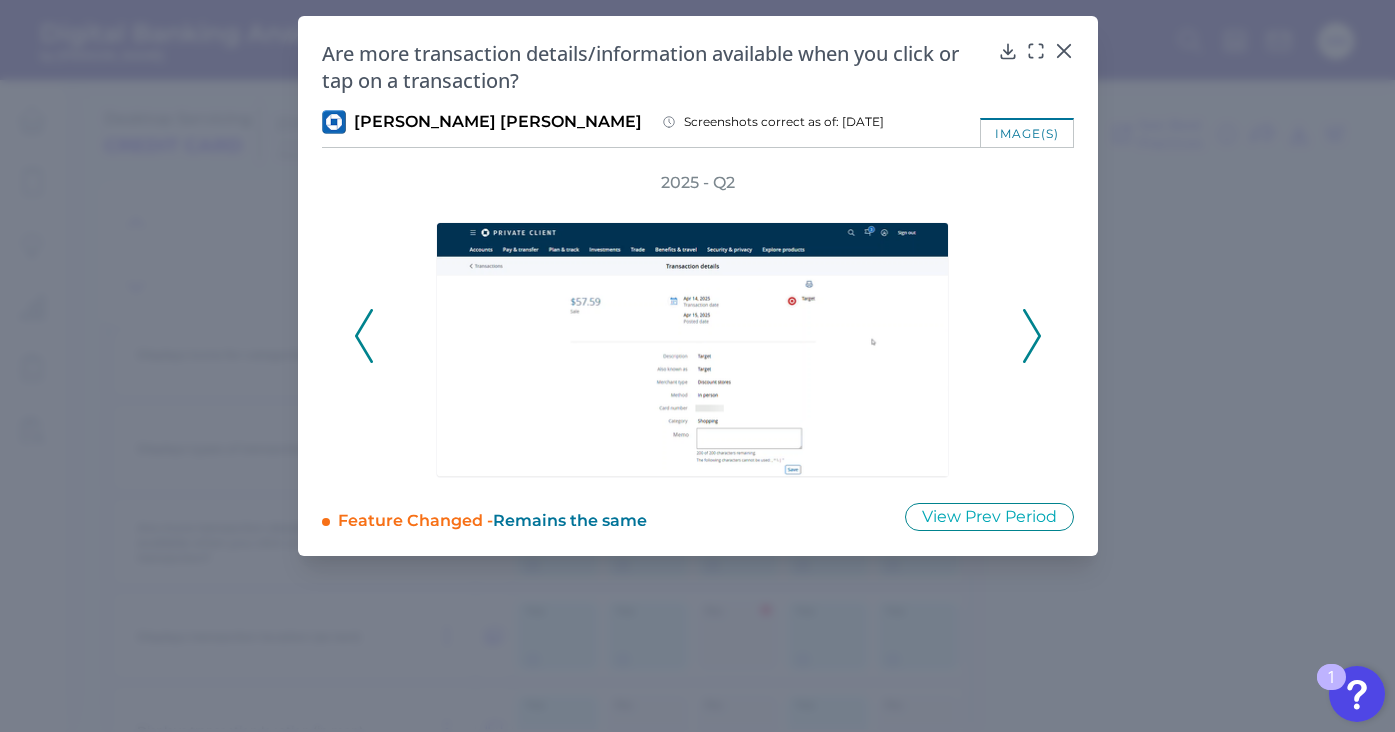 click 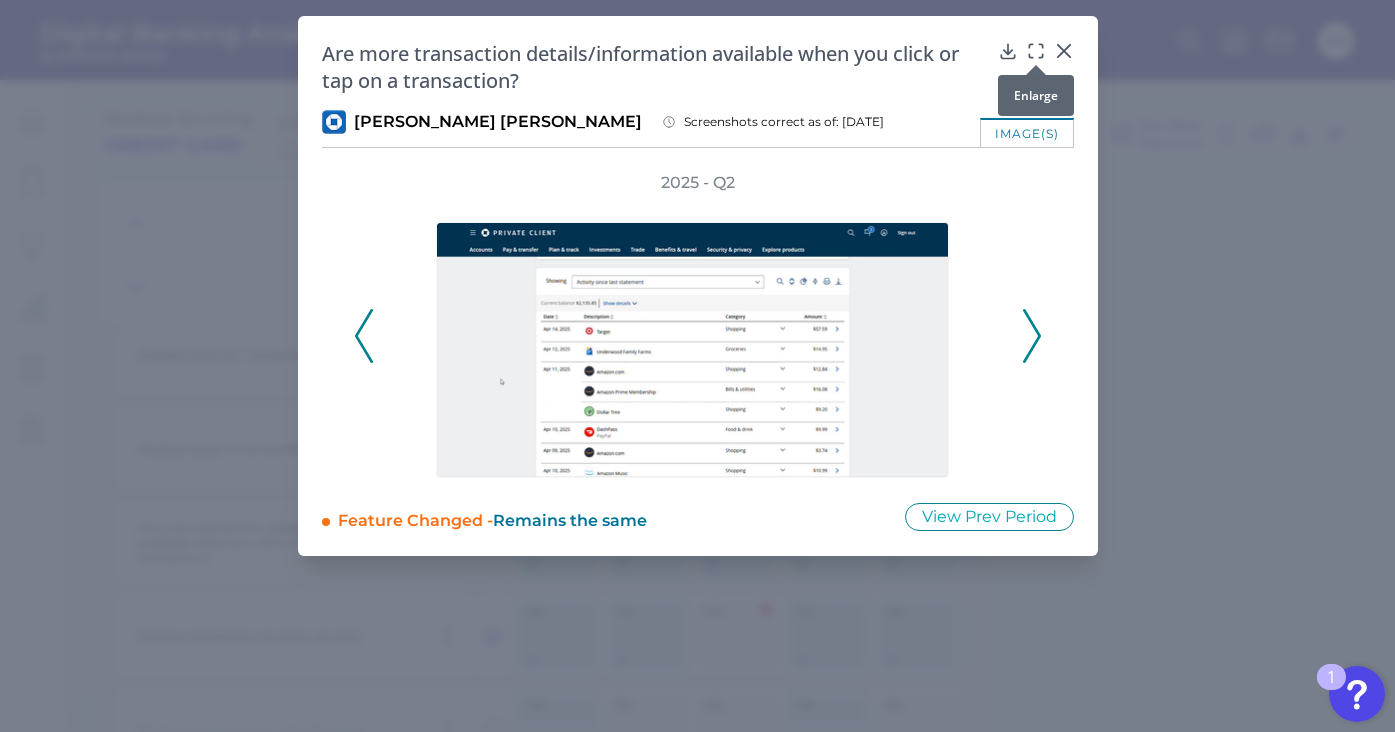 click 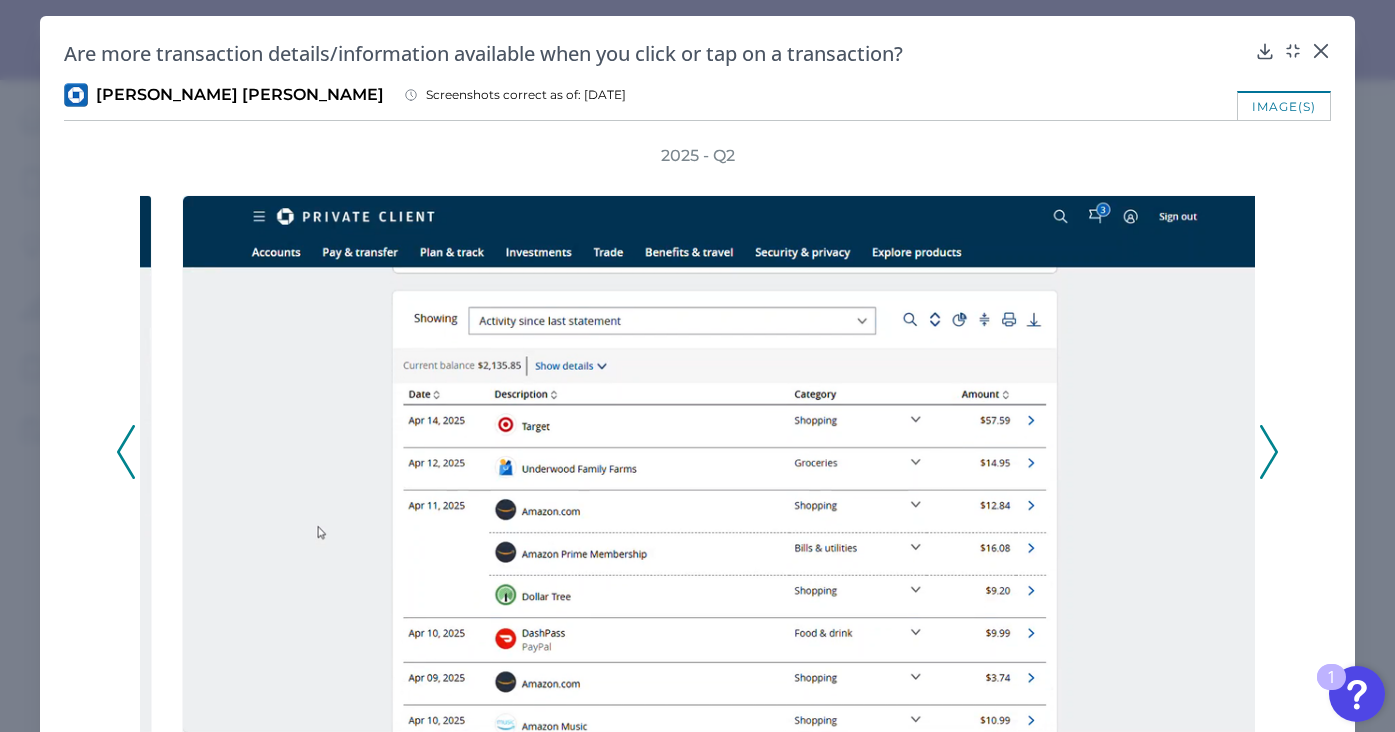 scroll, scrollTop: 94, scrollLeft: 0, axis: vertical 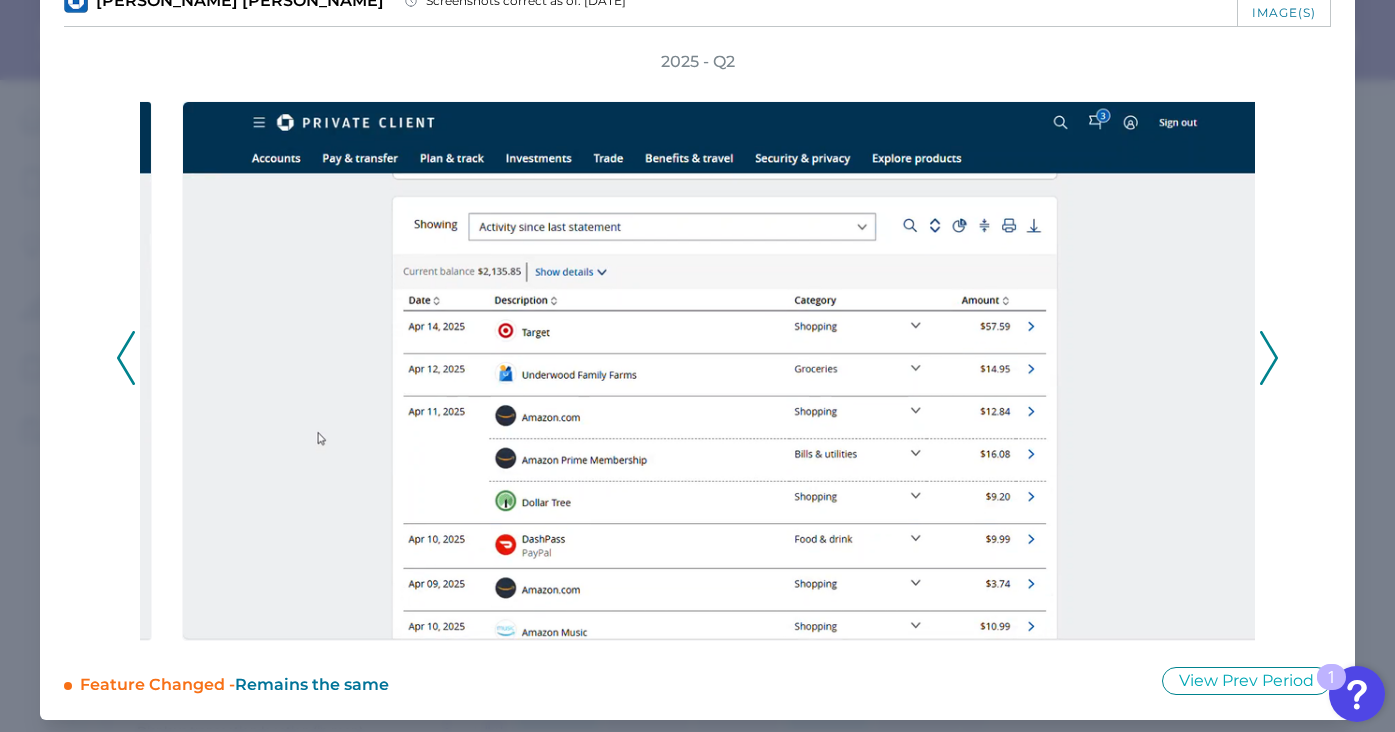 click 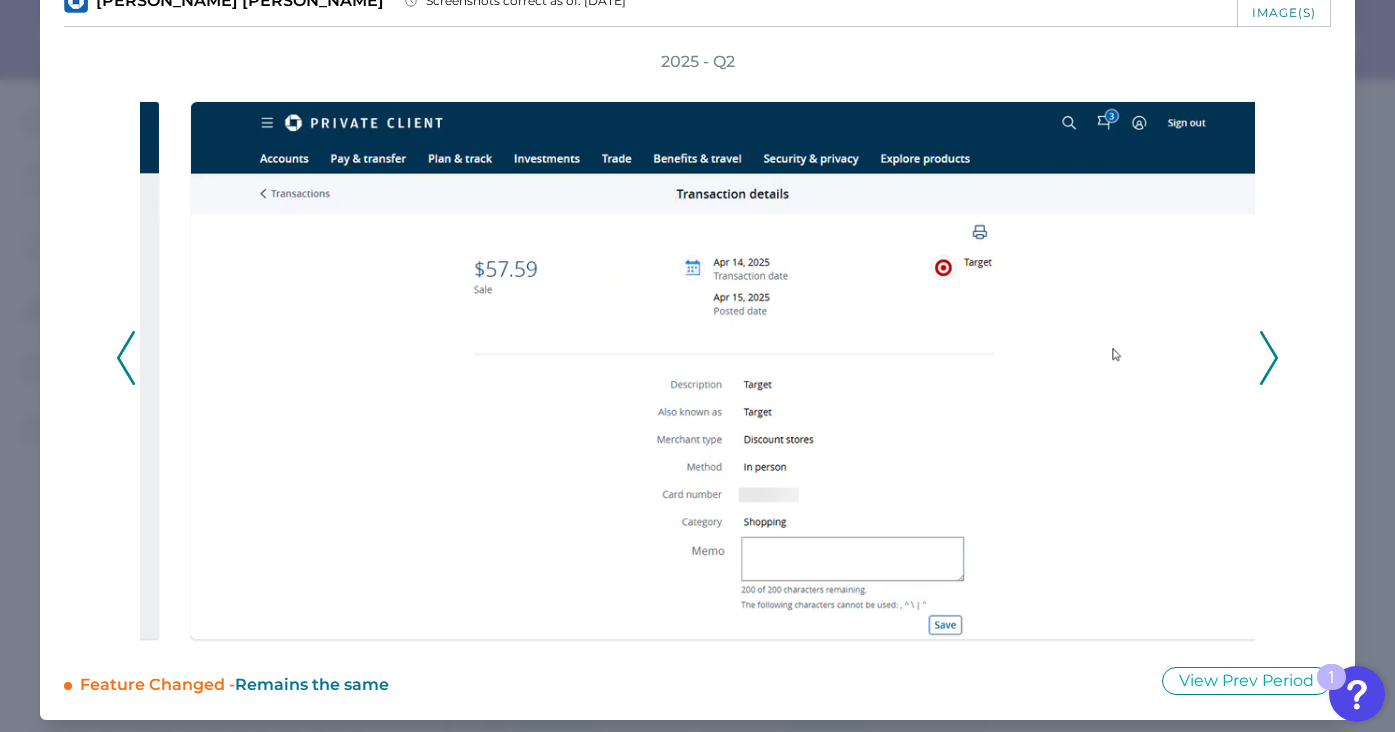 click 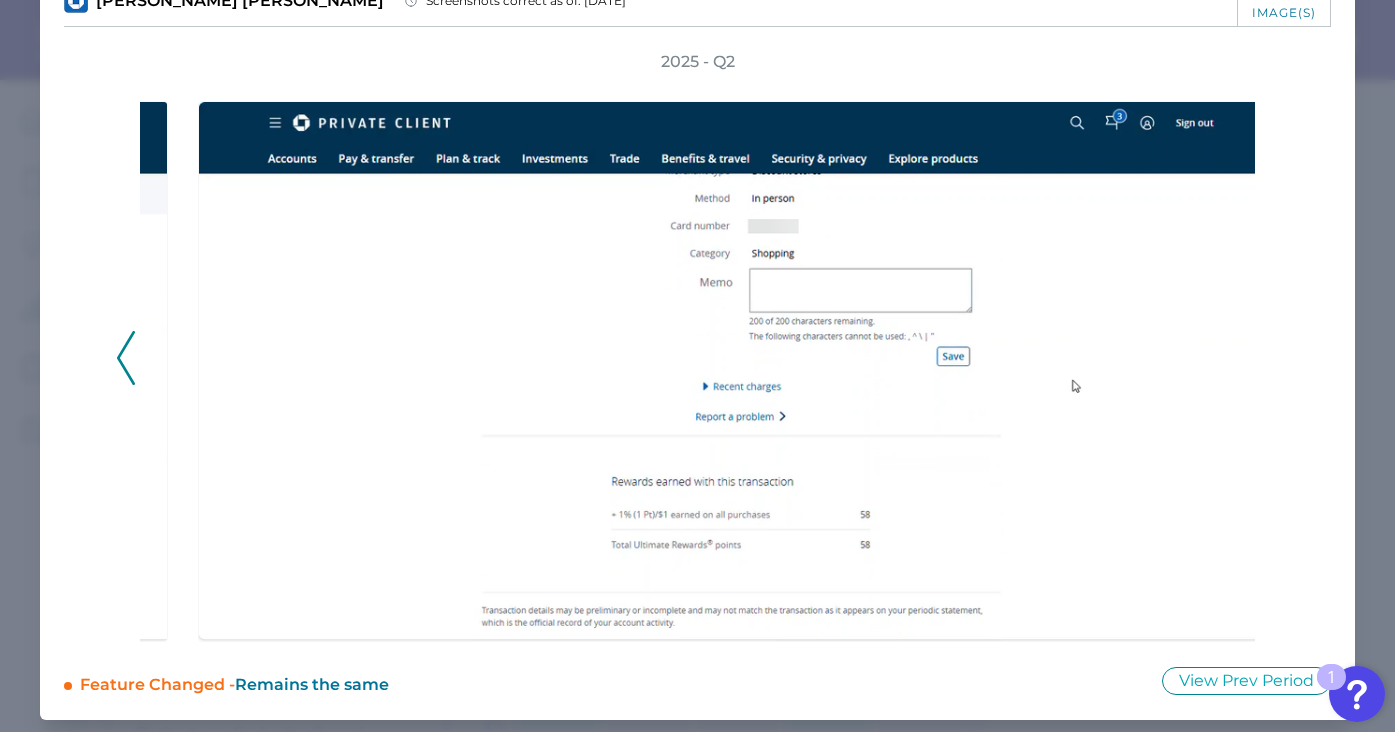 click 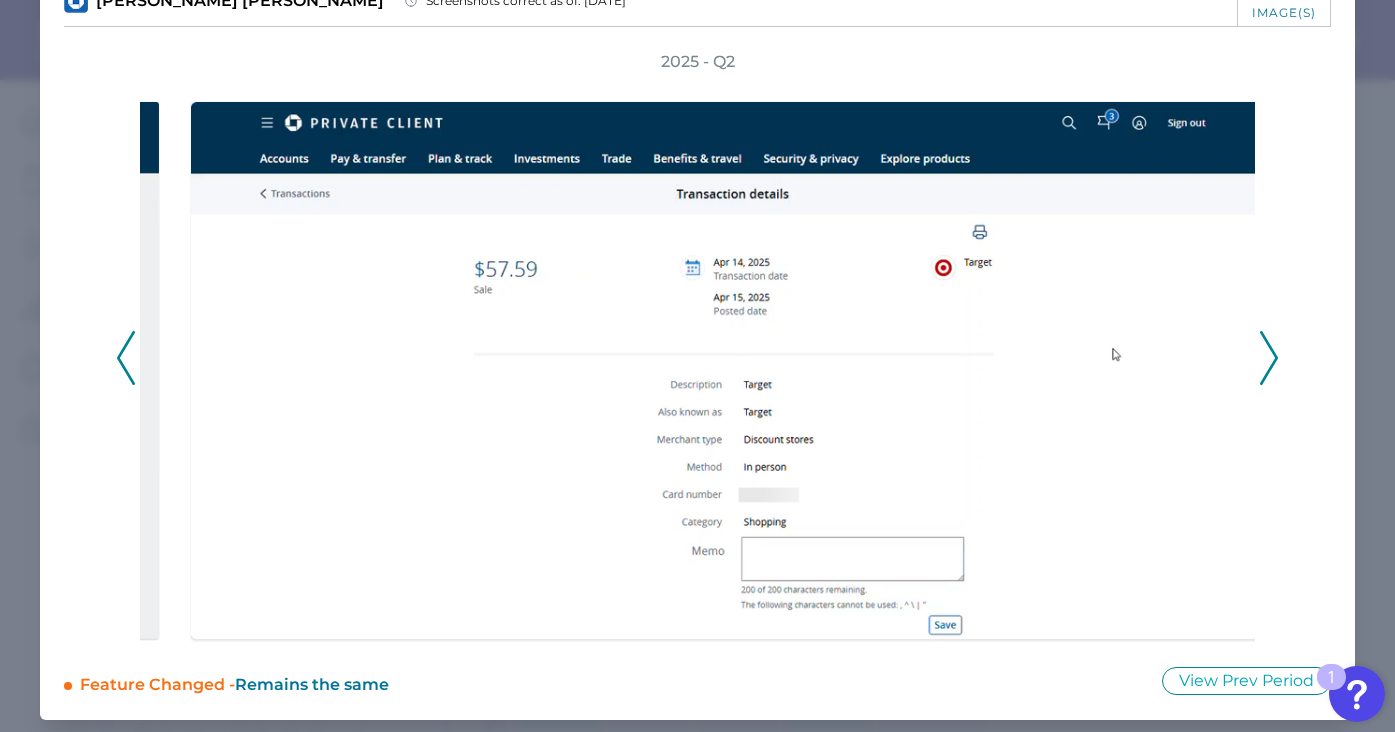 scroll, scrollTop: 0, scrollLeft: 0, axis: both 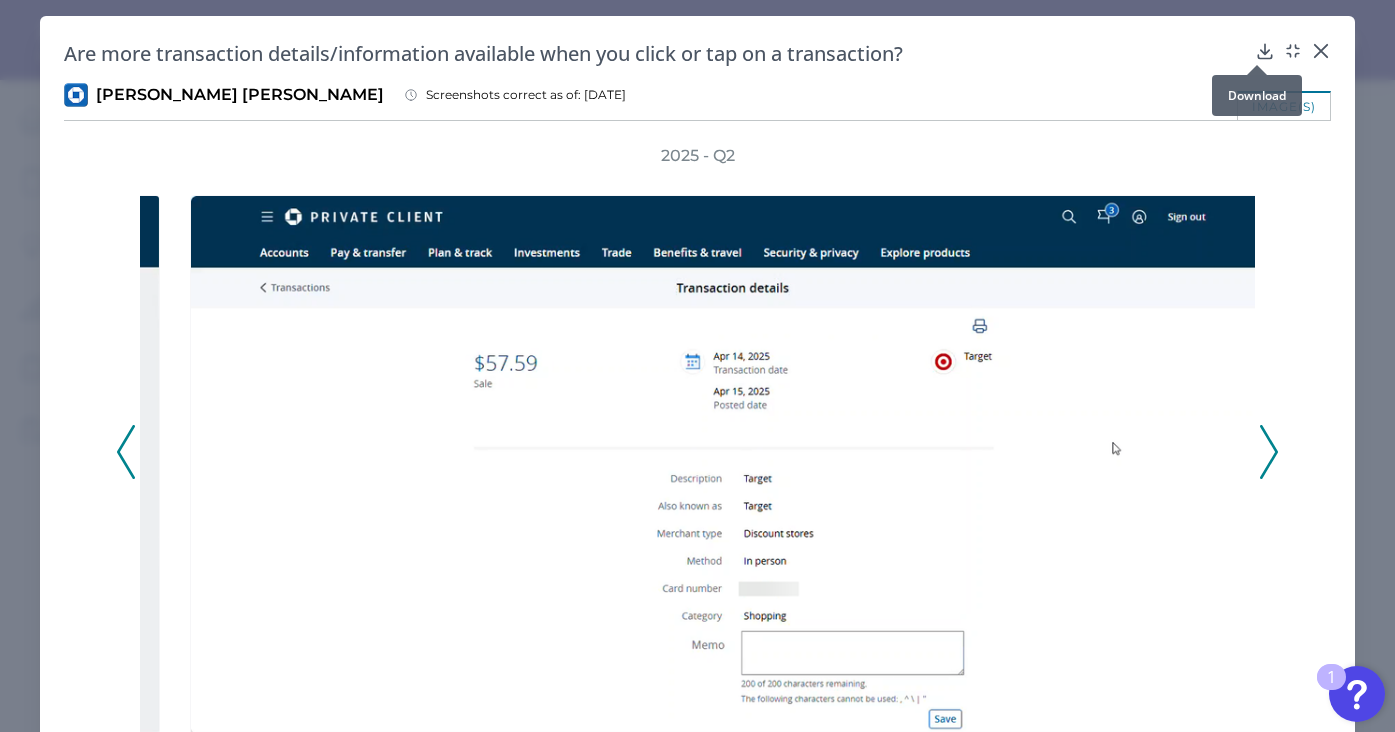 click 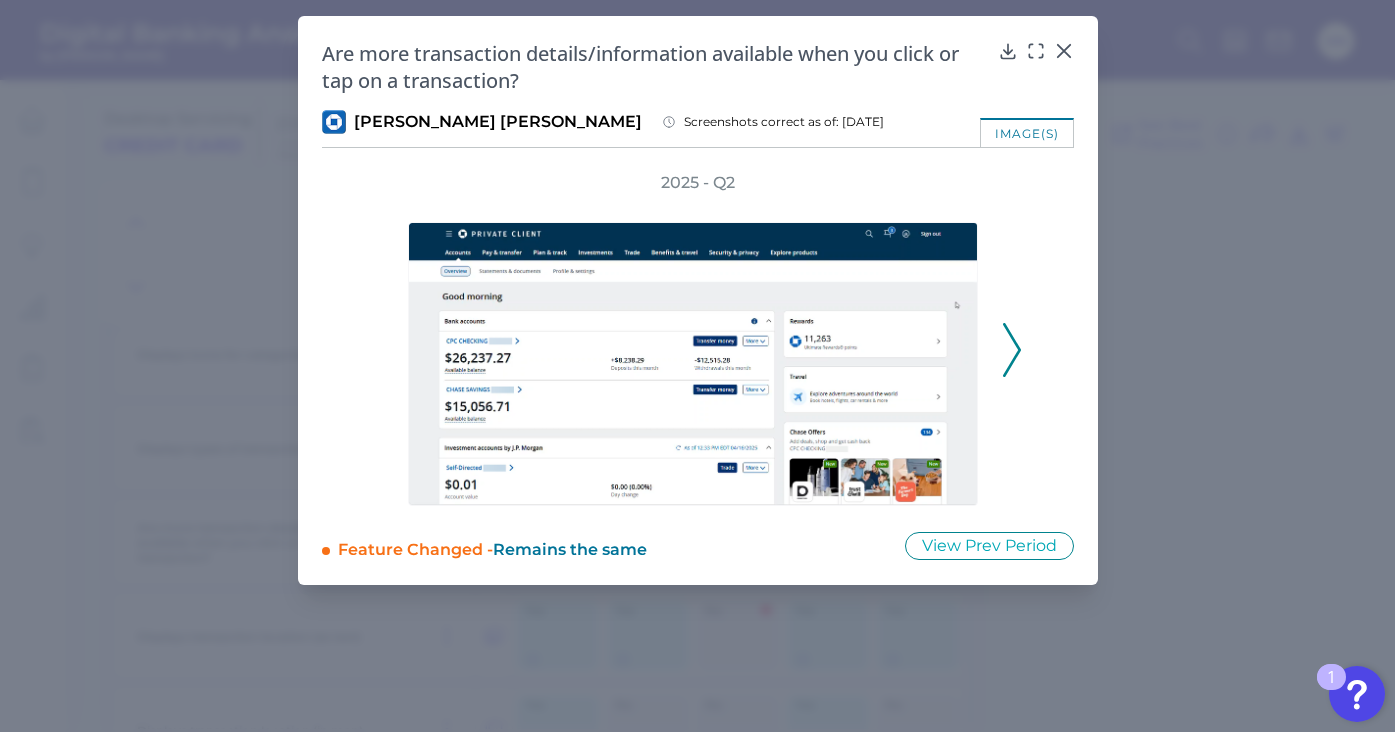 click 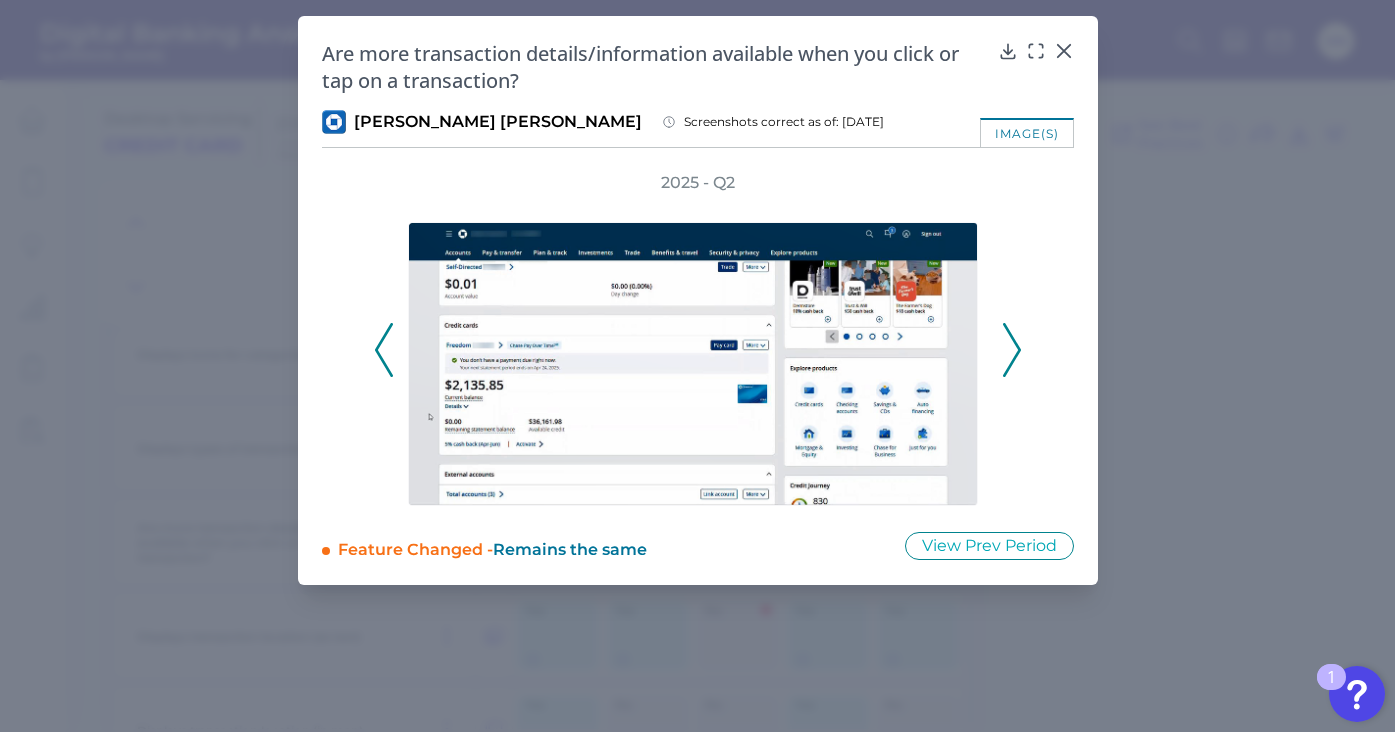 click on "2025 - Q2" at bounding box center [698, 339] 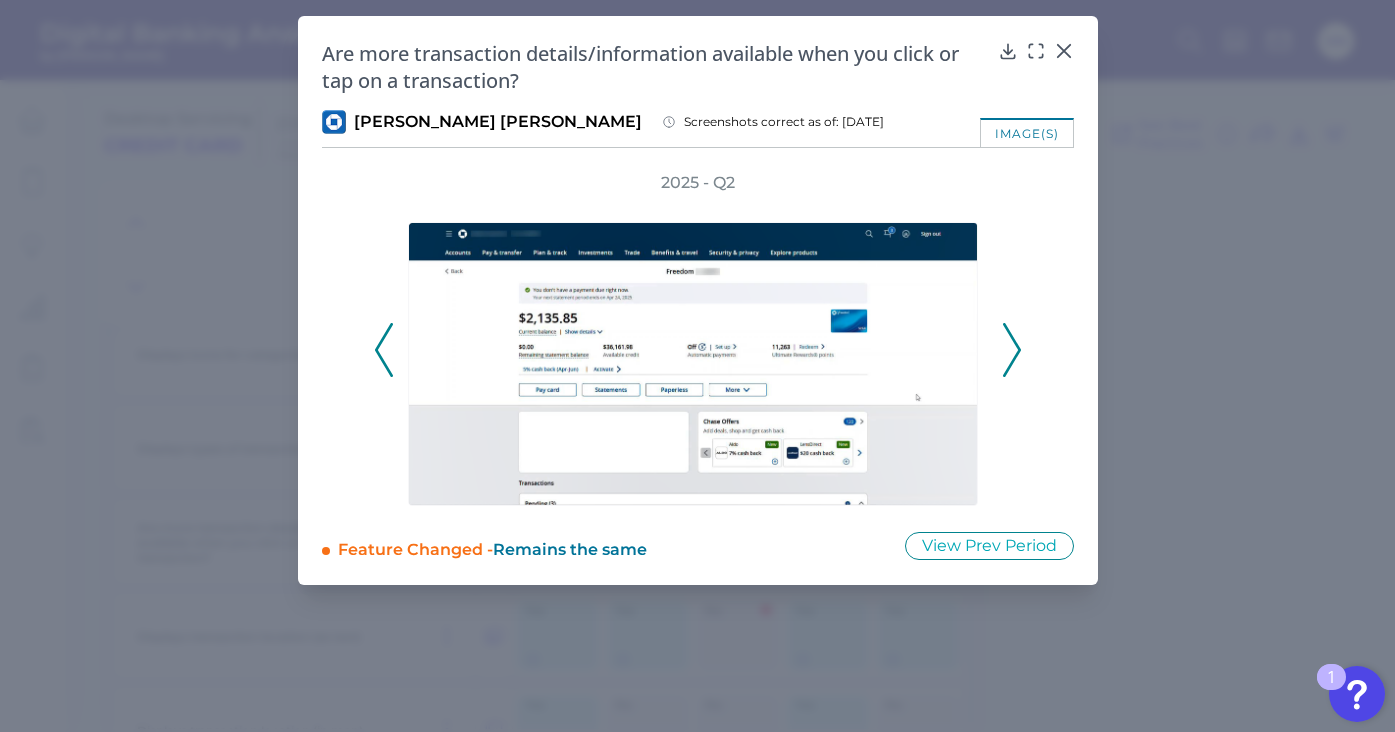 click 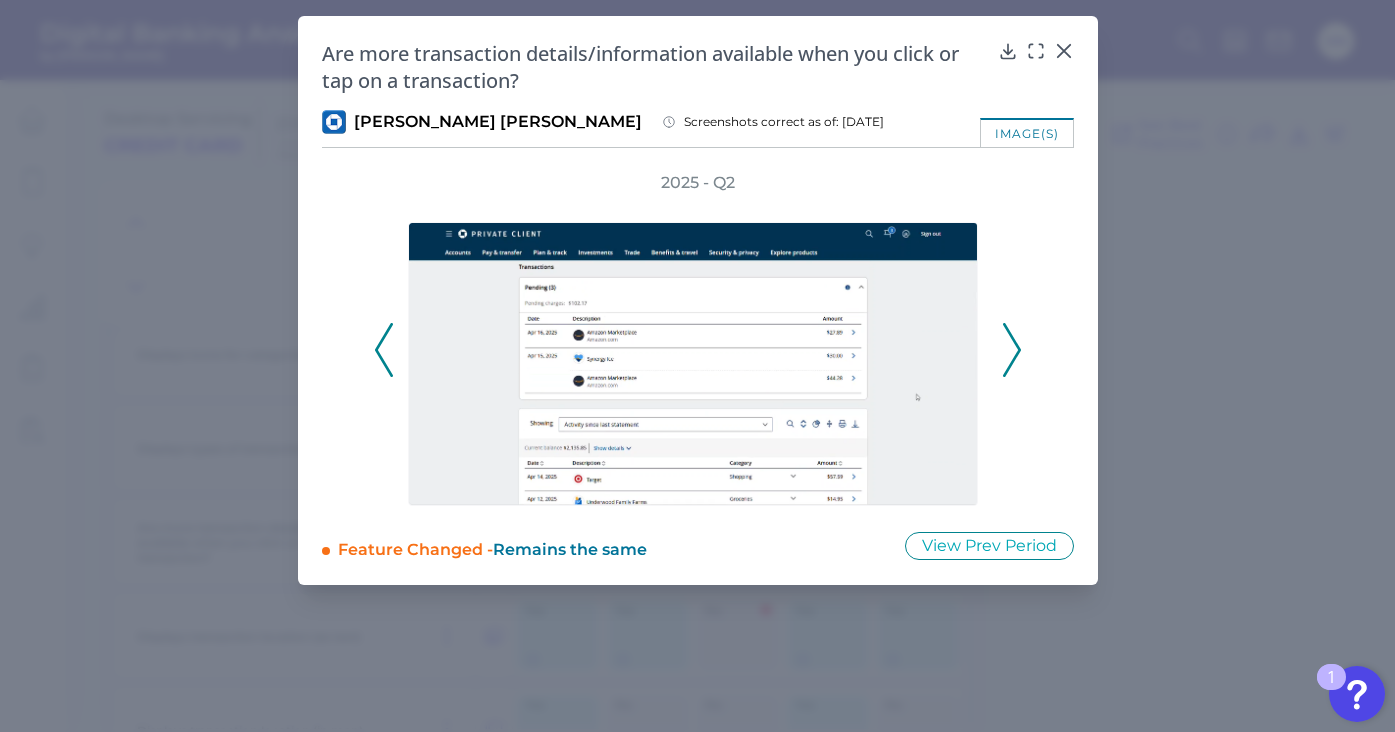 click on "2025 - Q2" at bounding box center [698, 339] 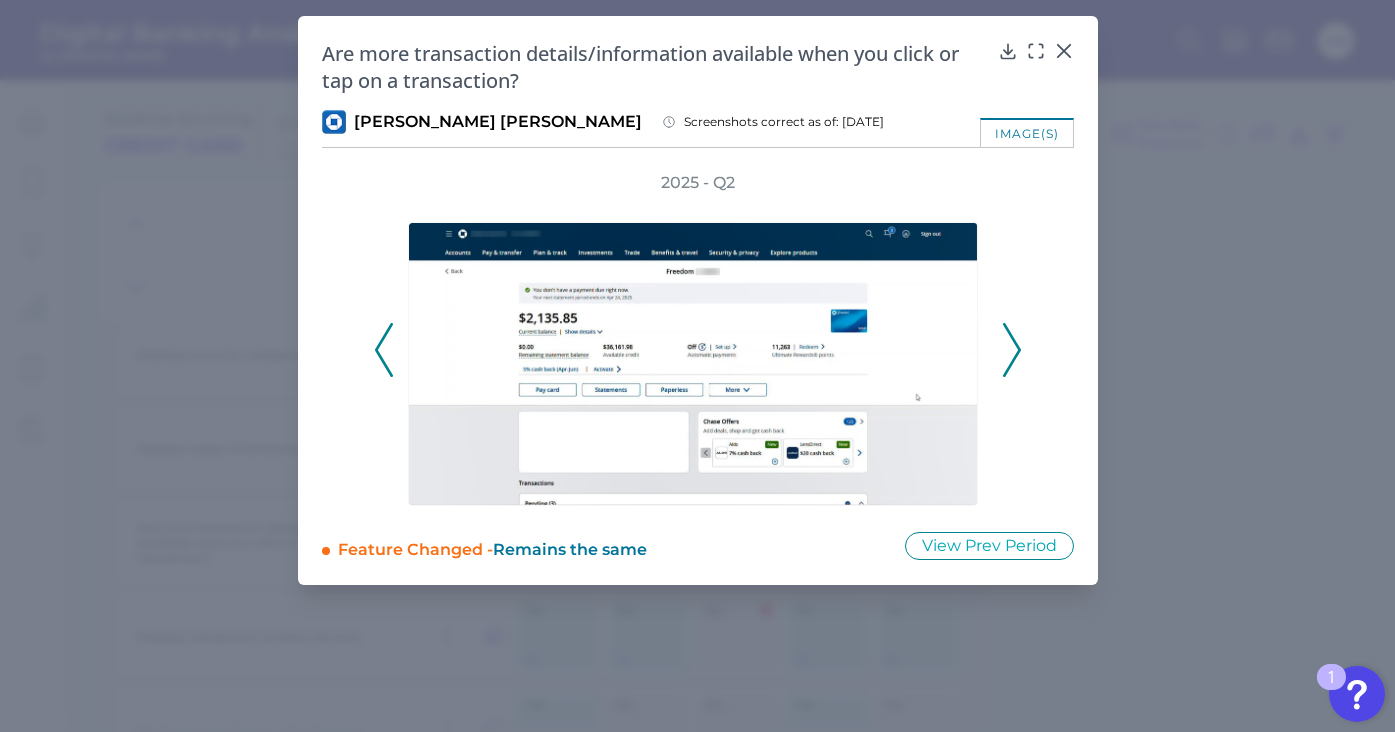 click 